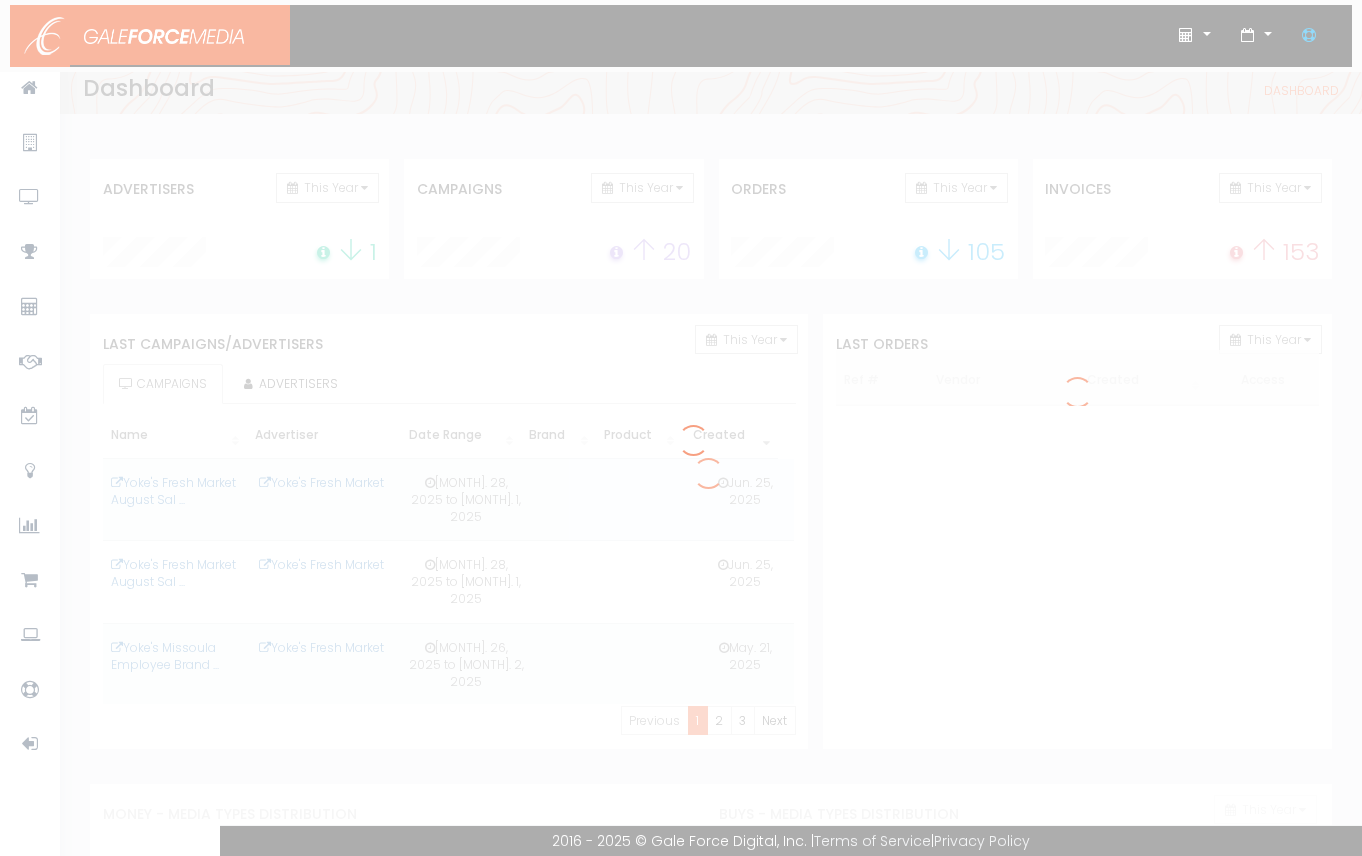 scroll, scrollTop: 0, scrollLeft: 0, axis: both 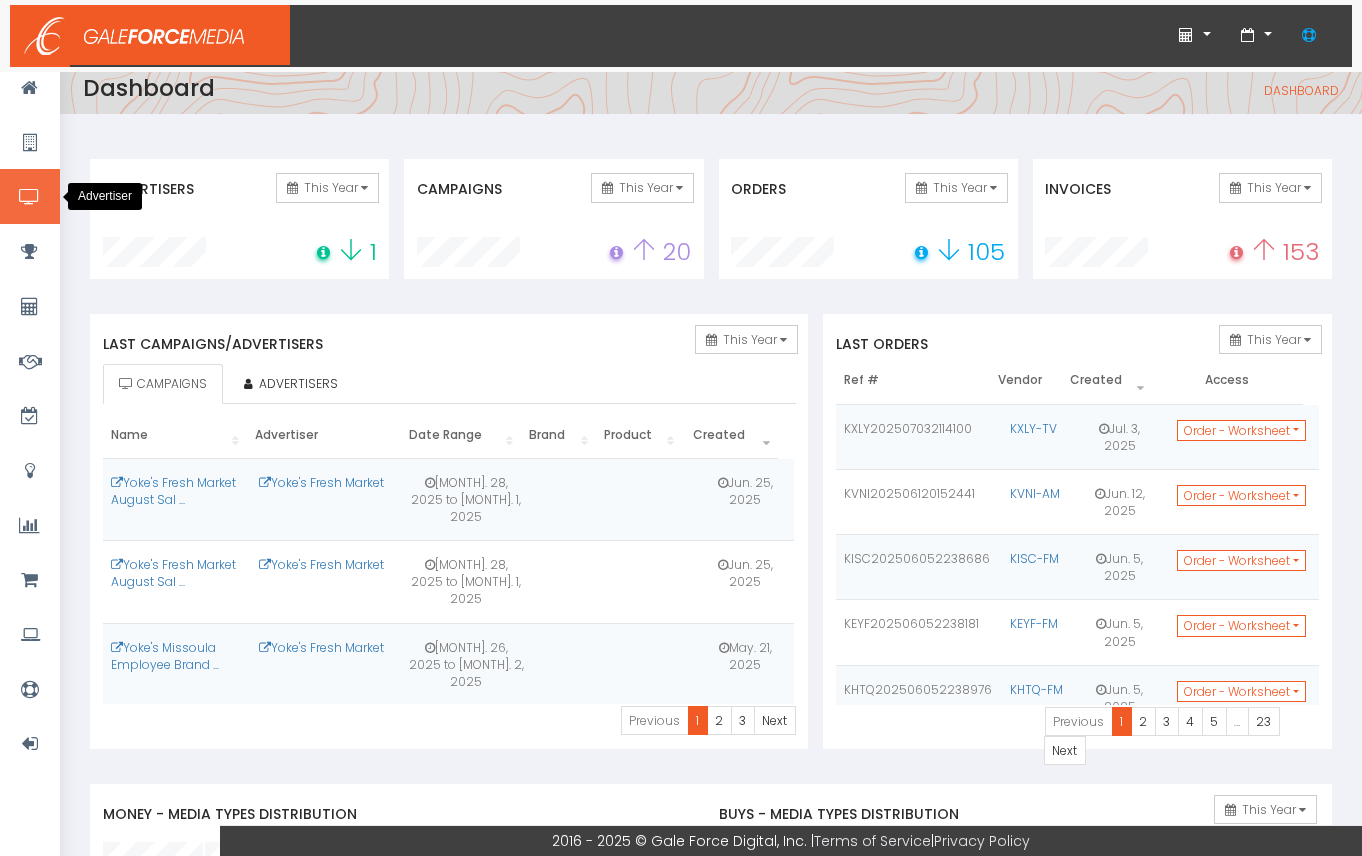 click at bounding box center [30, 196] 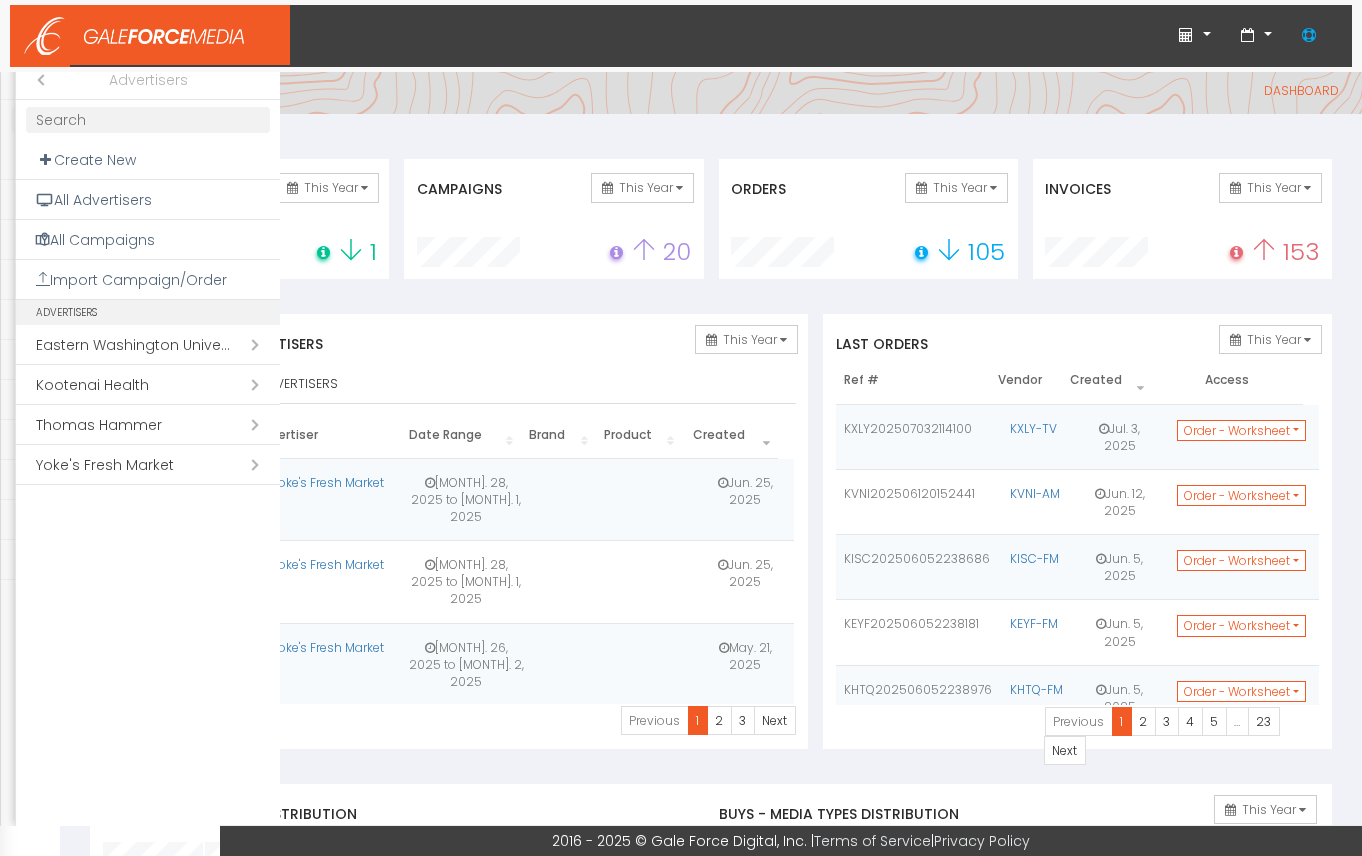 click on "Close submenu ( Advertisers)" at bounding box center (36, 80) 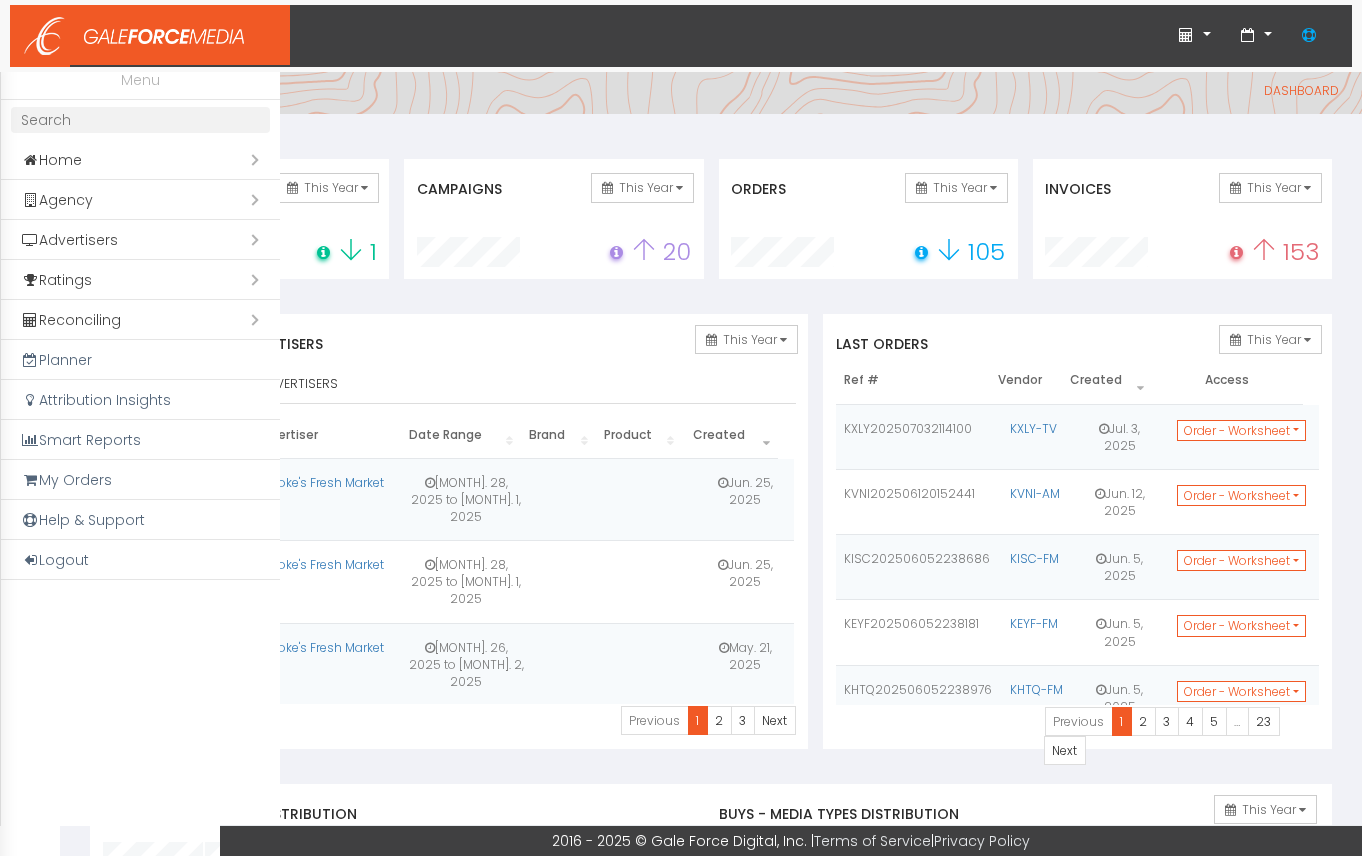 click on "Open submenu (
Reconciling
)" at bounding box center [140, 320] 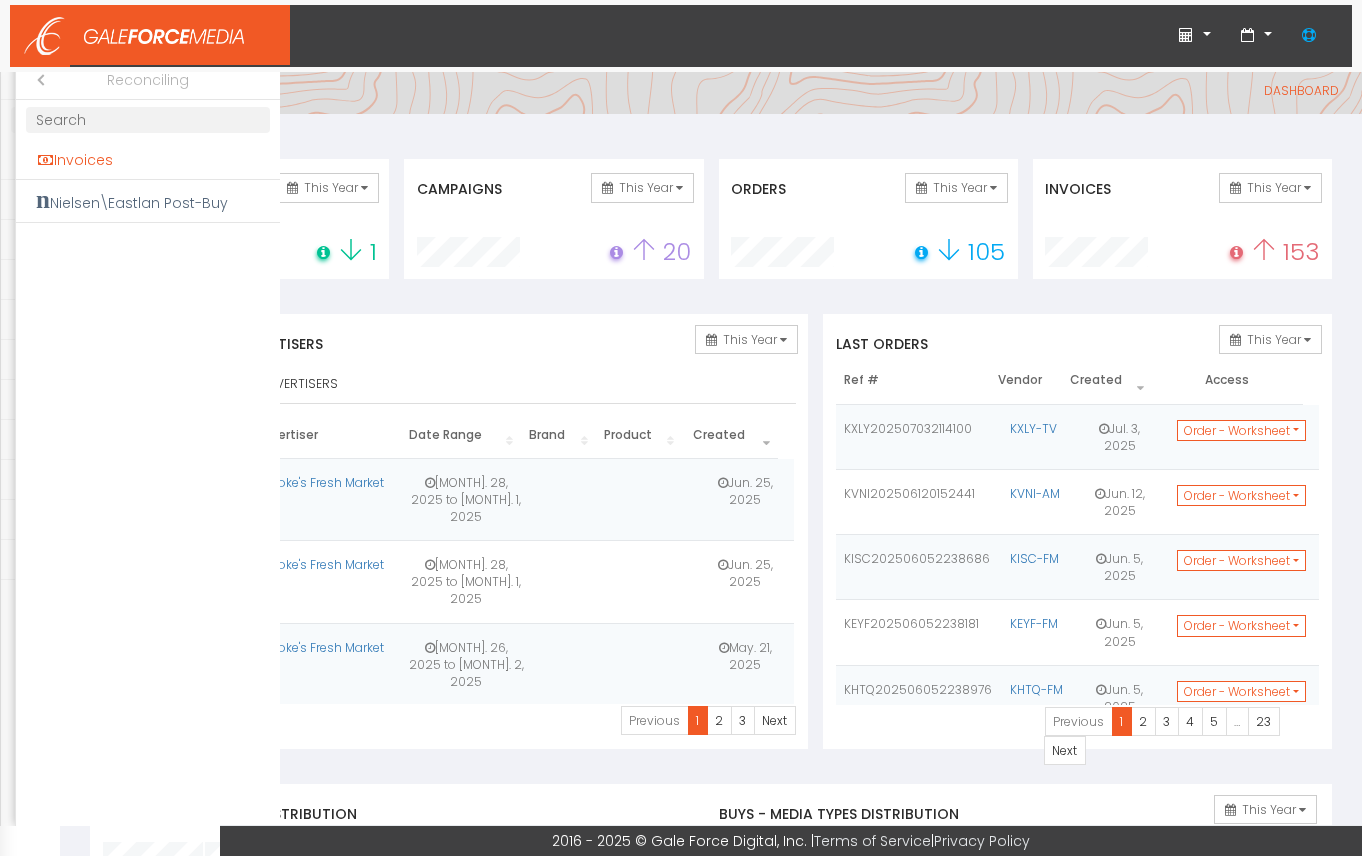 click on "Invoices" at bounding box center (148, 160) 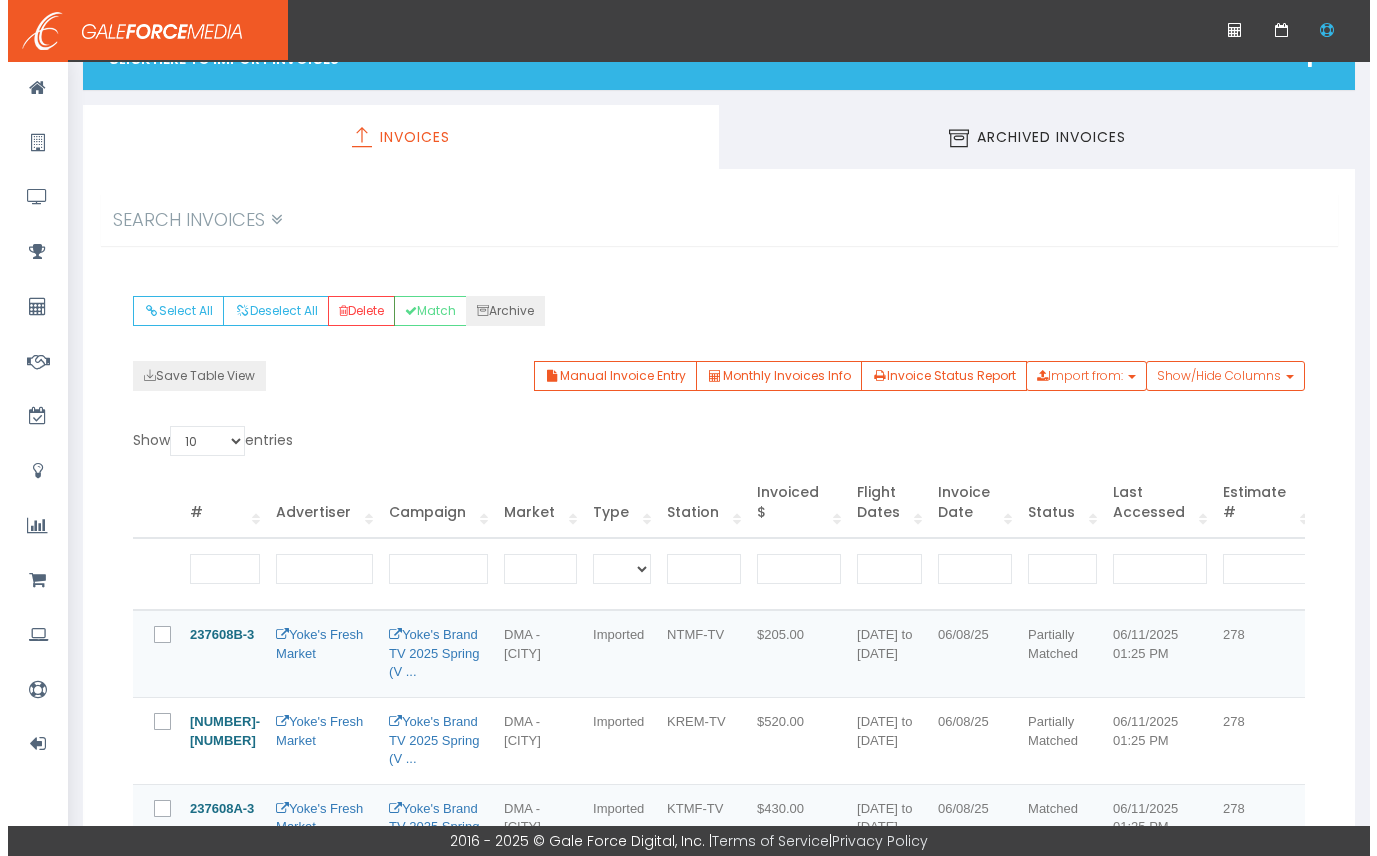 scroll, scrollTop: 0, scrollLeft: 0, axis: both 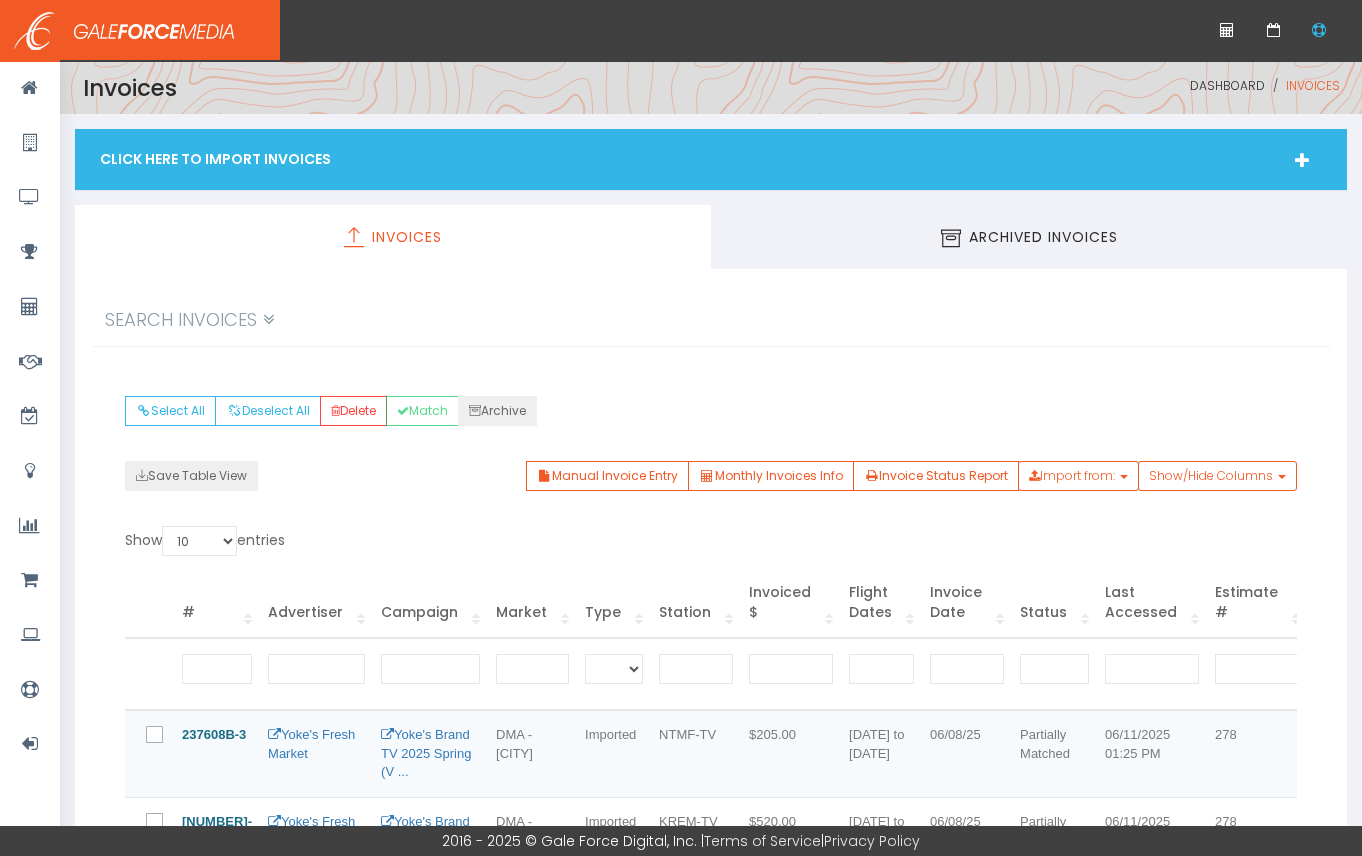 click on "Click Here To Import Invoices" at bounding box center [711, 159] 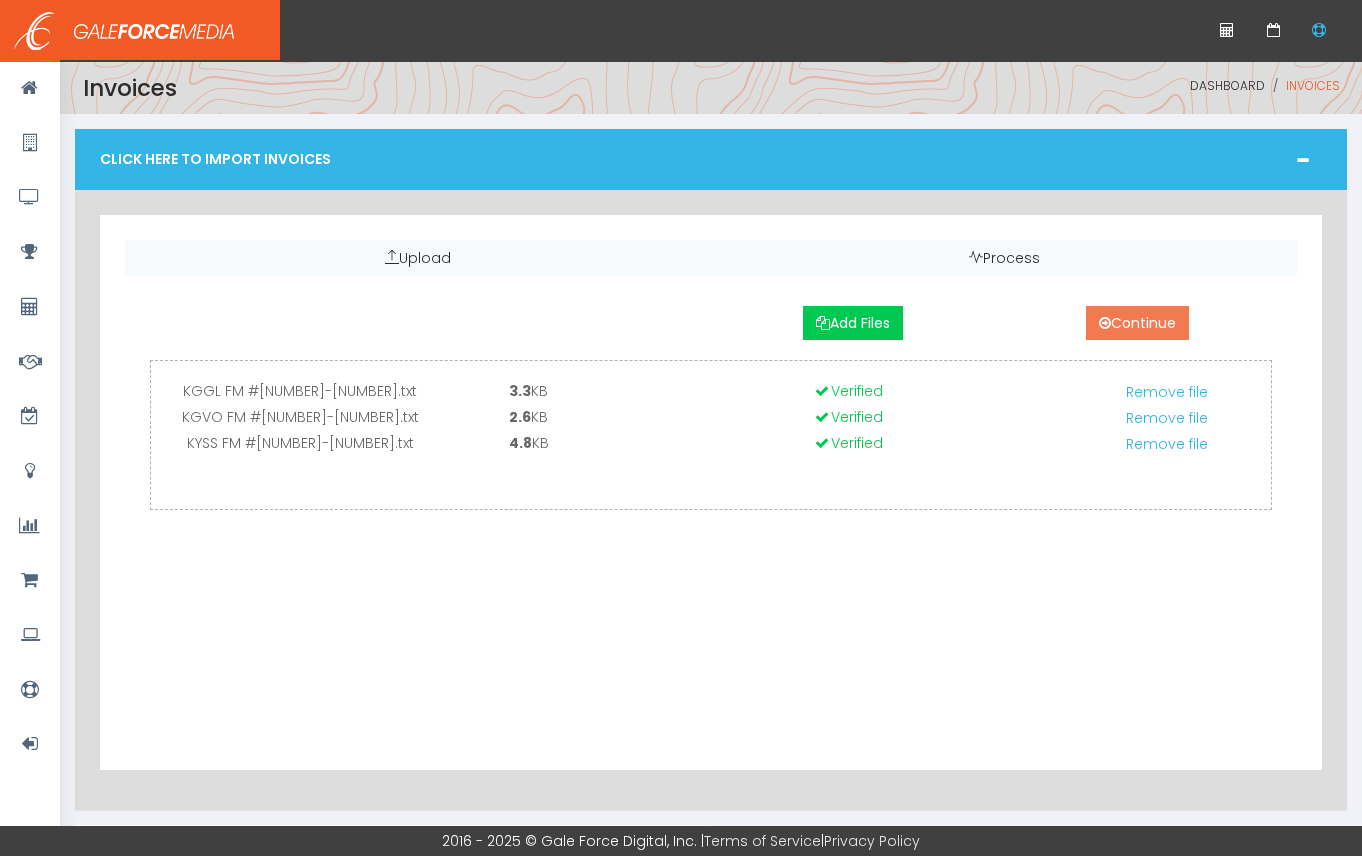 click on "Continue" at bounding box center (1137, 323) 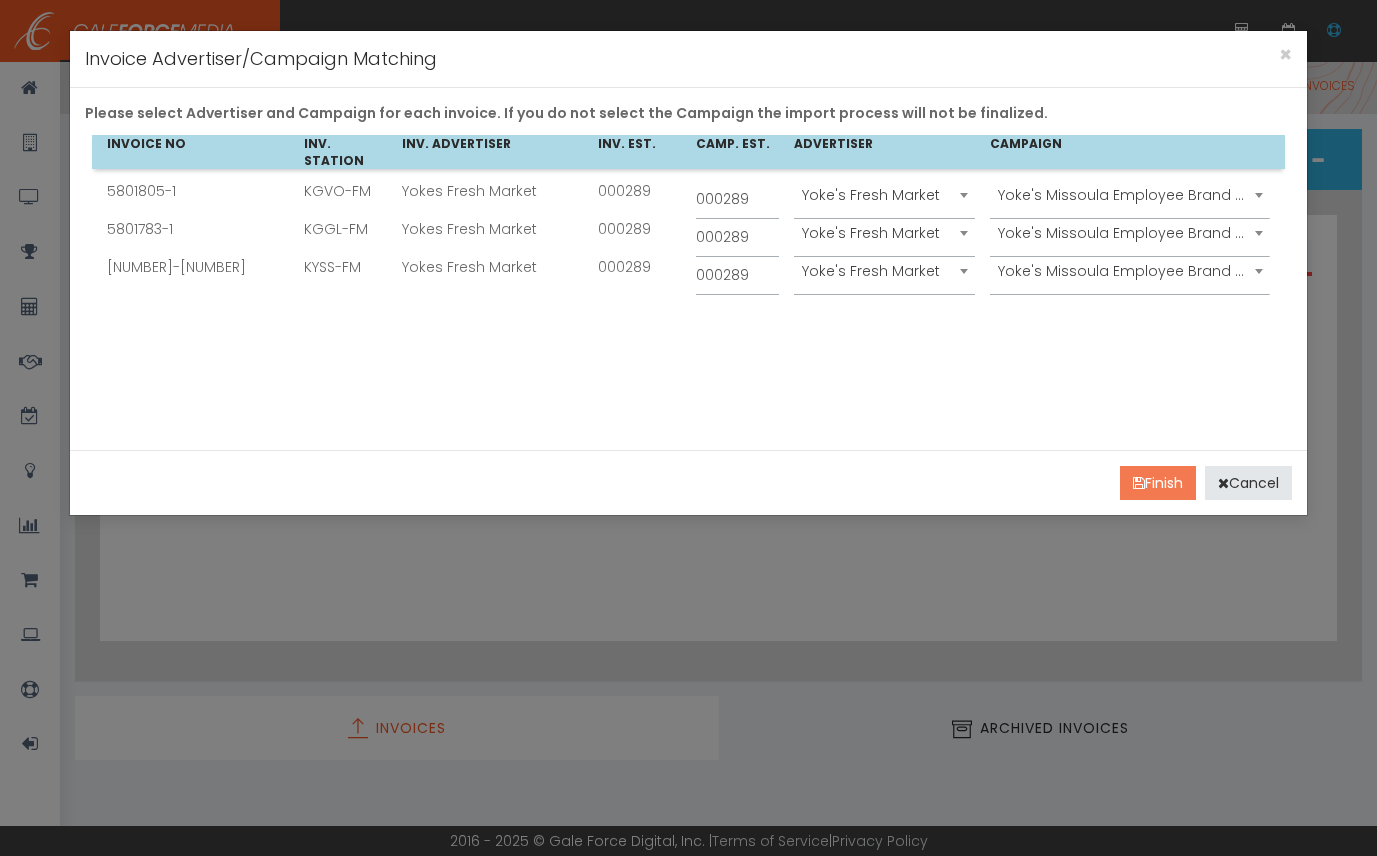 click on "Finish" at bounding box center [1158, 483] 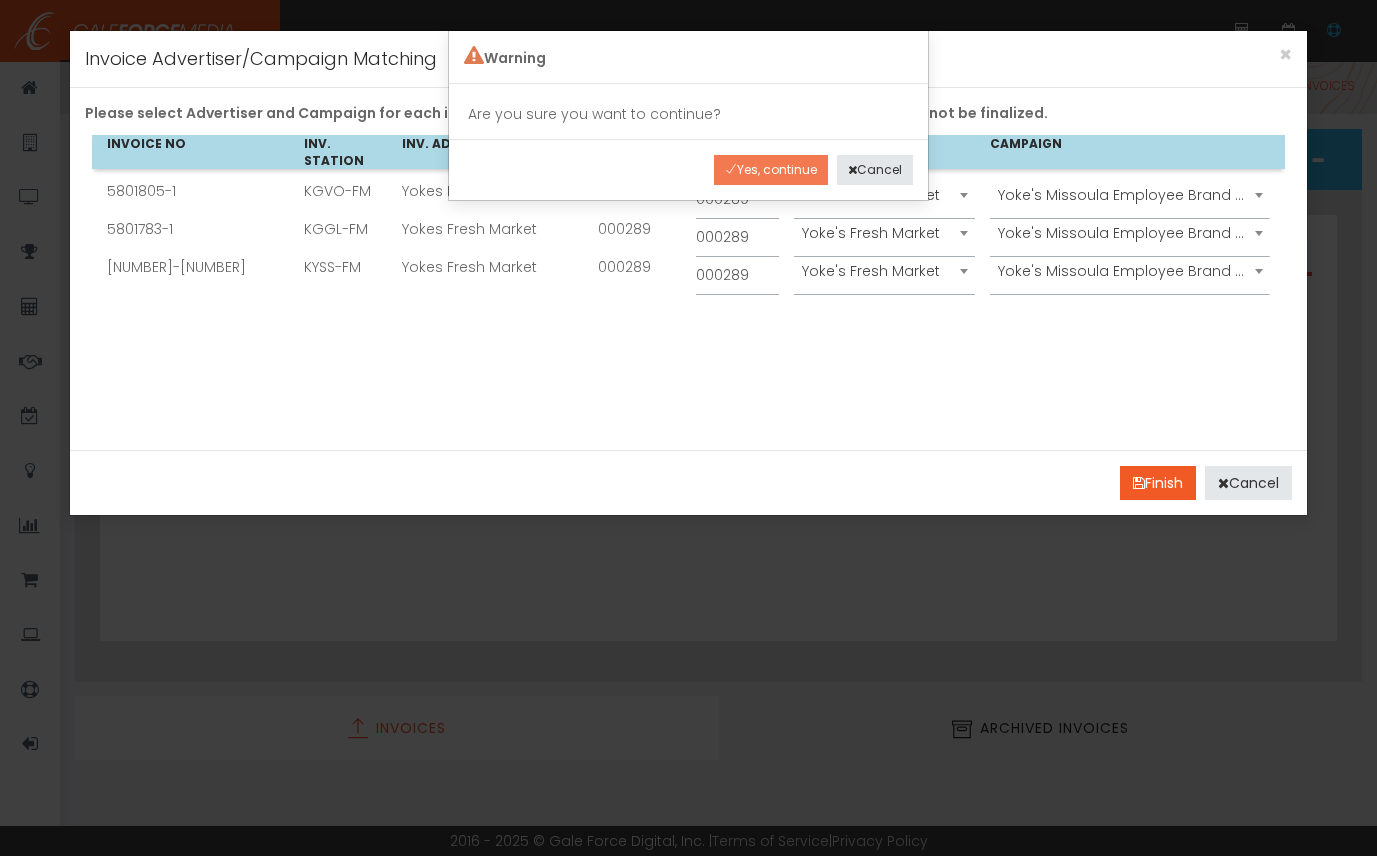 click on "Yes, continue" at bounding box center (771, 170) 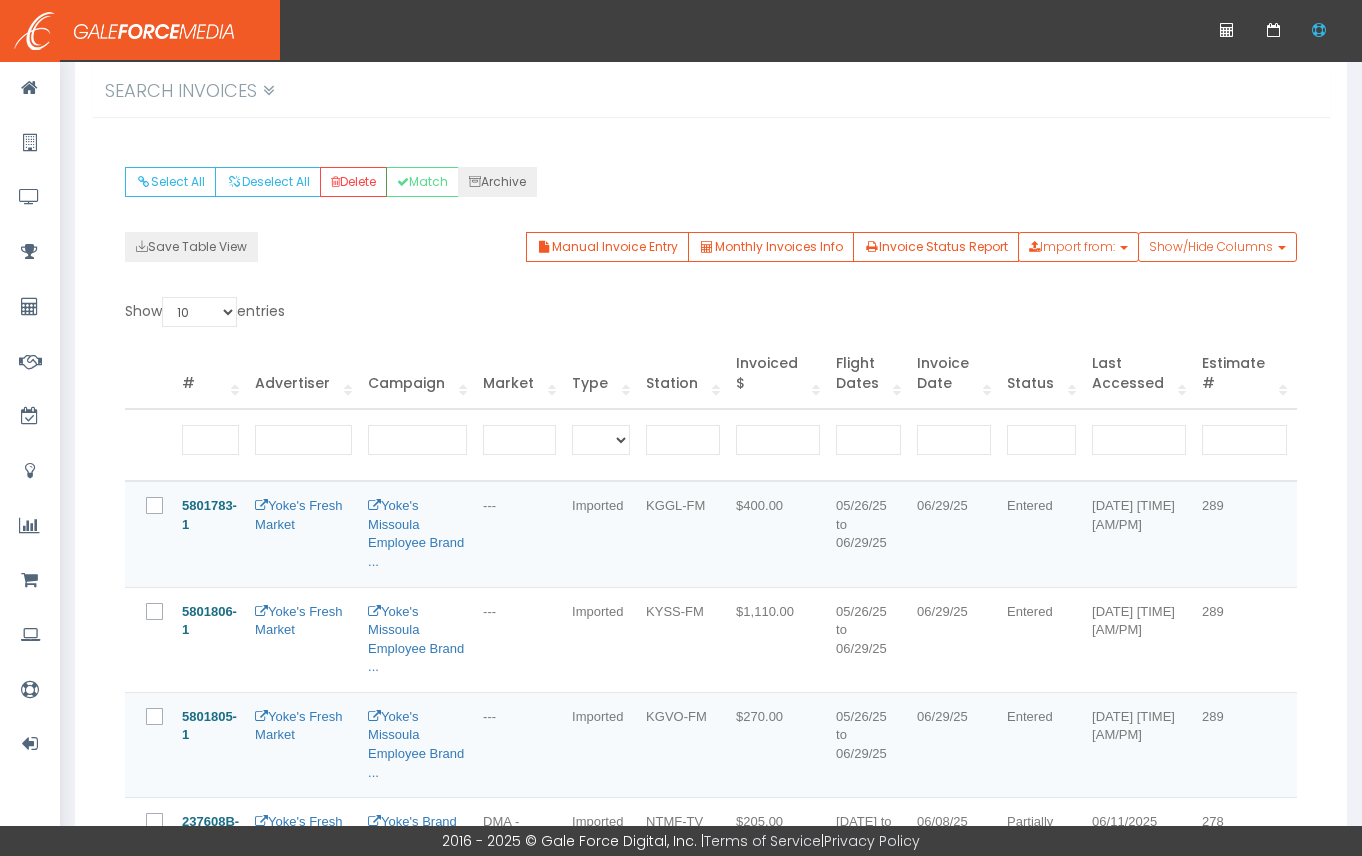 scroll, scrollTop: 300, scrollLeft: 0, axis: vertical 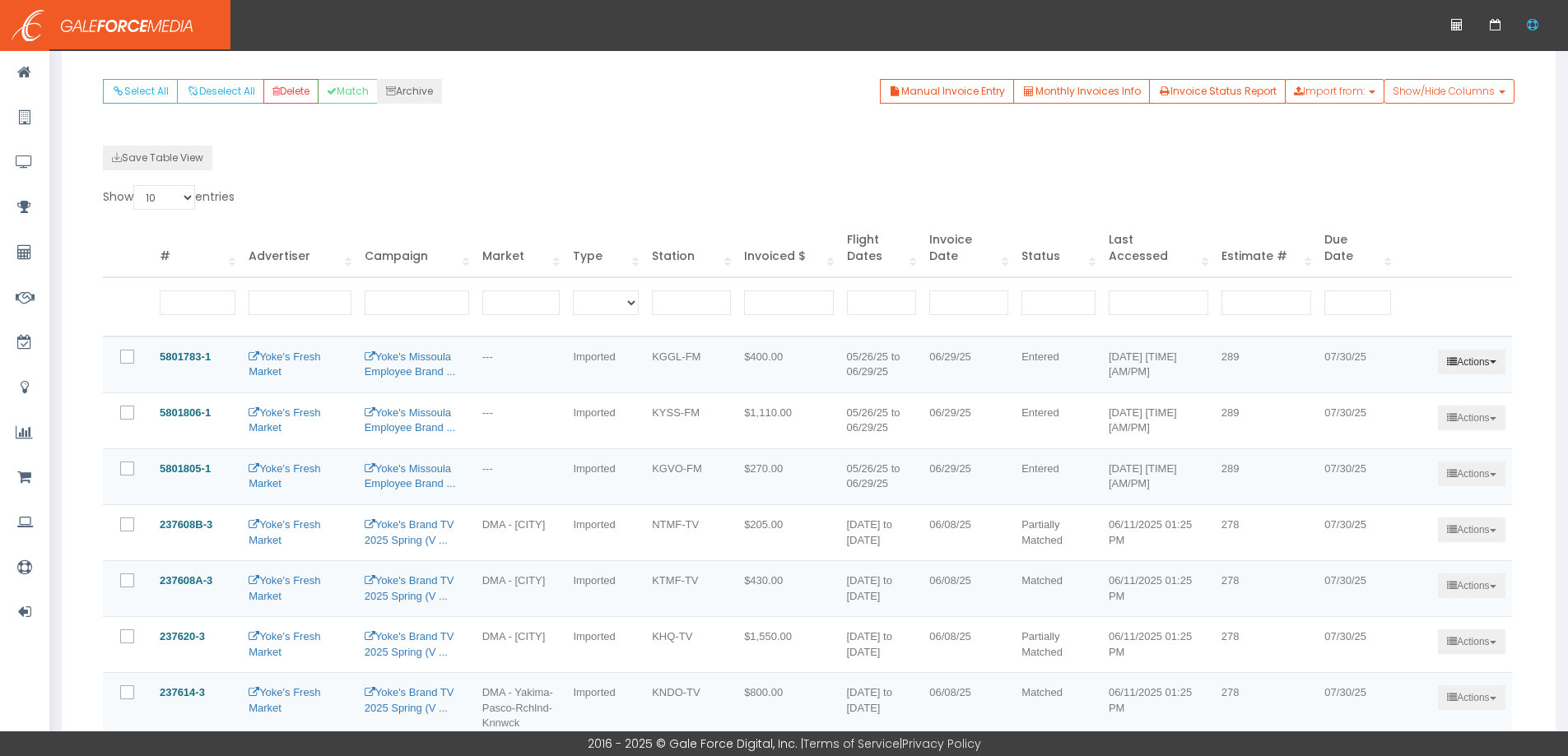 click on "Actions" at bounding box center (1471, 362) 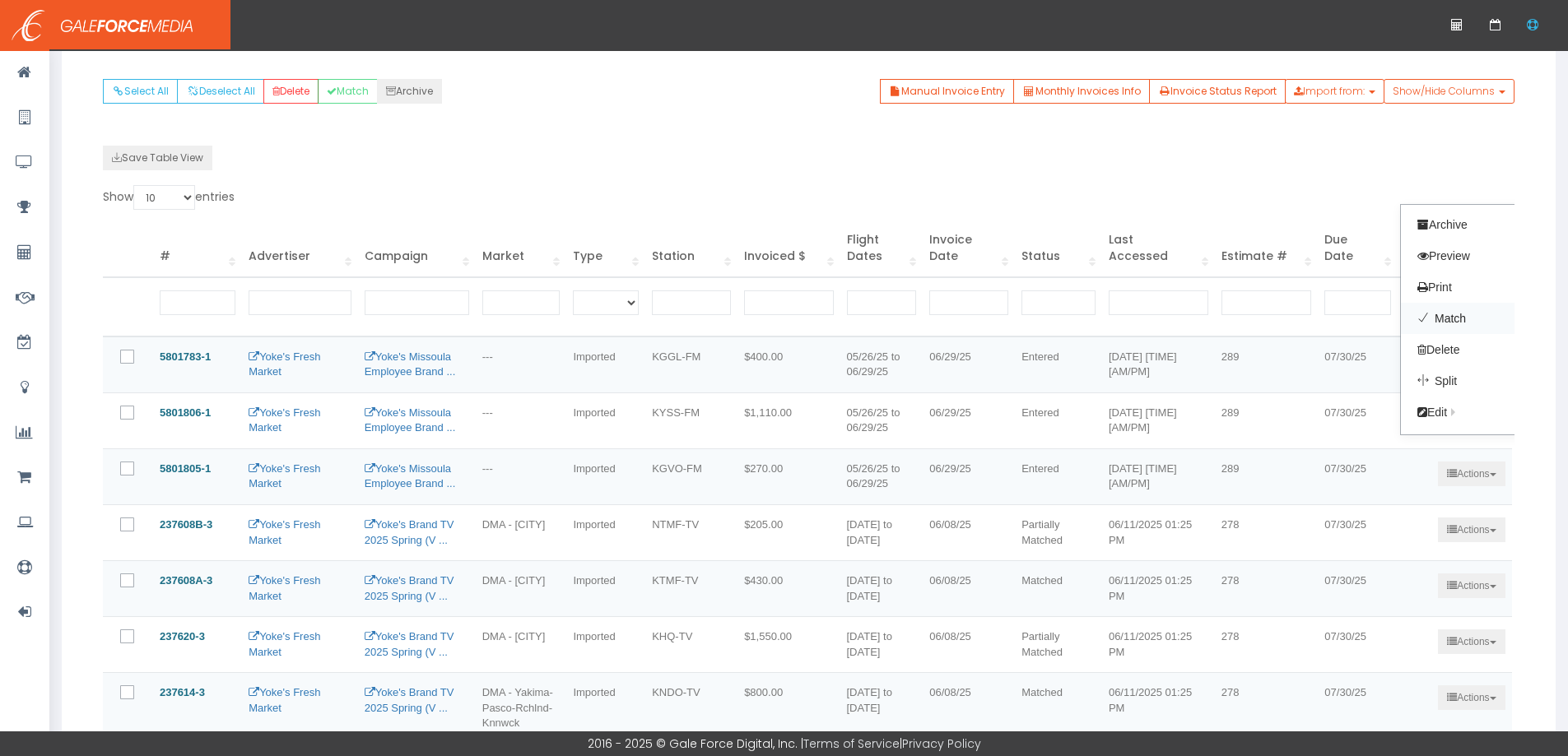 click on "Match" at bounding box center (1466, 318) 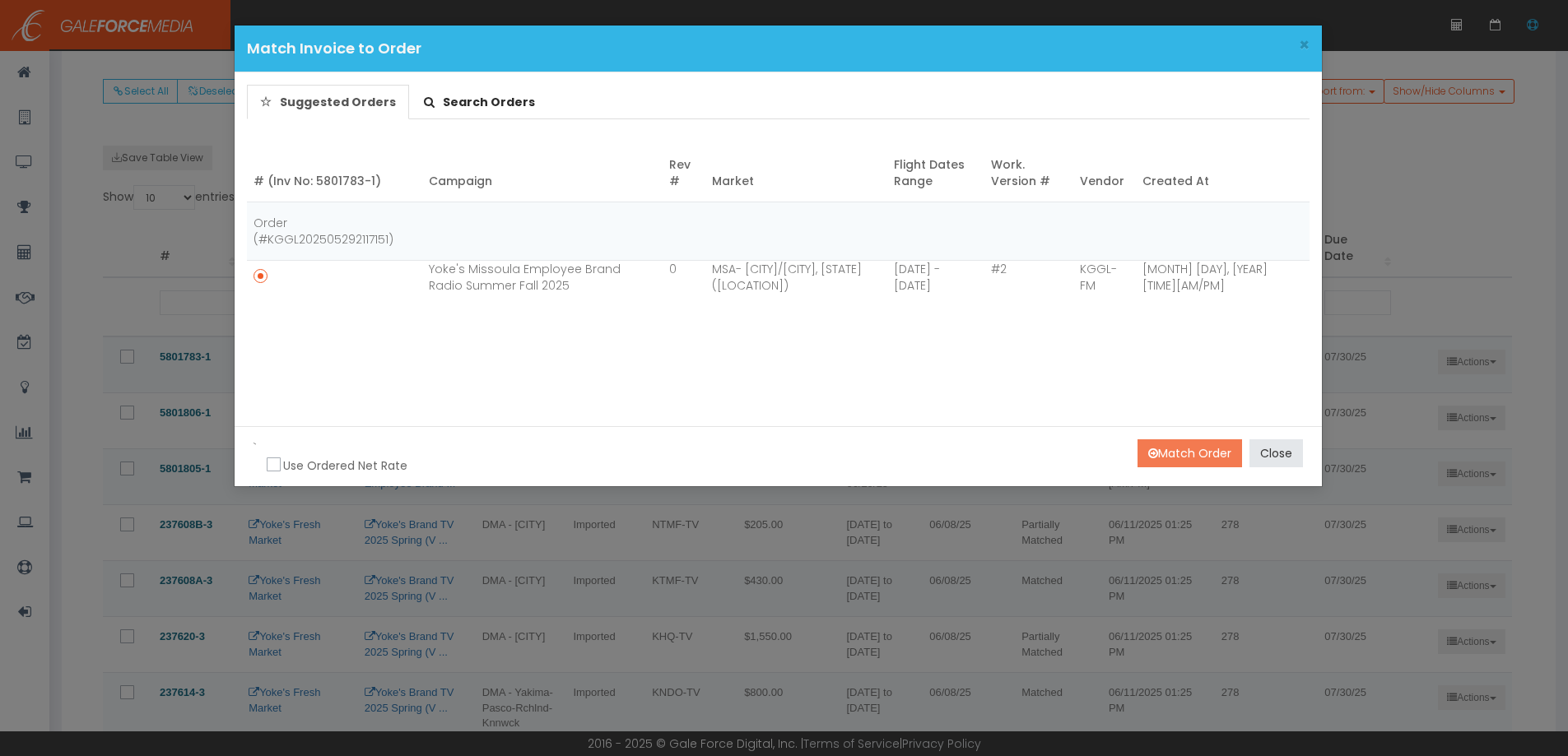 click on "Match Order" at bounding box center (1189, 453) 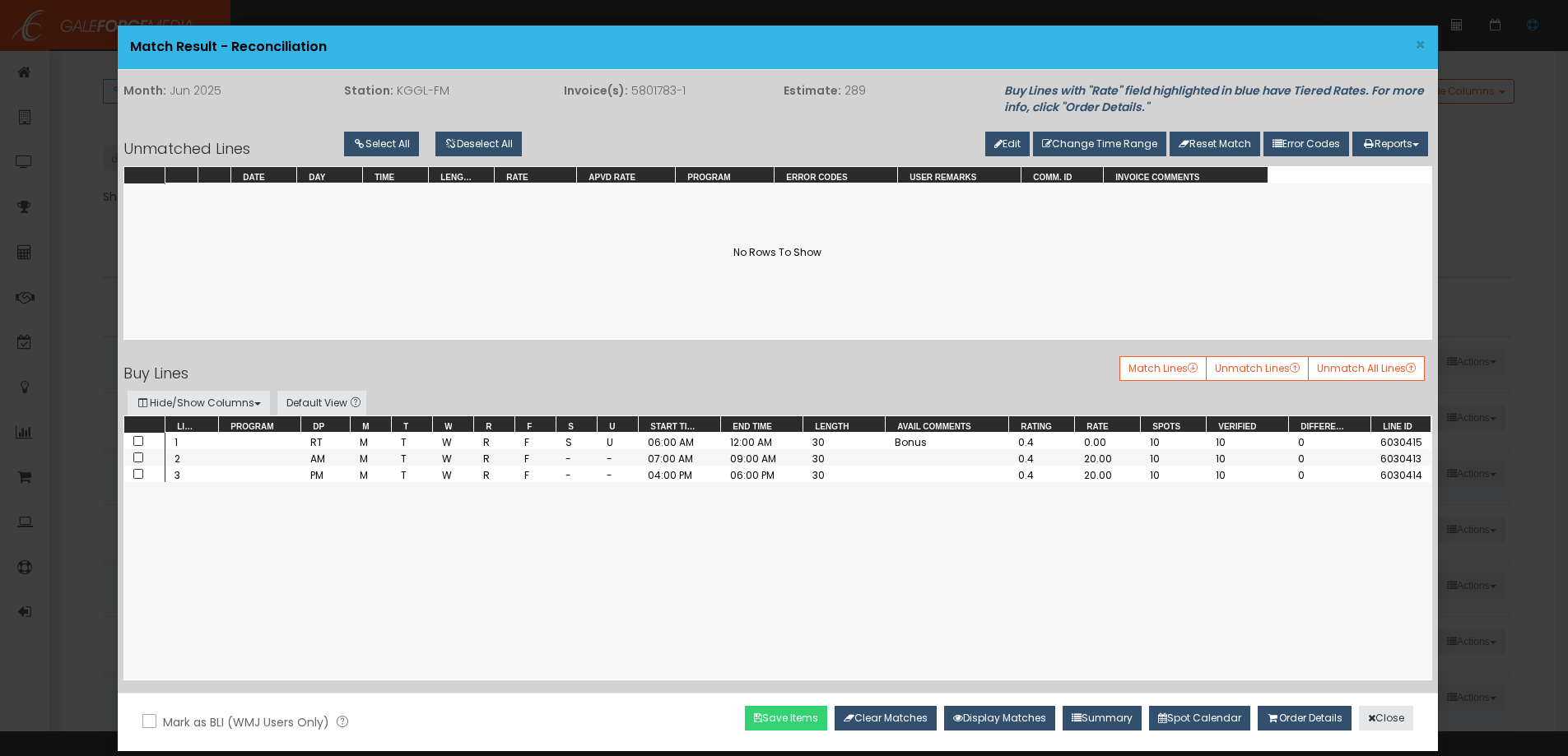 click on "Save Items" at bounding box center (786, 718) 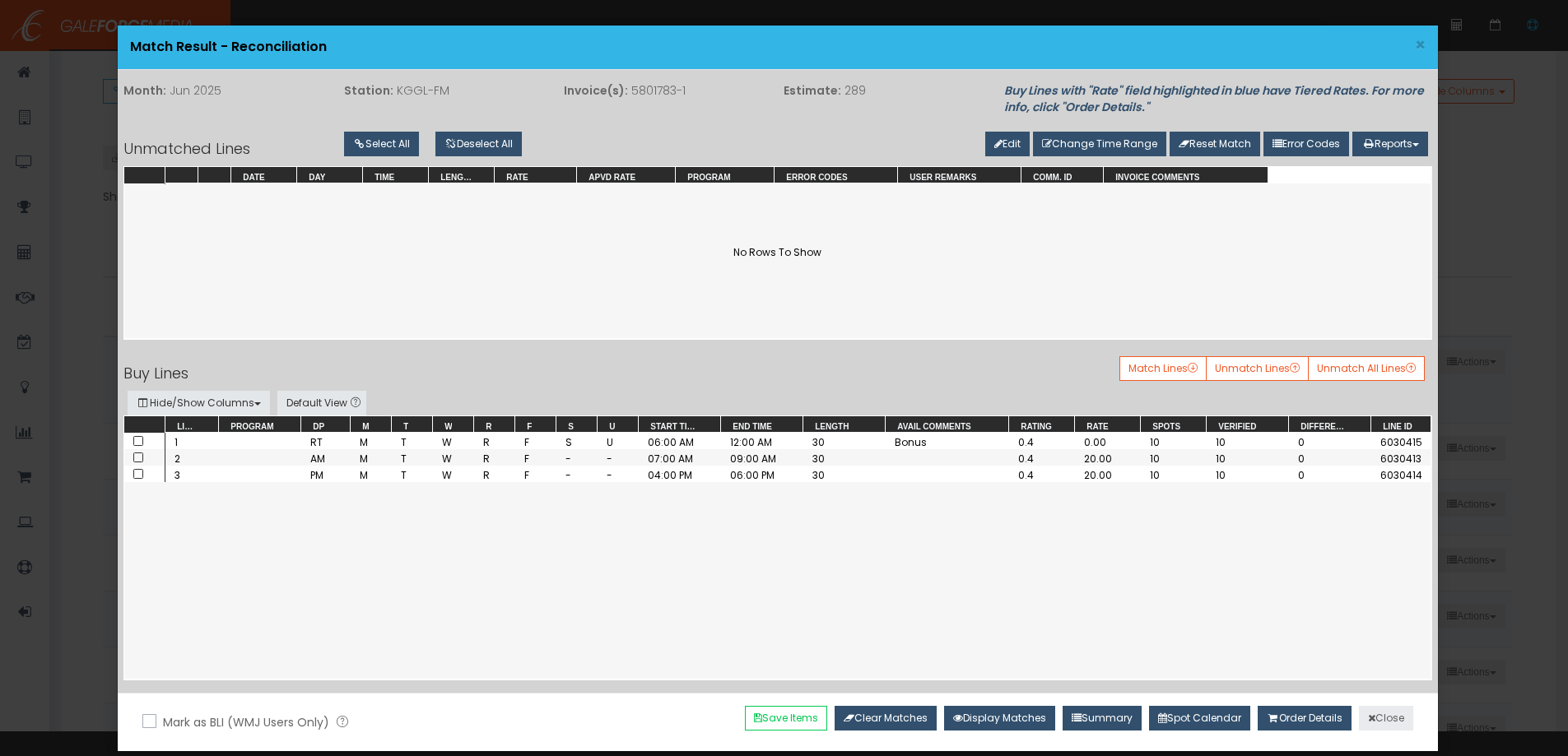 click on "Close" at bounding box center (1386, 718) 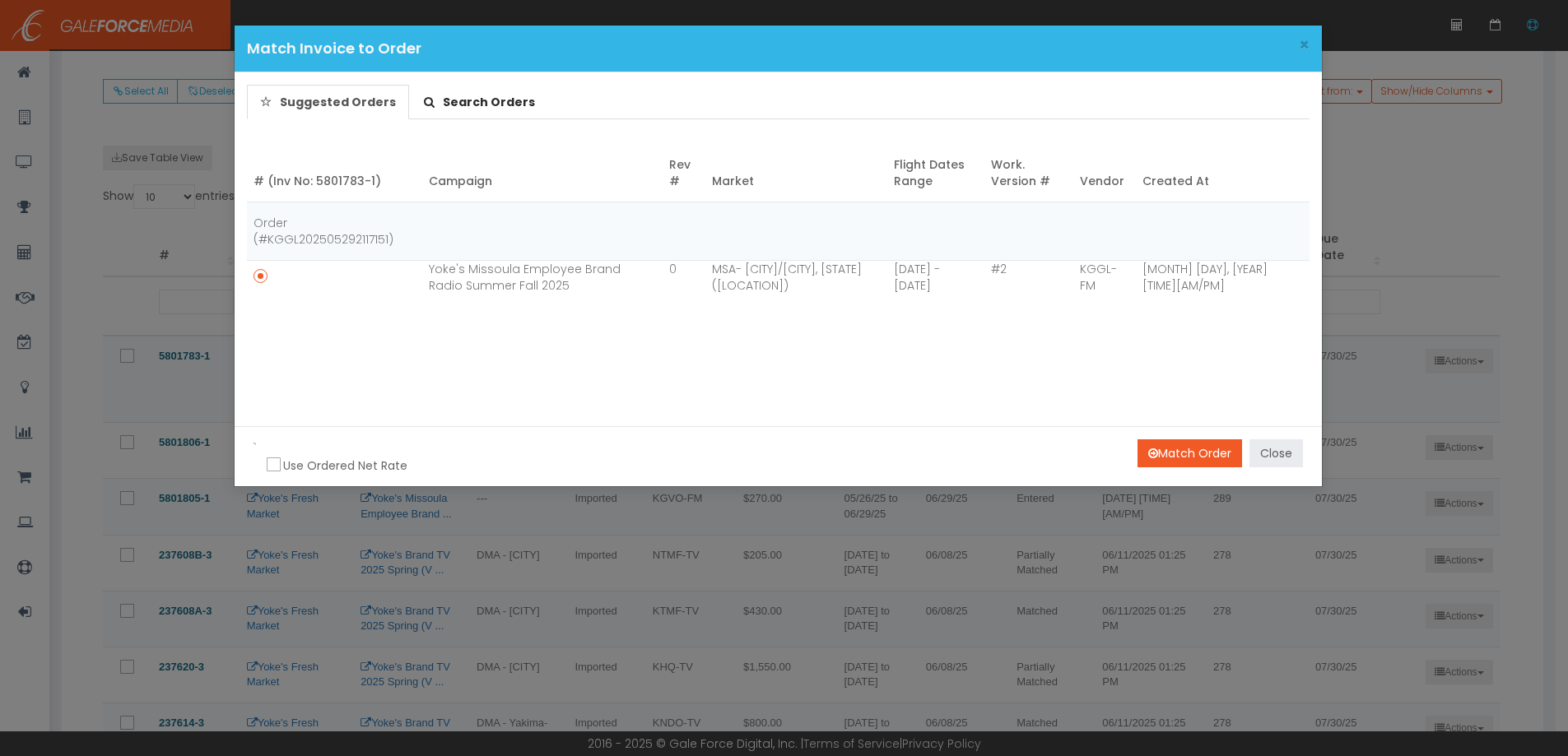 click on "Close" at bounding box center [1276, 453] 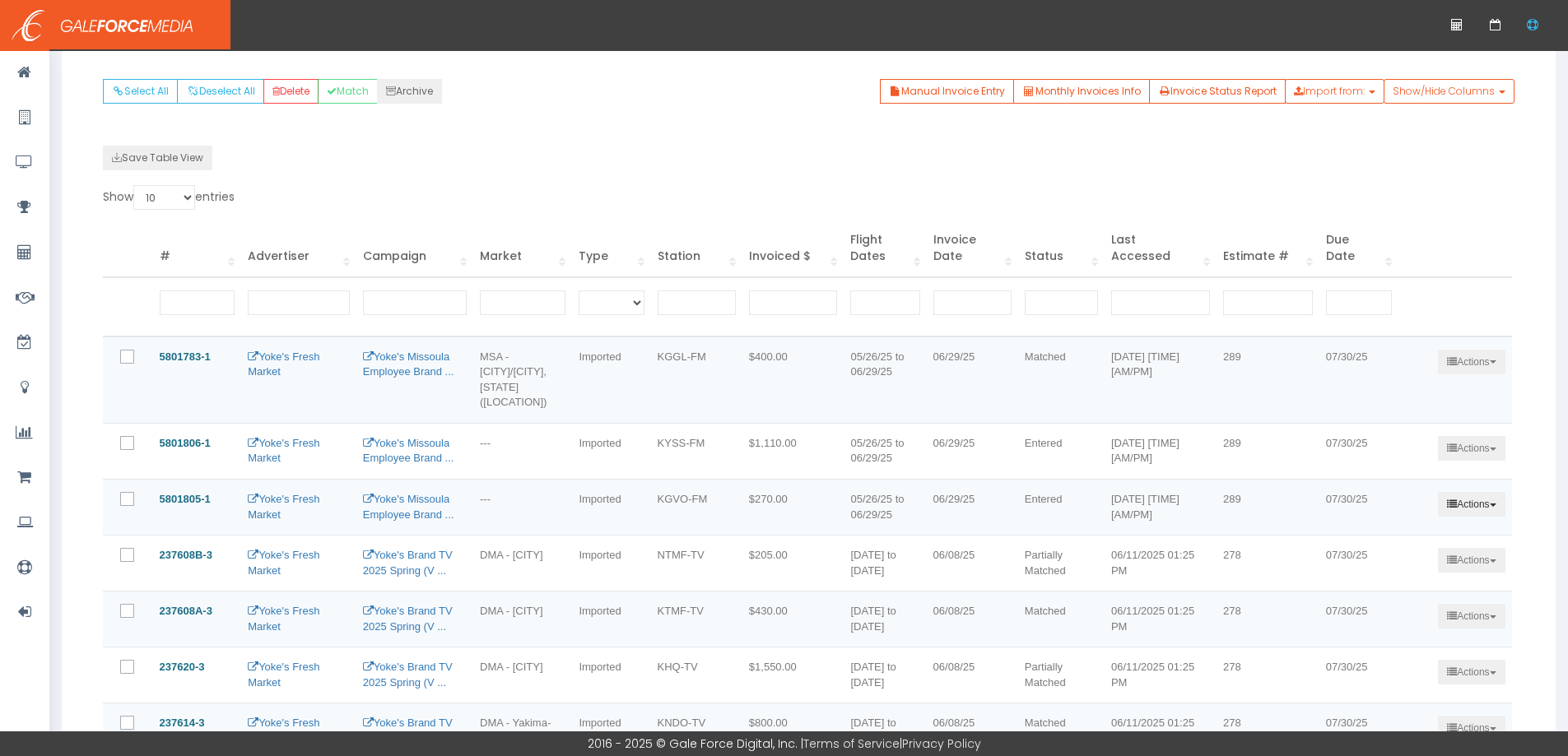 click on "Actions" at bounding box center [1471, 362] 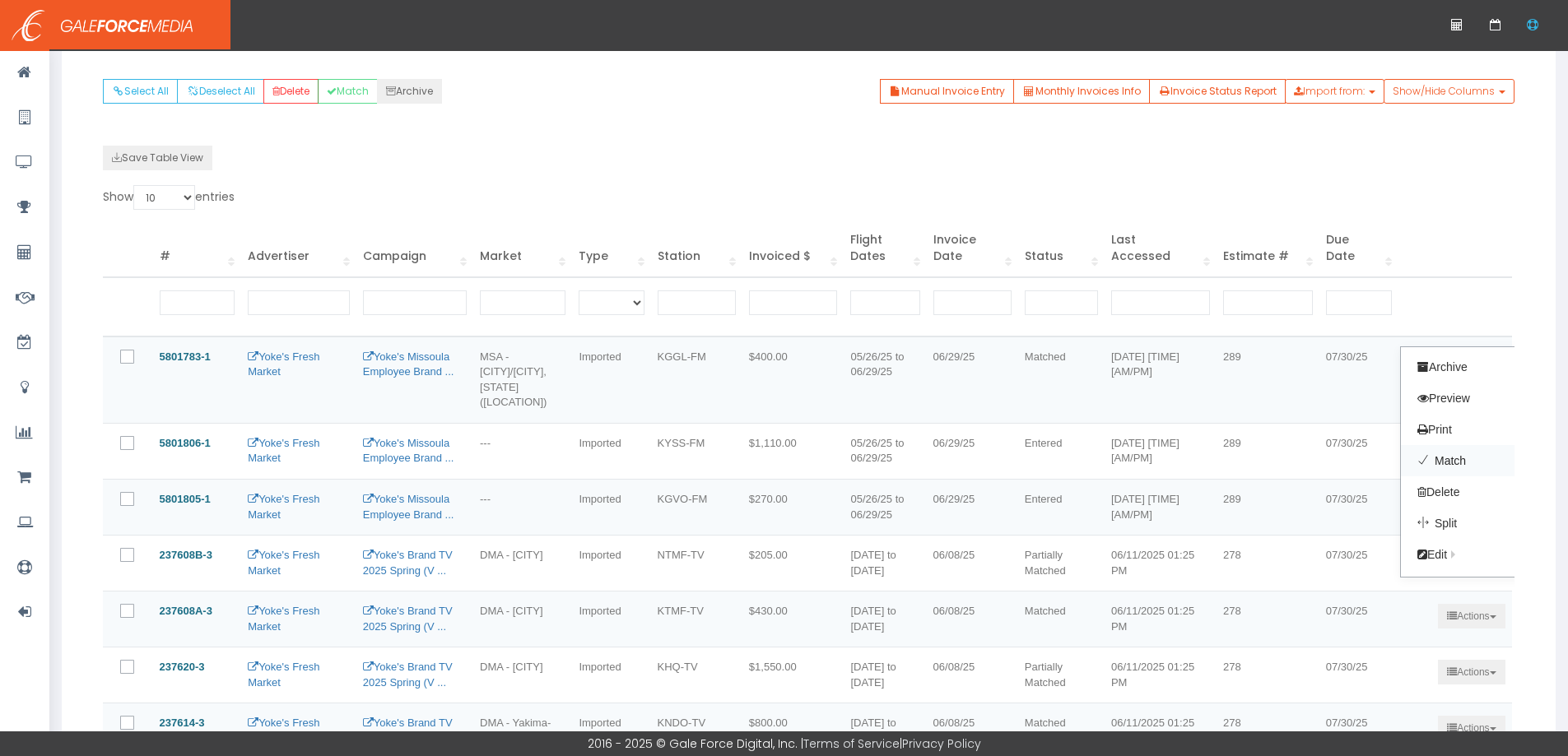 click on "Match" at bounding box center [1466, 461] 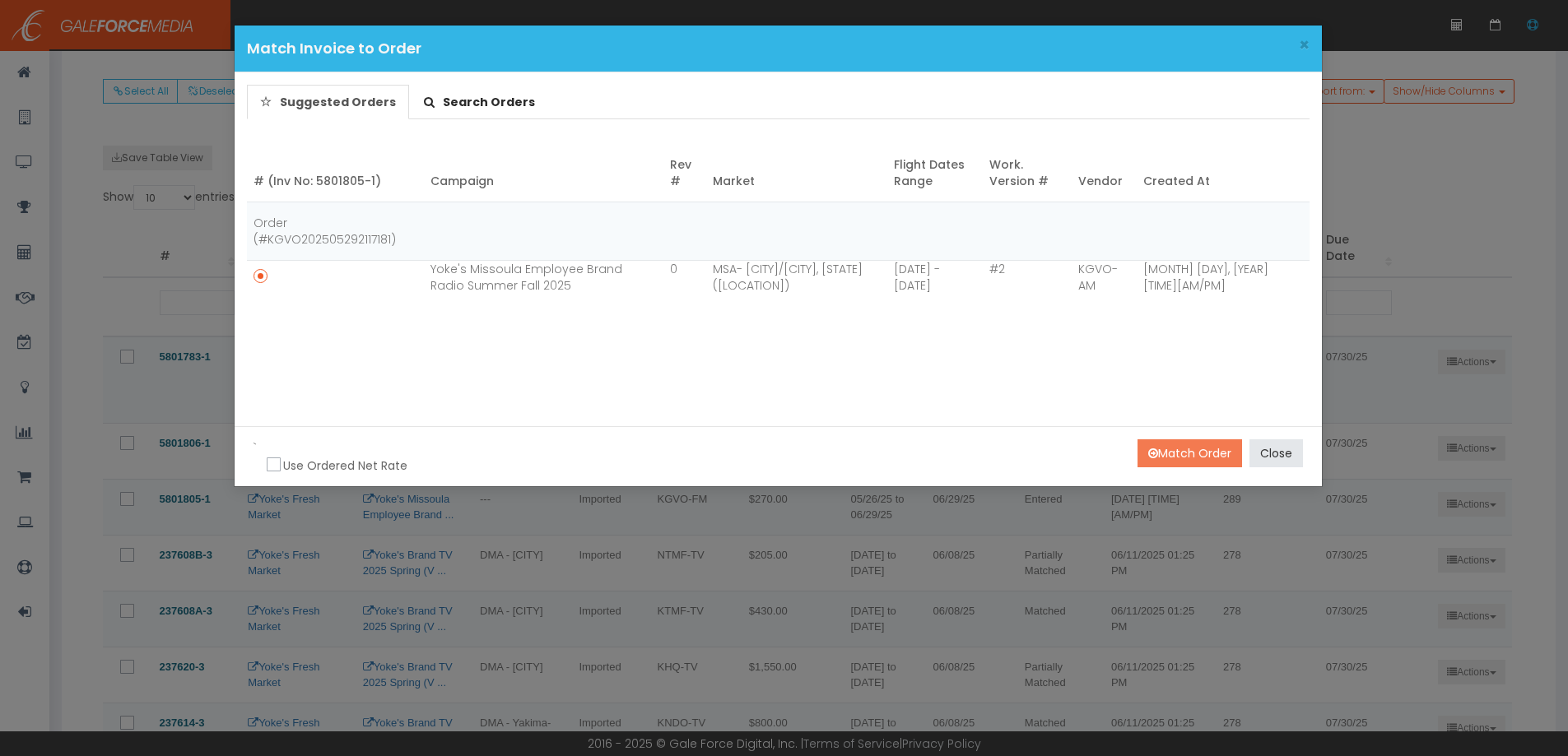 click on "Match Order" at bounding box center [1189, 453] 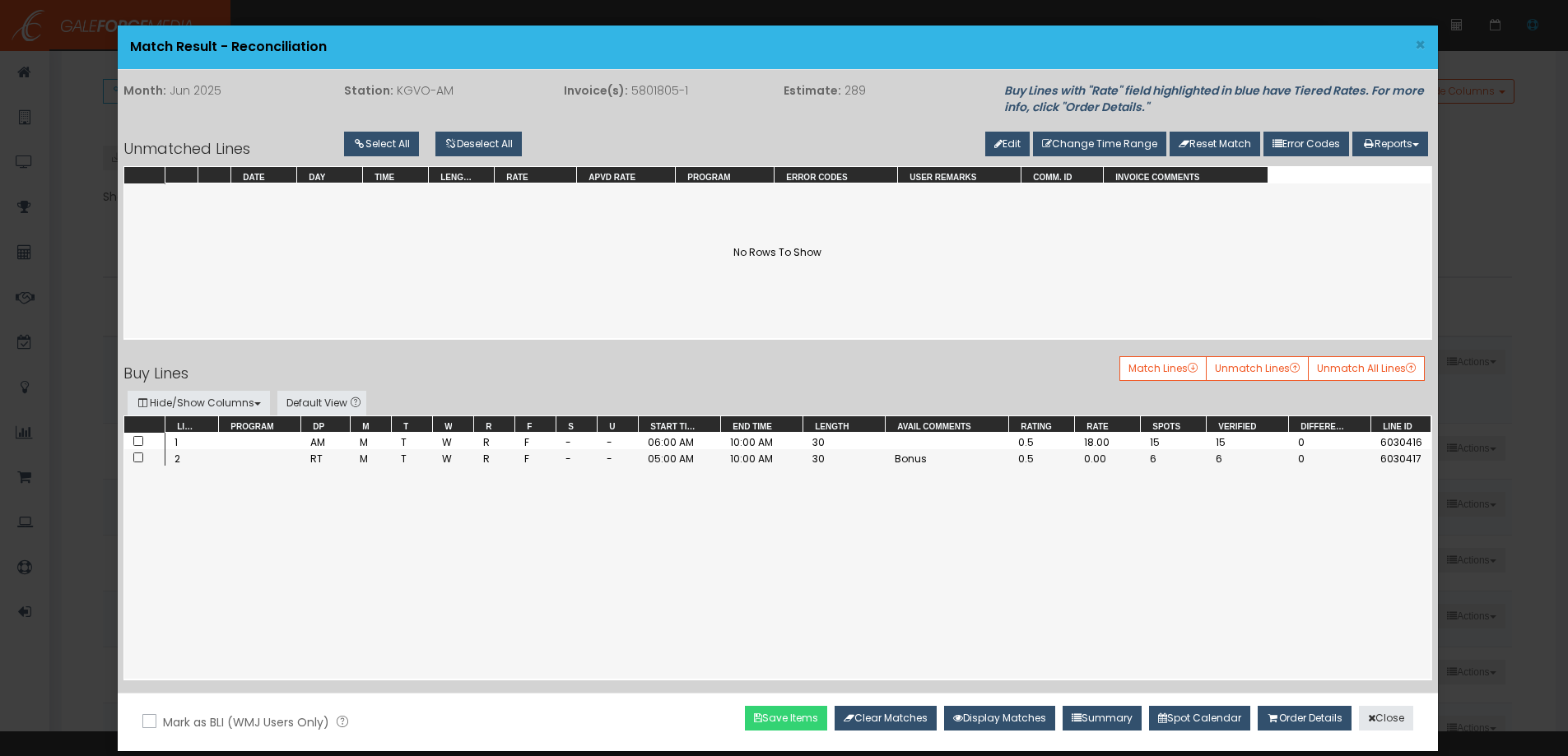 click on "Save Items" at bounding box center [786, 718] 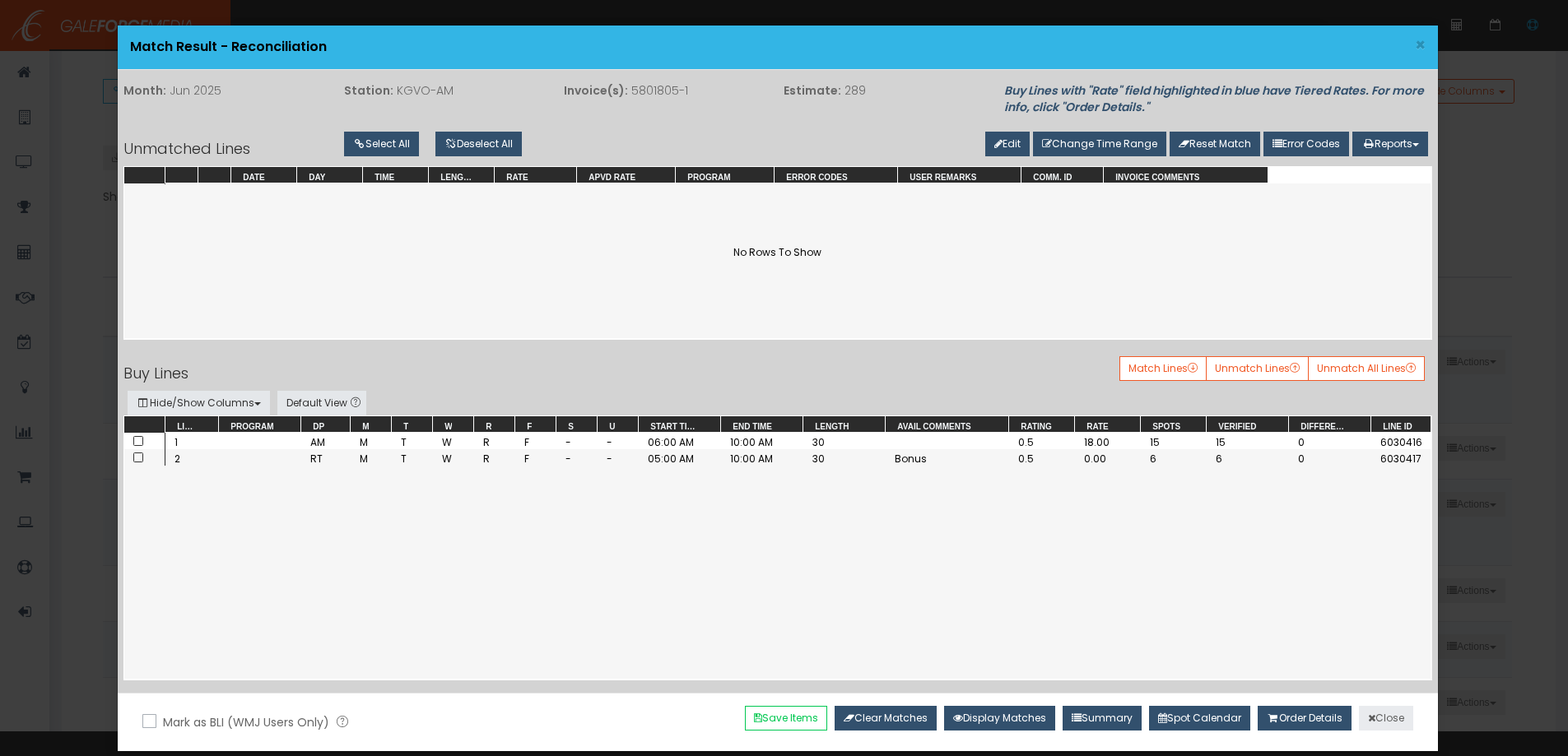 click on "Close" at bounding box center (1386, 718) 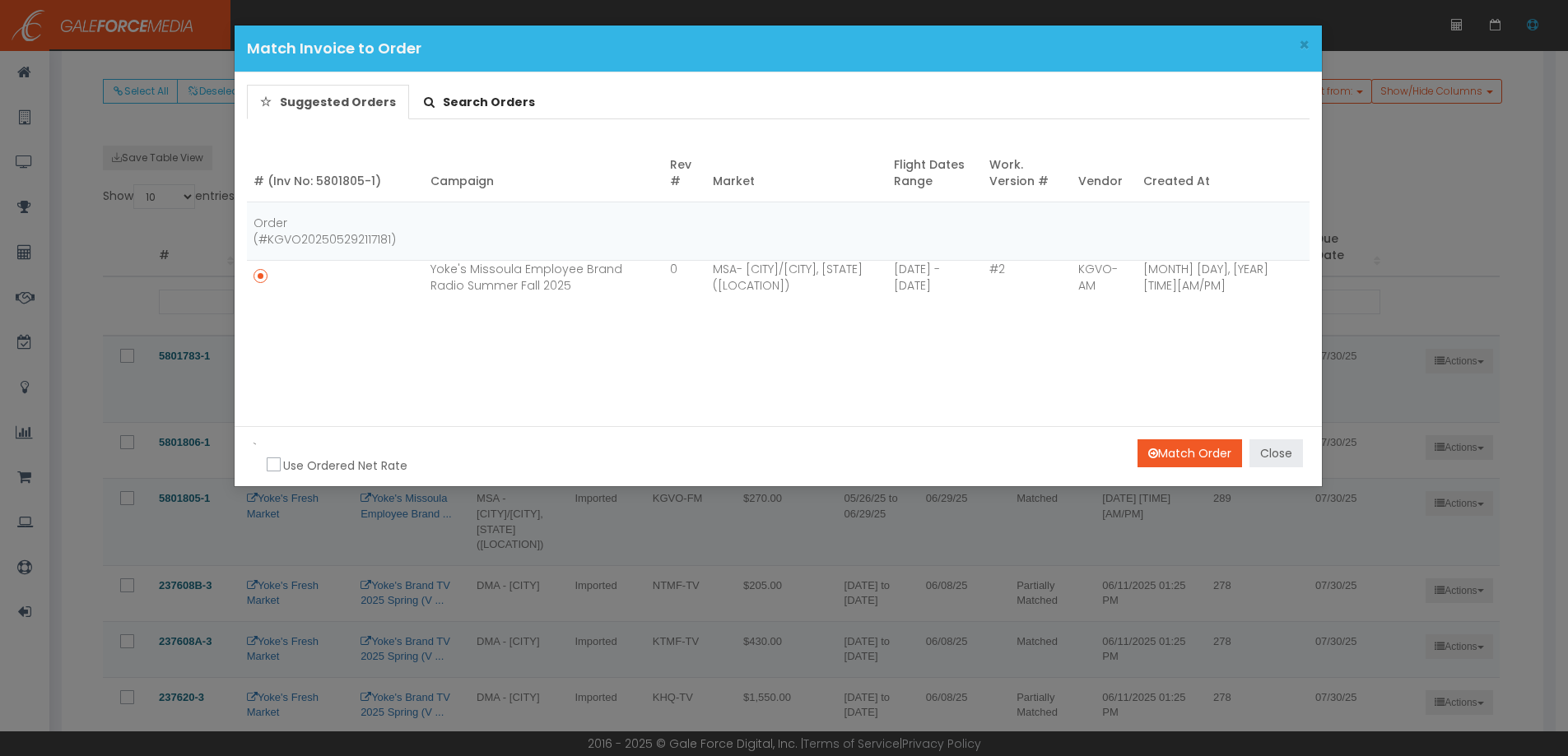 click on "Close" at bounding box center [1276, 453] 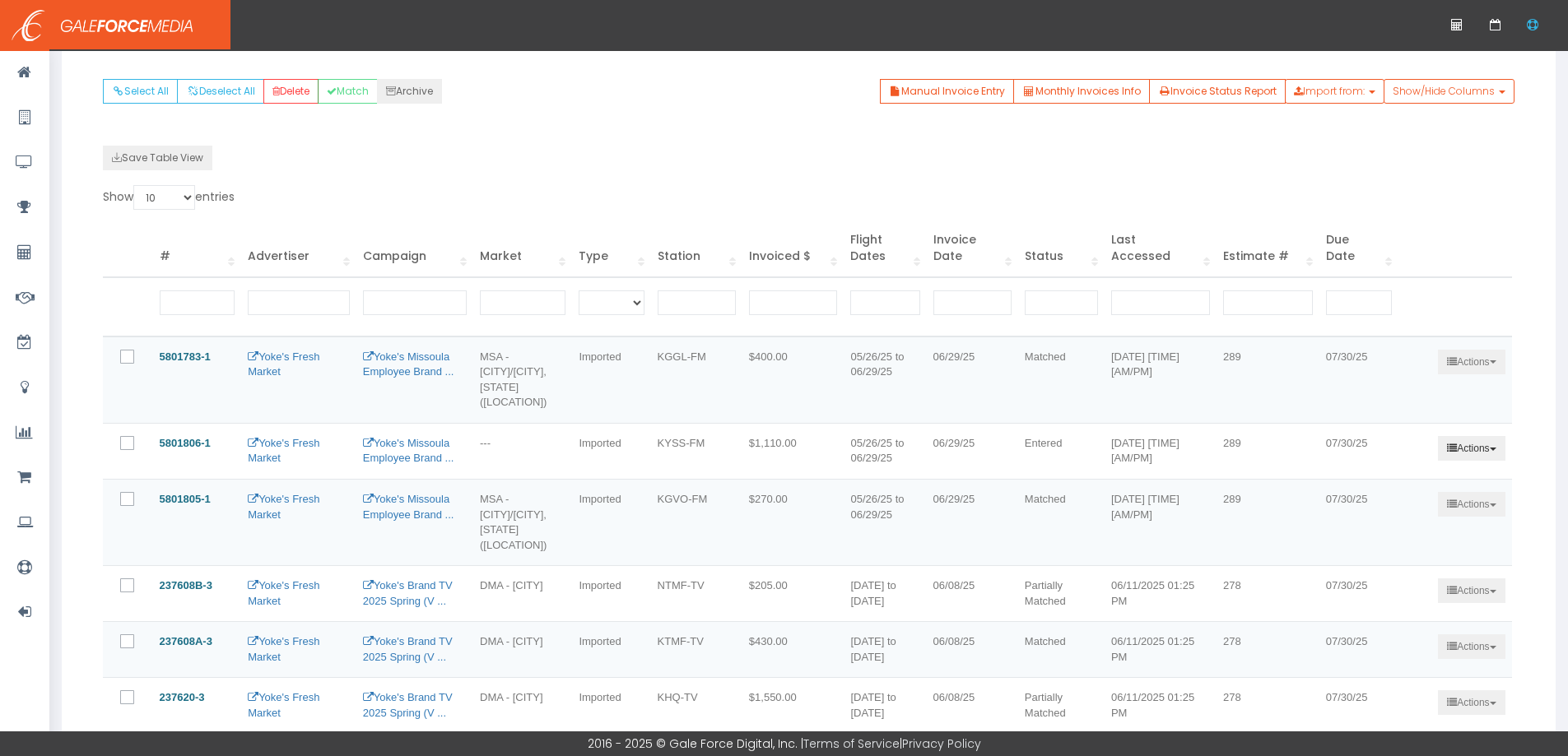 click on "Actions" at bounding box center (1471, 448) 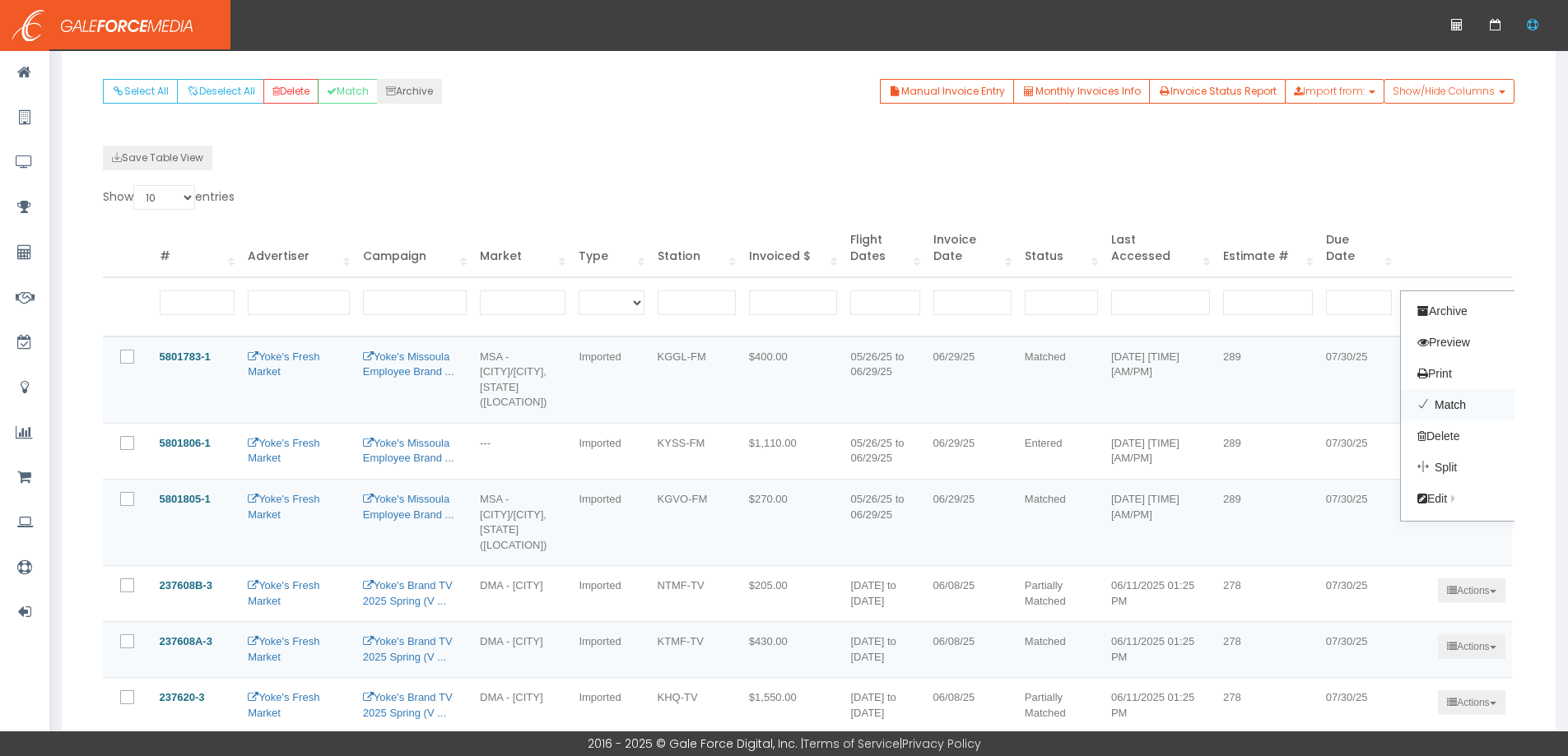 click on "Match" at bounding box center (1466, 405) 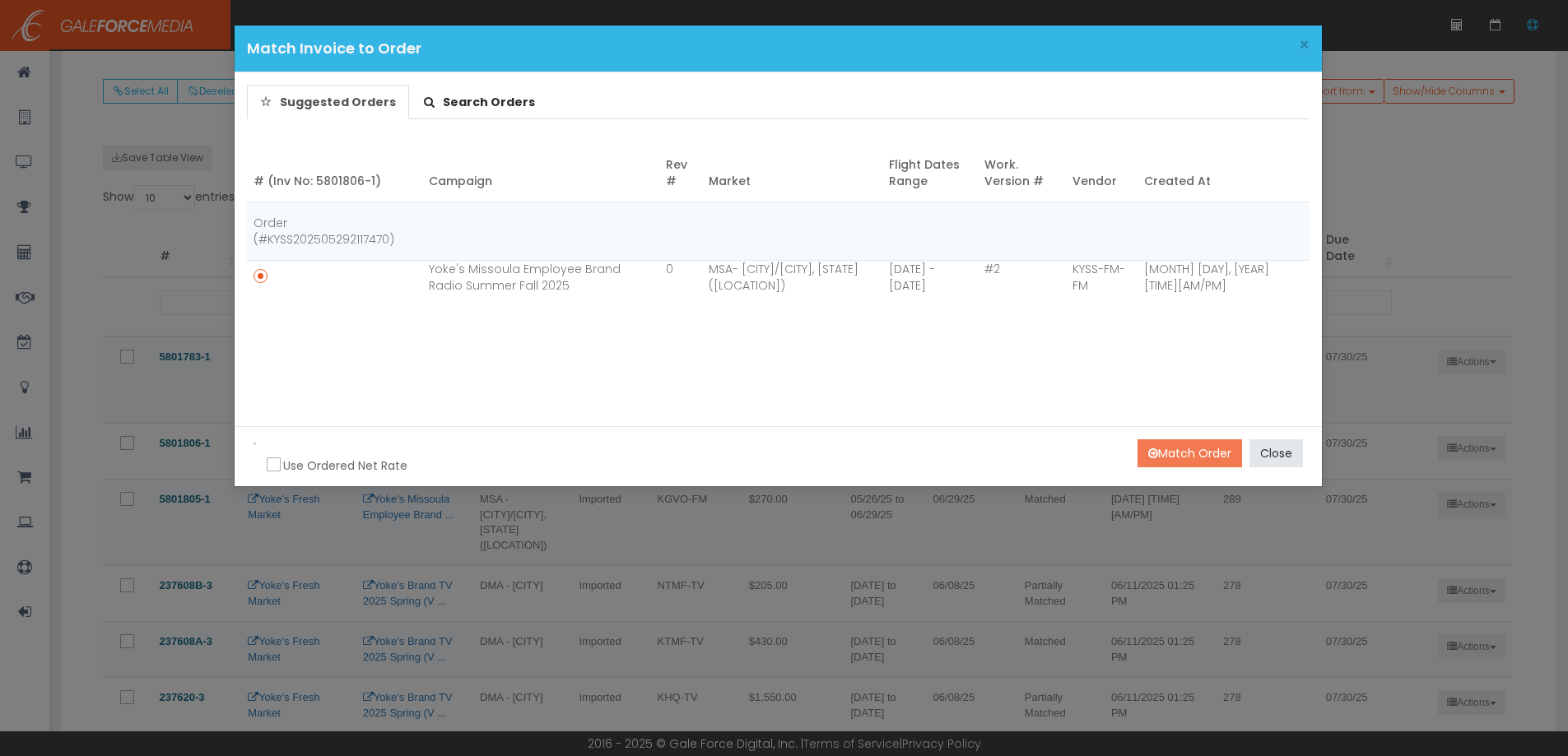 click on "Match Order" at bounding box center [1189, 453] 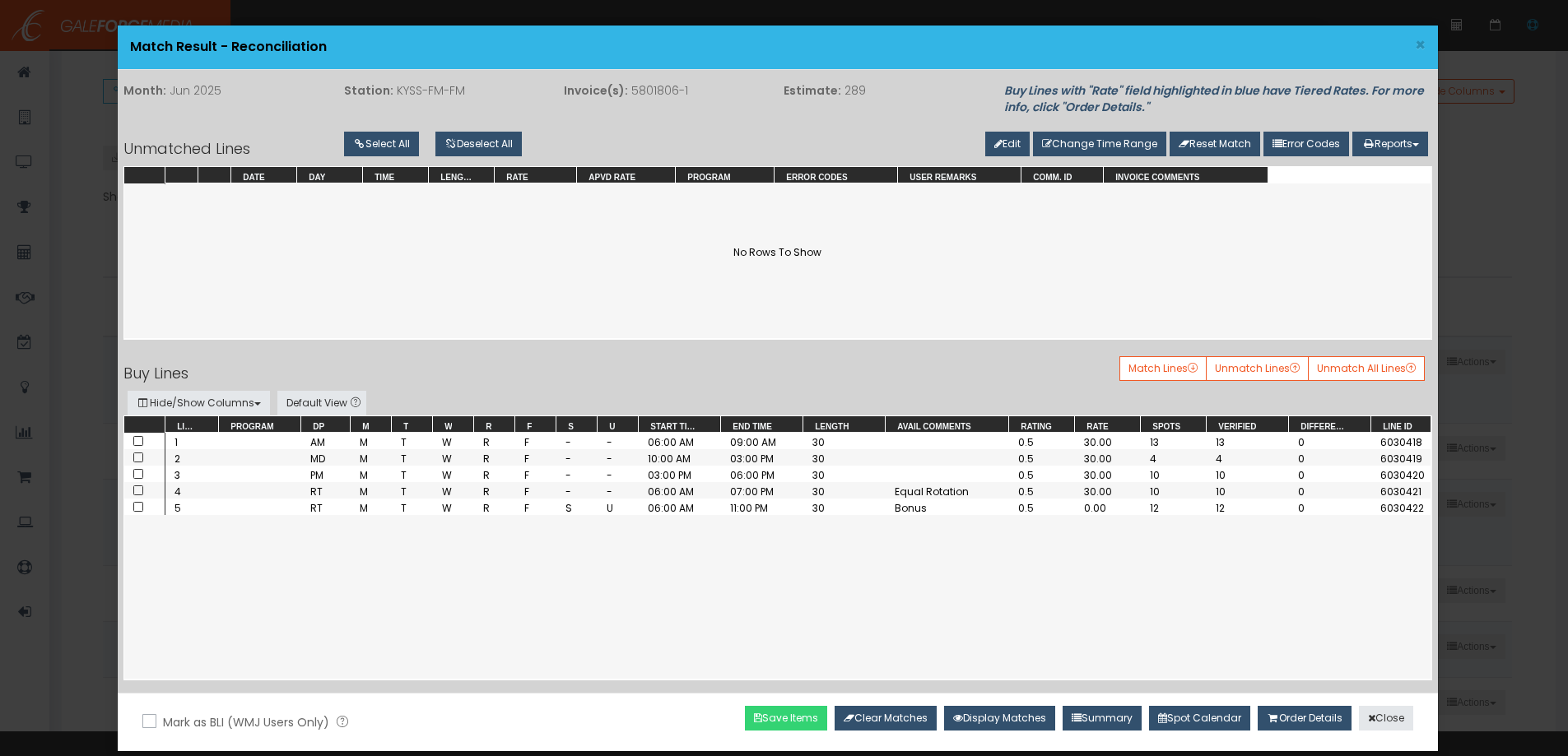 drag, startPoint x: 794, startPoint y: 721, endPoint x: 834, endPoint y: 706, distance: 42.720019 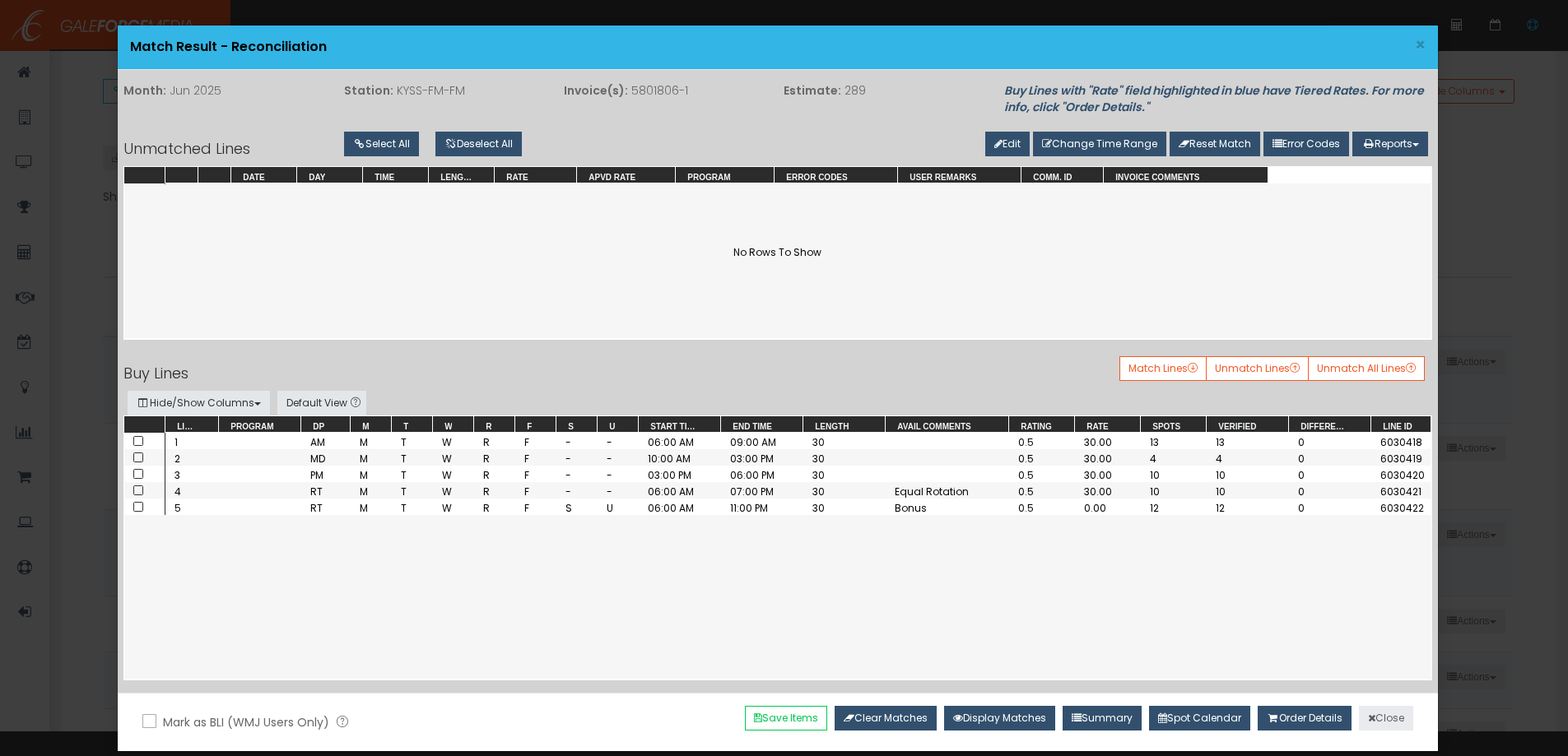 click on "Close" at bounding box center (1386, 718) 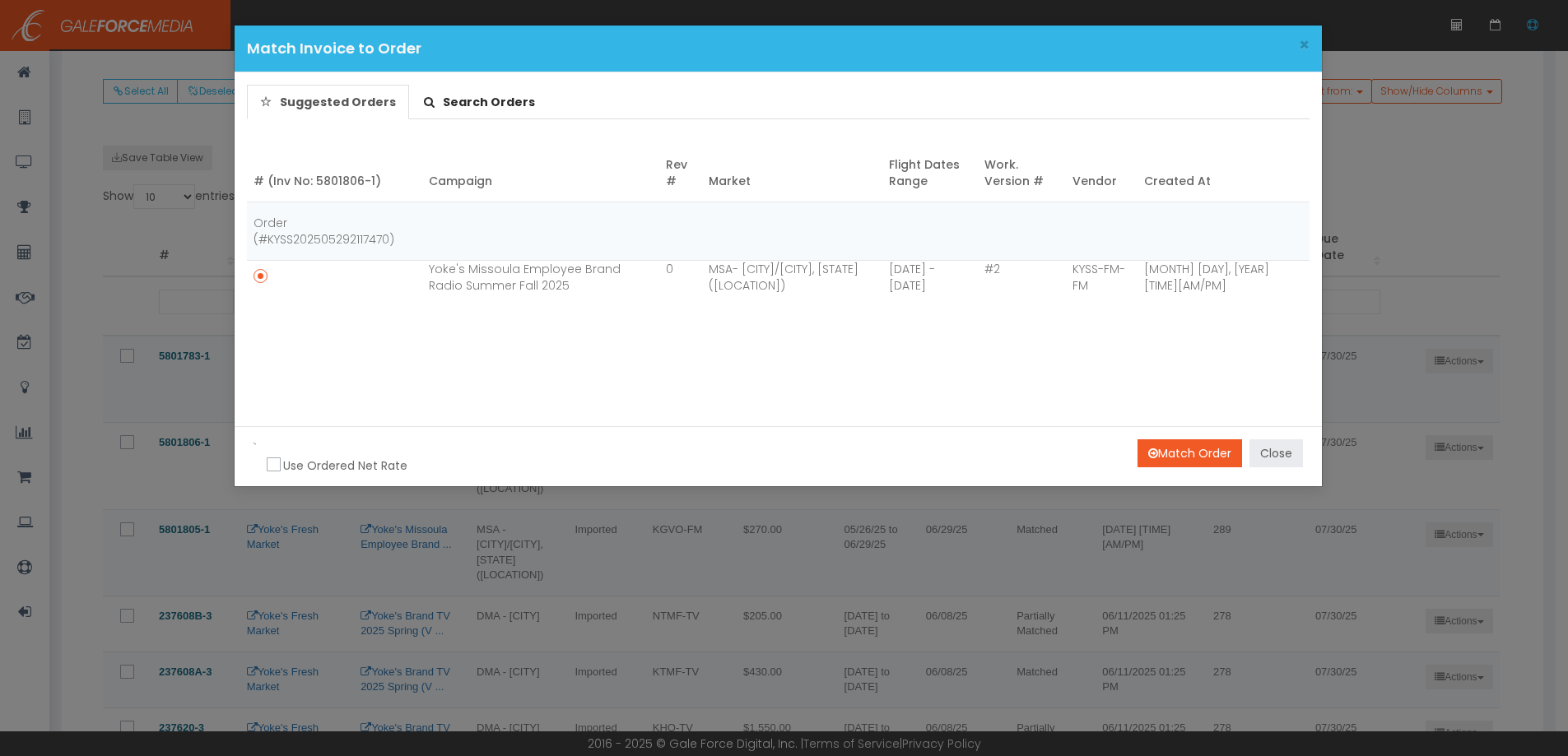 click on "Close" at bounding box center (1276, 453) 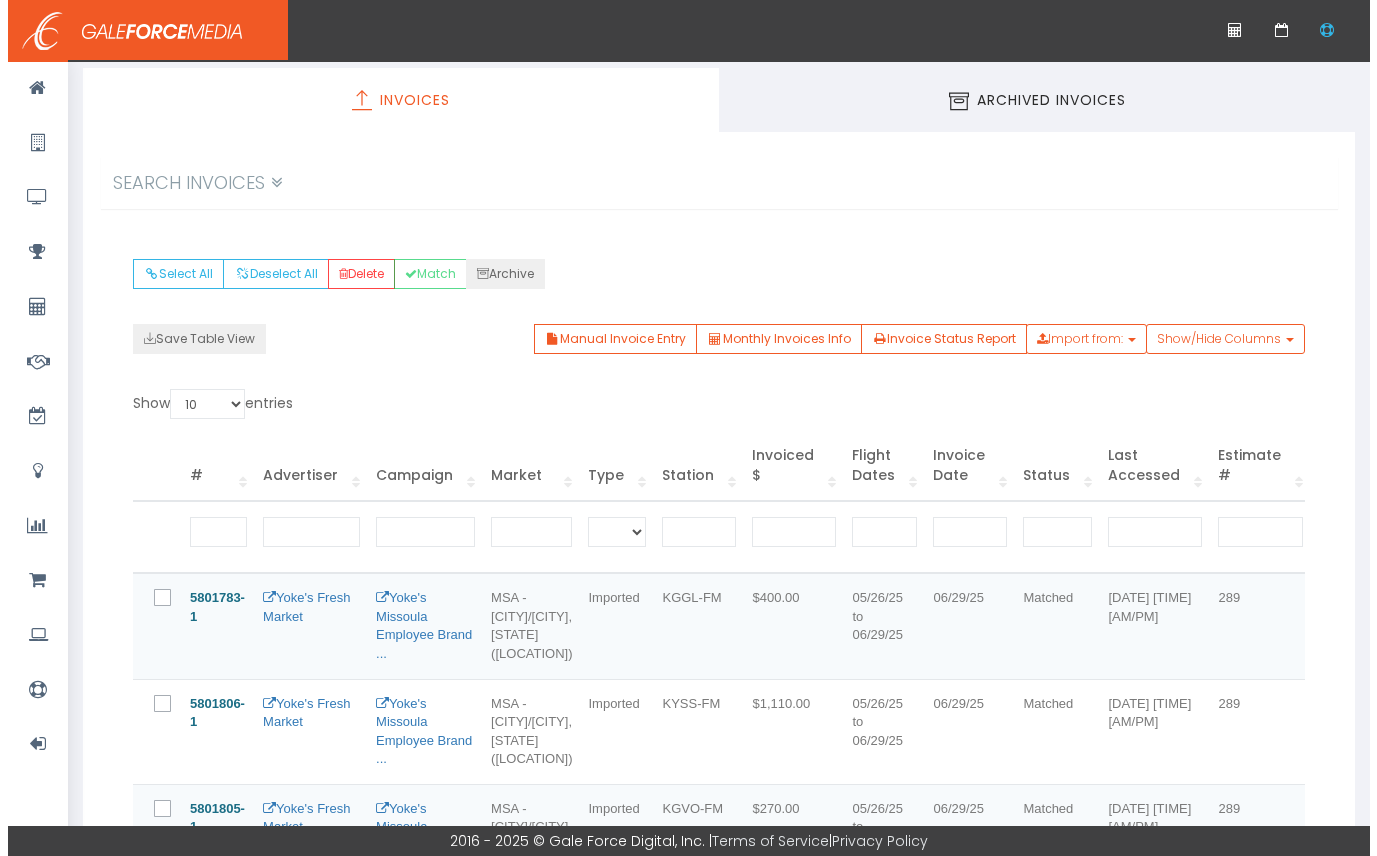 scroll, scrollTop: 0, scrollLeft: 0, axis: both 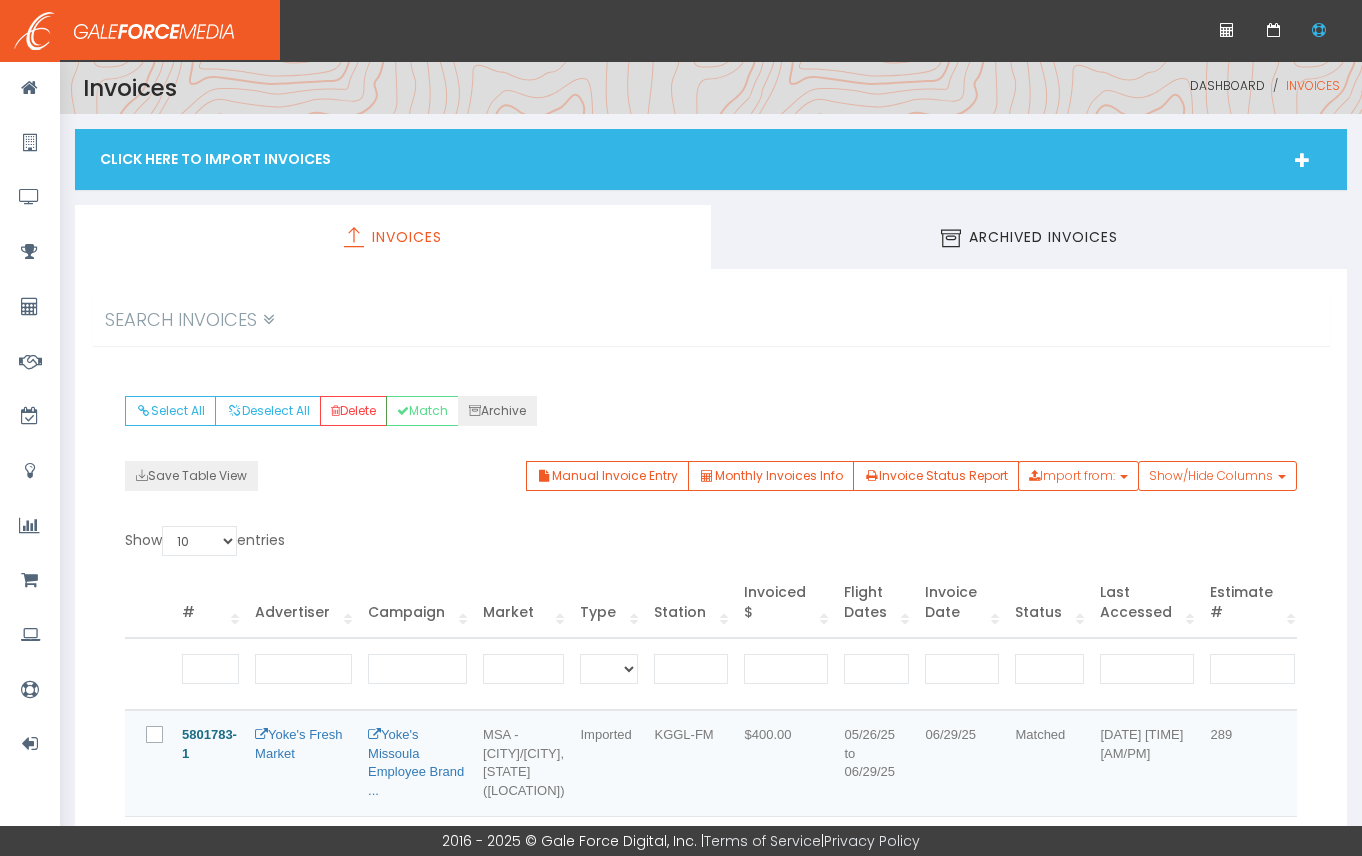 click on "Click Here To Import Invoices" at bounding box center (711, 159) 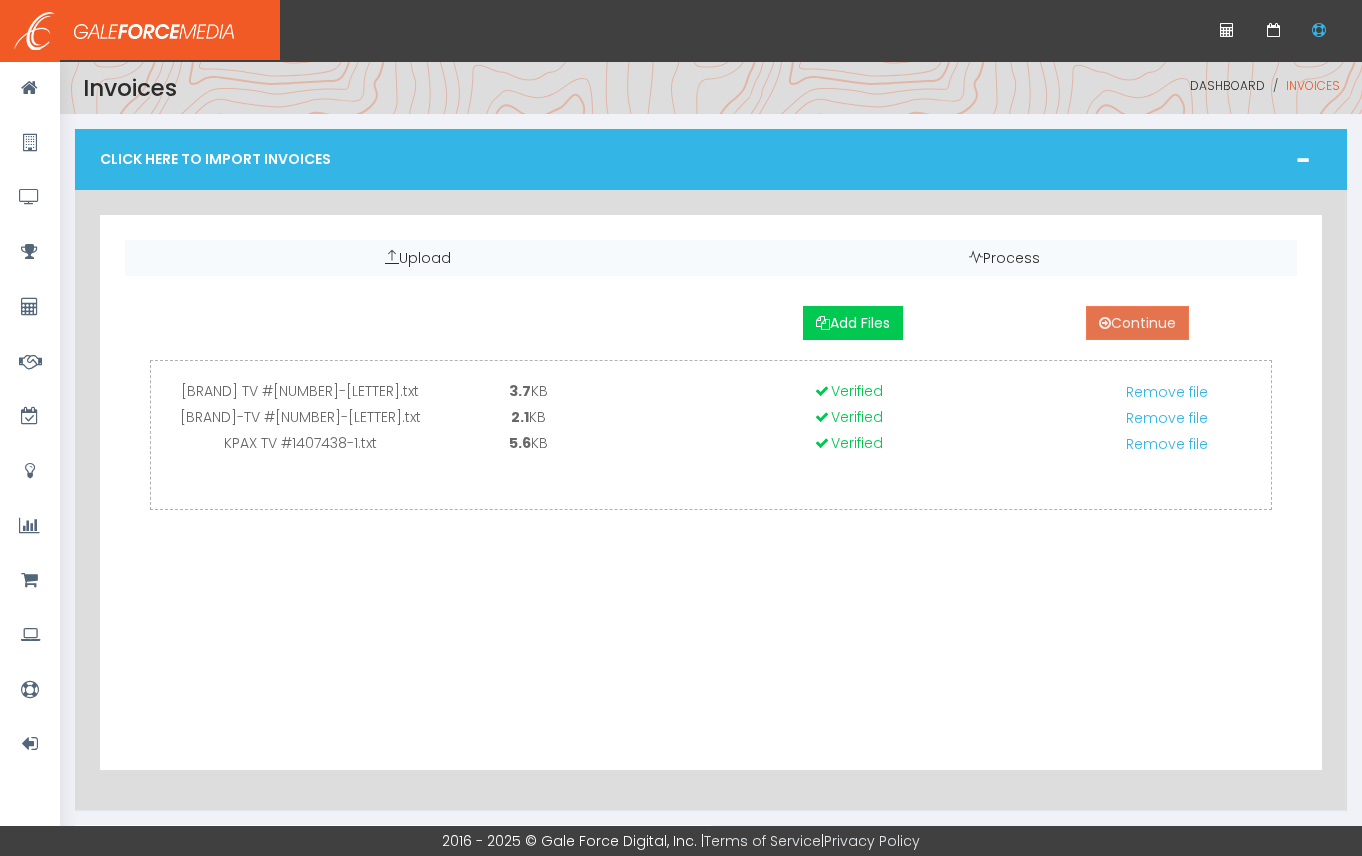 click on "Continue" at bounding box center (1137, 323) 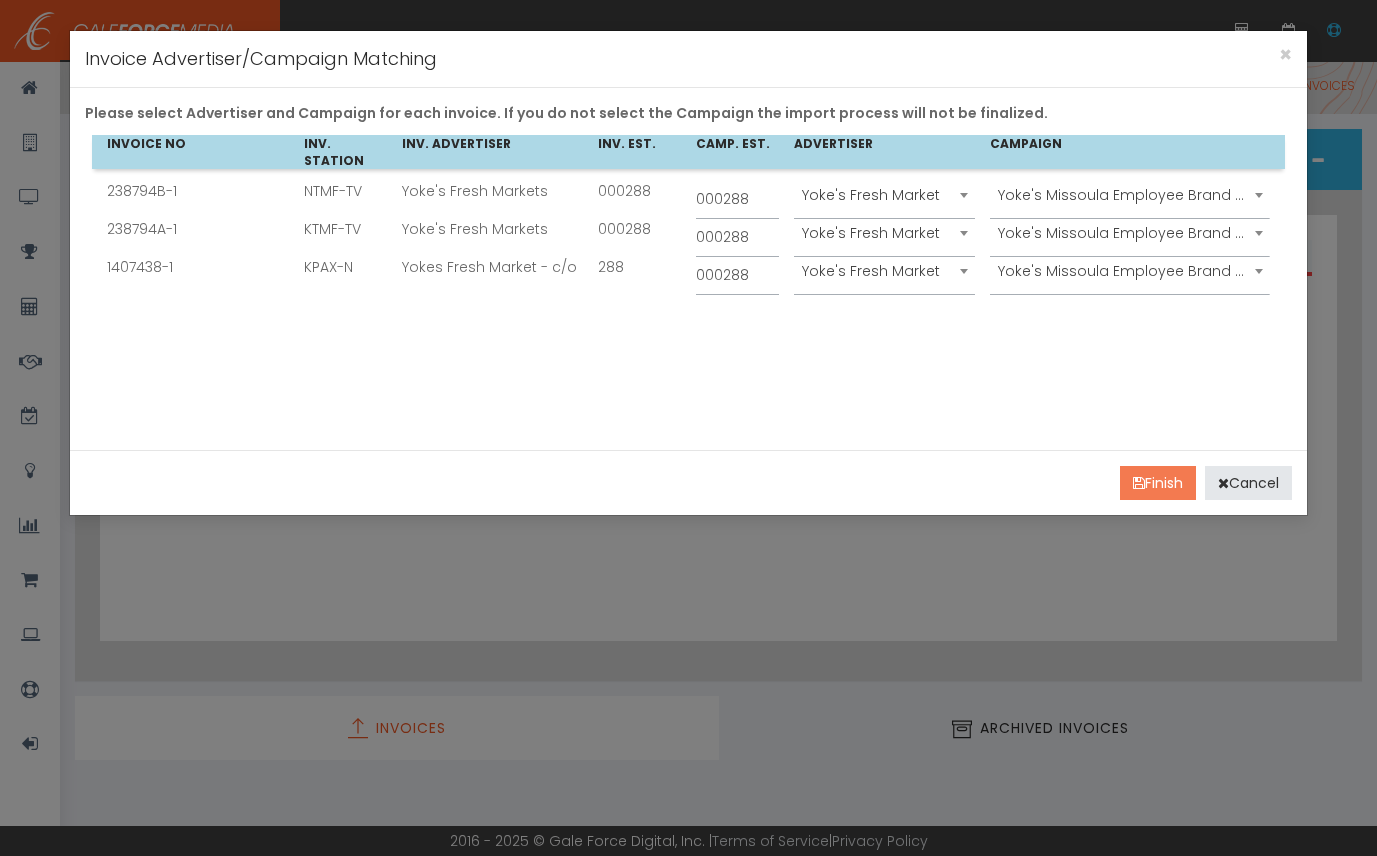 click on "Finish" at bounding box center (1158, 483) 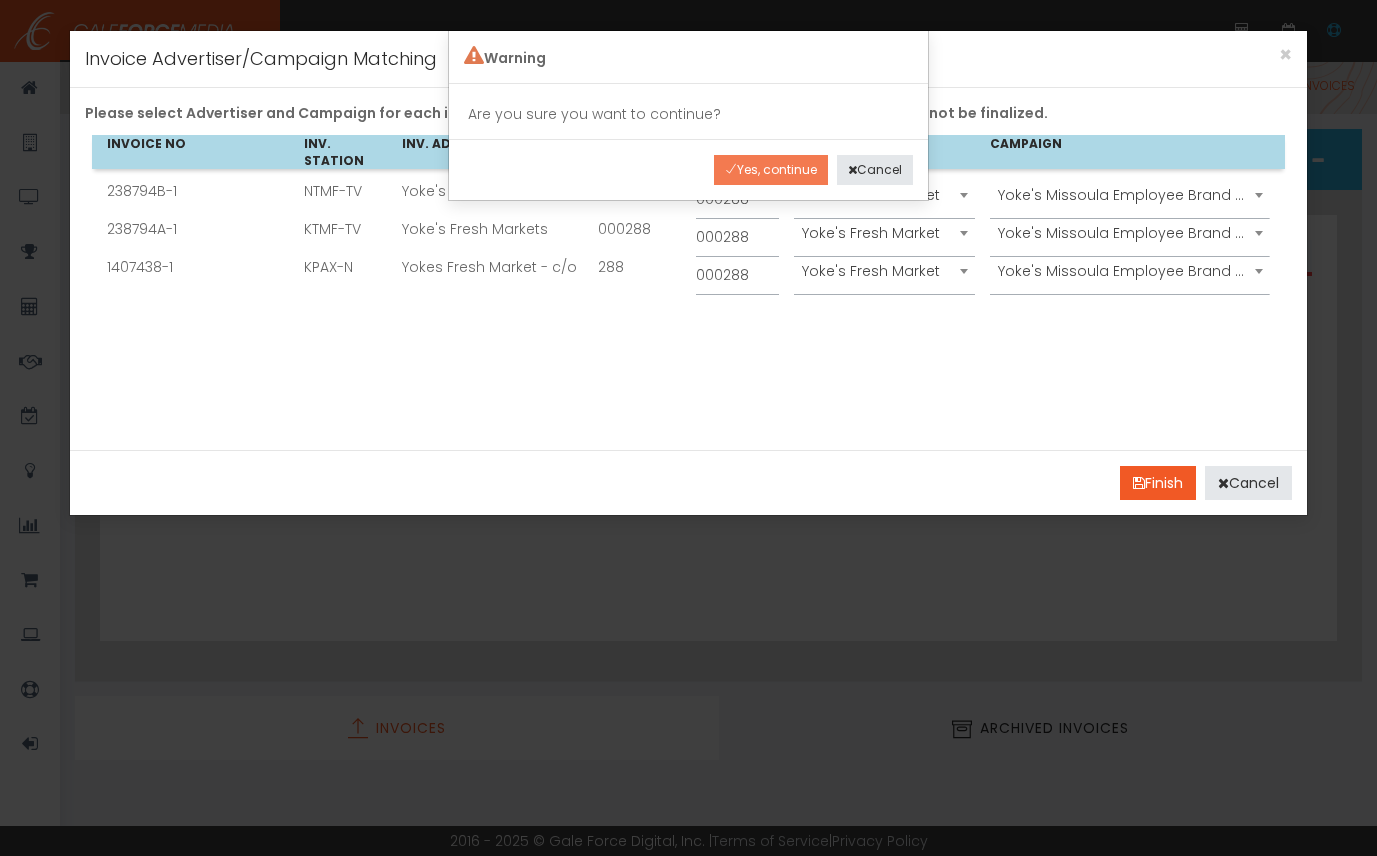 click on "Yes, continue" at bounding box center [771, 170] 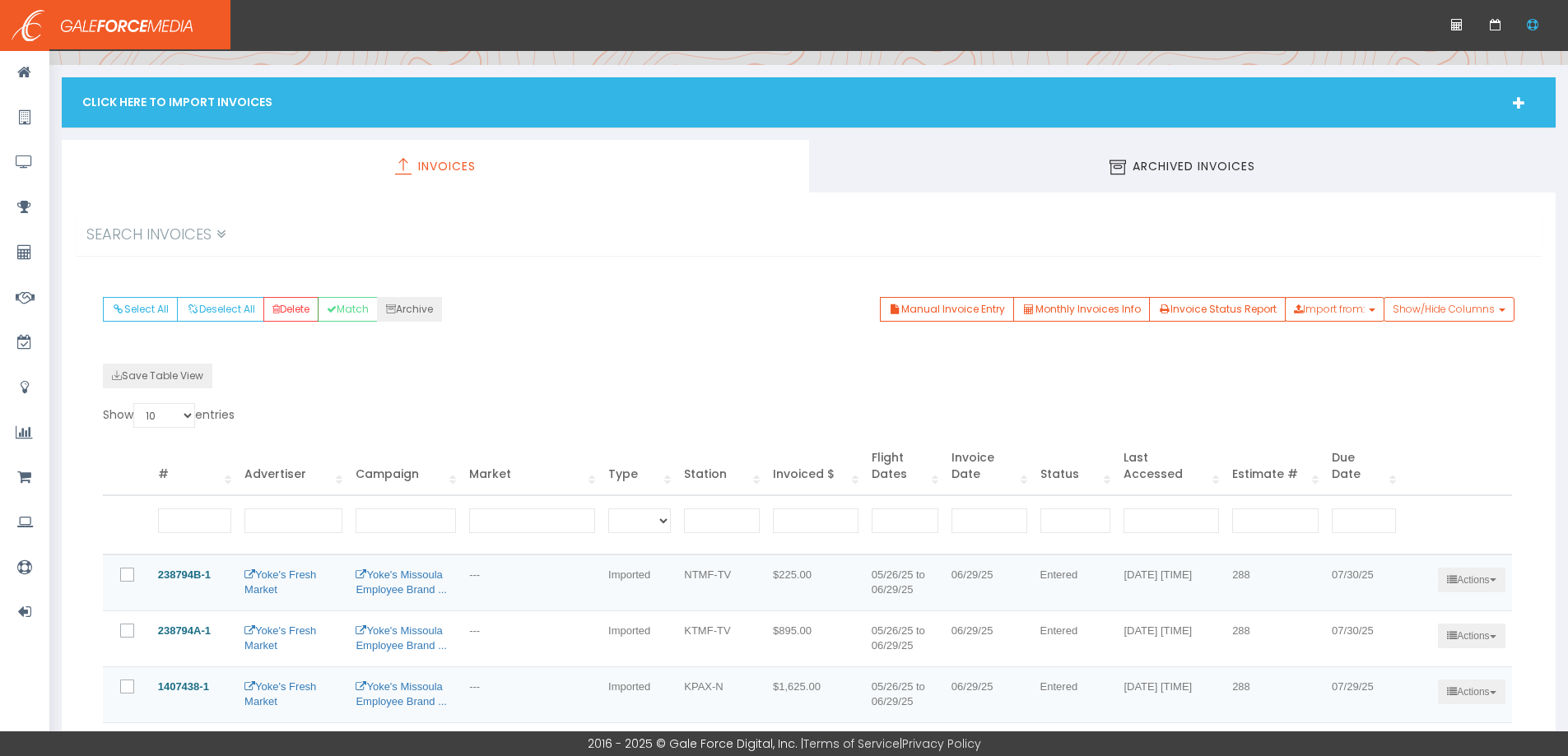 scroll, scrollTop: 247, scrollLeft: 0, axis: vertical 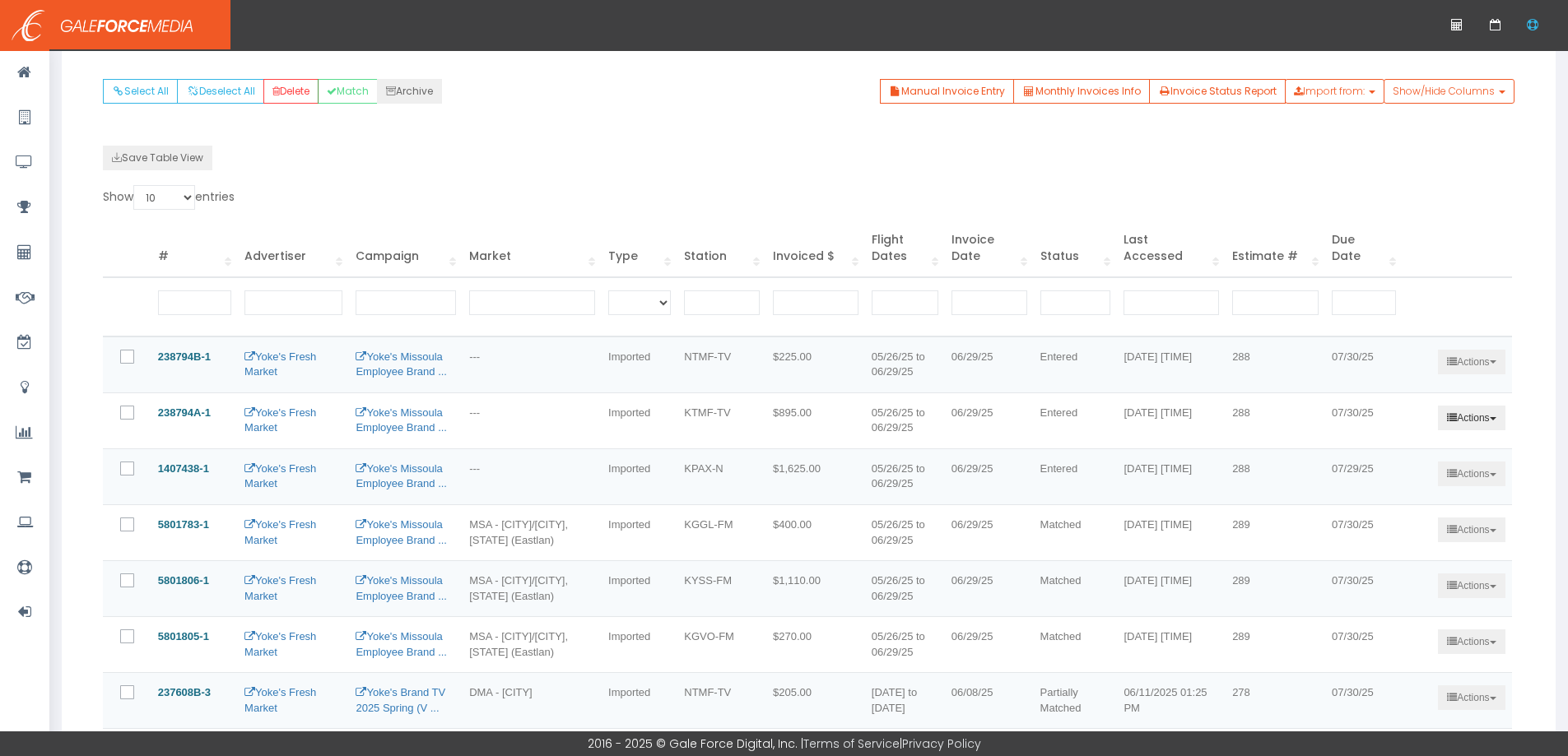 click on "Actions" at bounding box center (1471, 418) 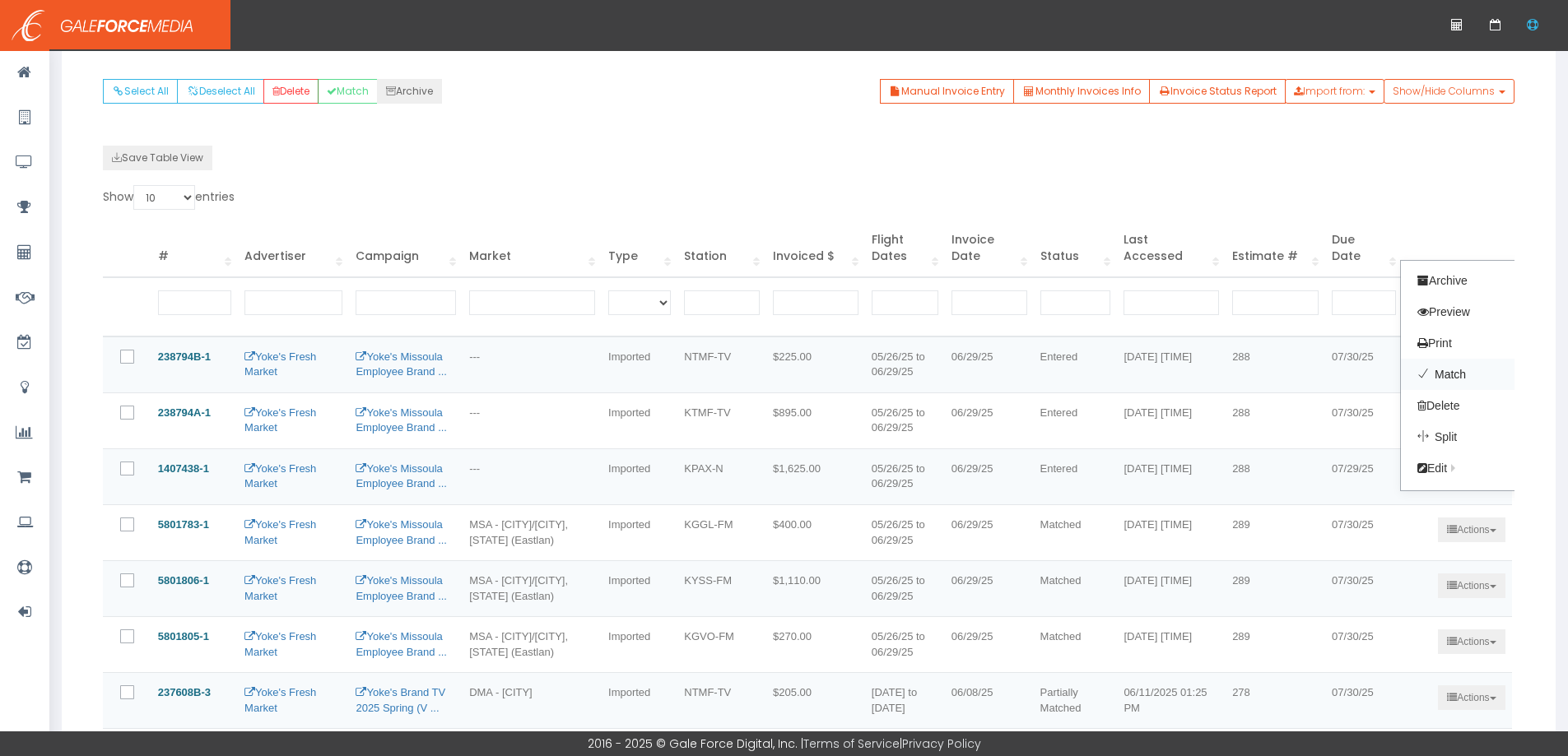 click on "Match" at bounding box center [1466, 374] 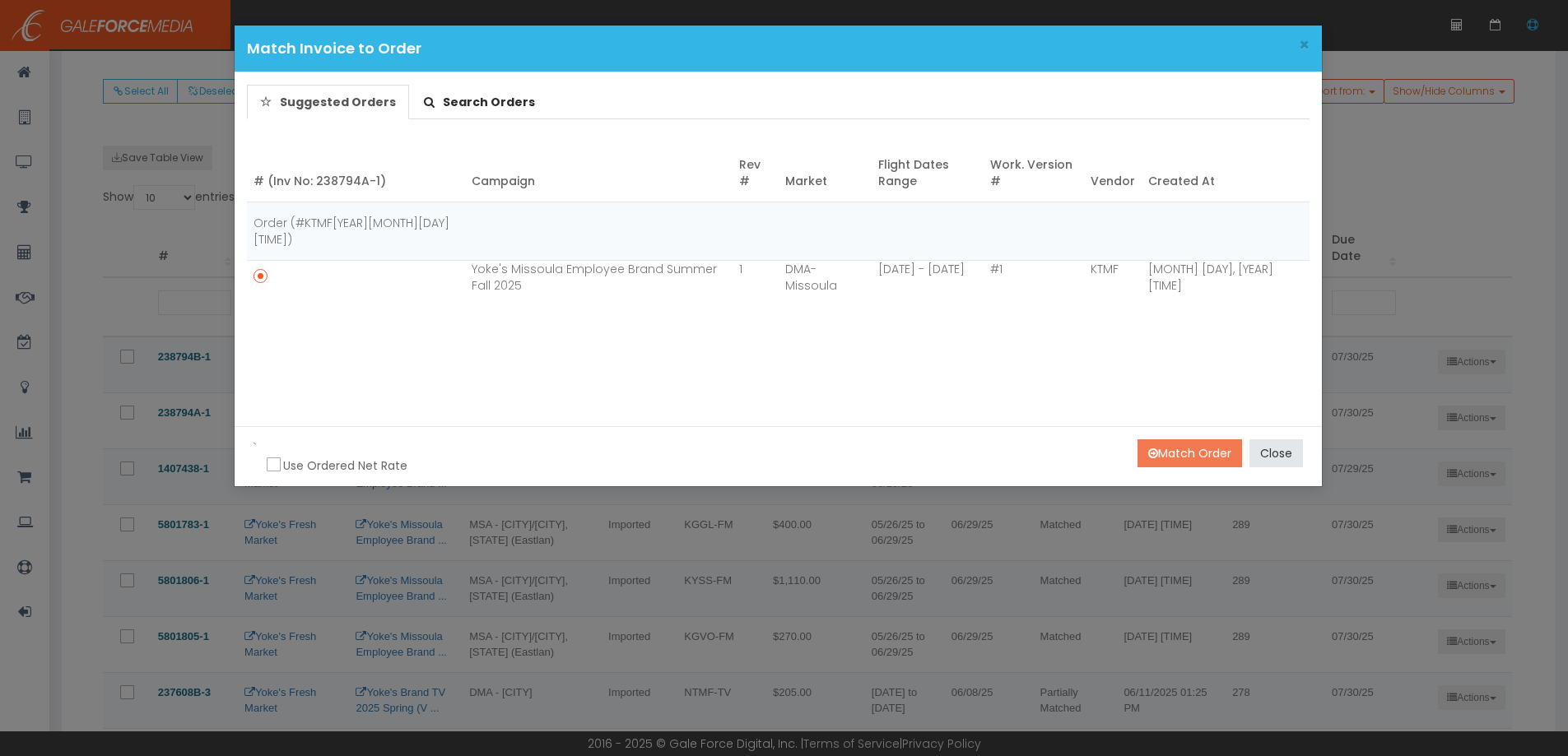 click on "Match Order" at bounding box center (1189, 453) 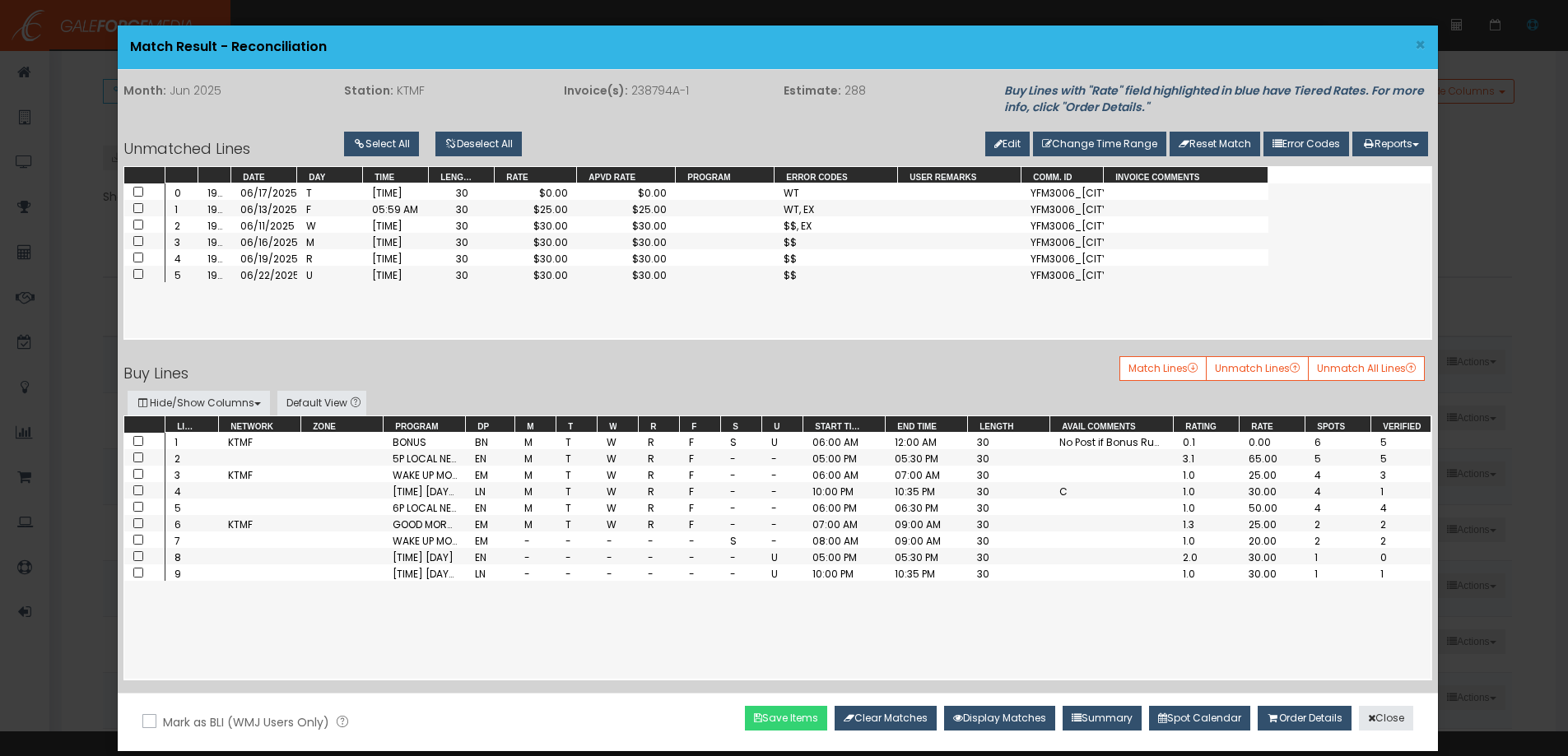 click on "Save Items" at bounding box center [786, 718] 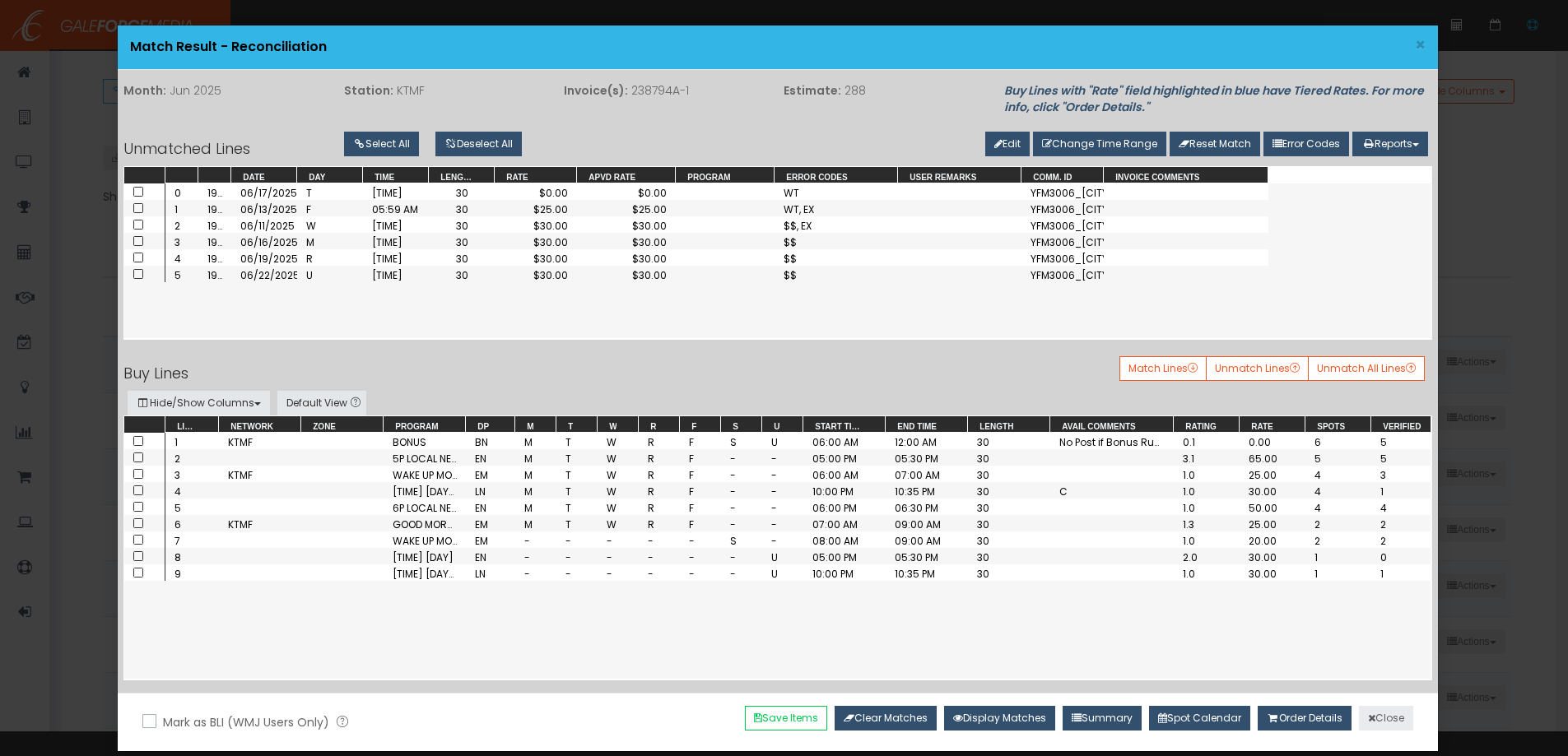 click on "Close" at bounding box center [1386, 718] 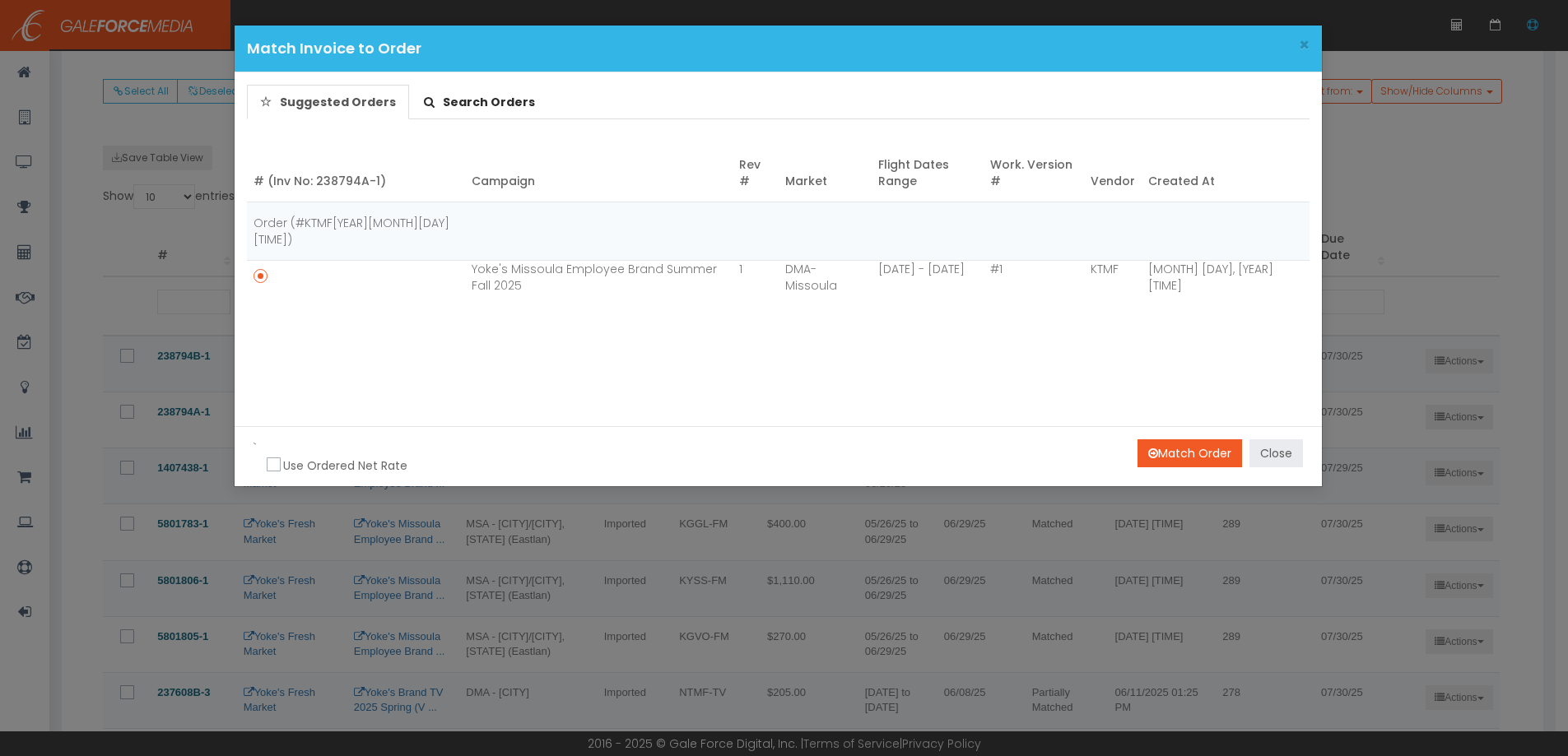 click on "Close" at bounding box center [1276, 453] 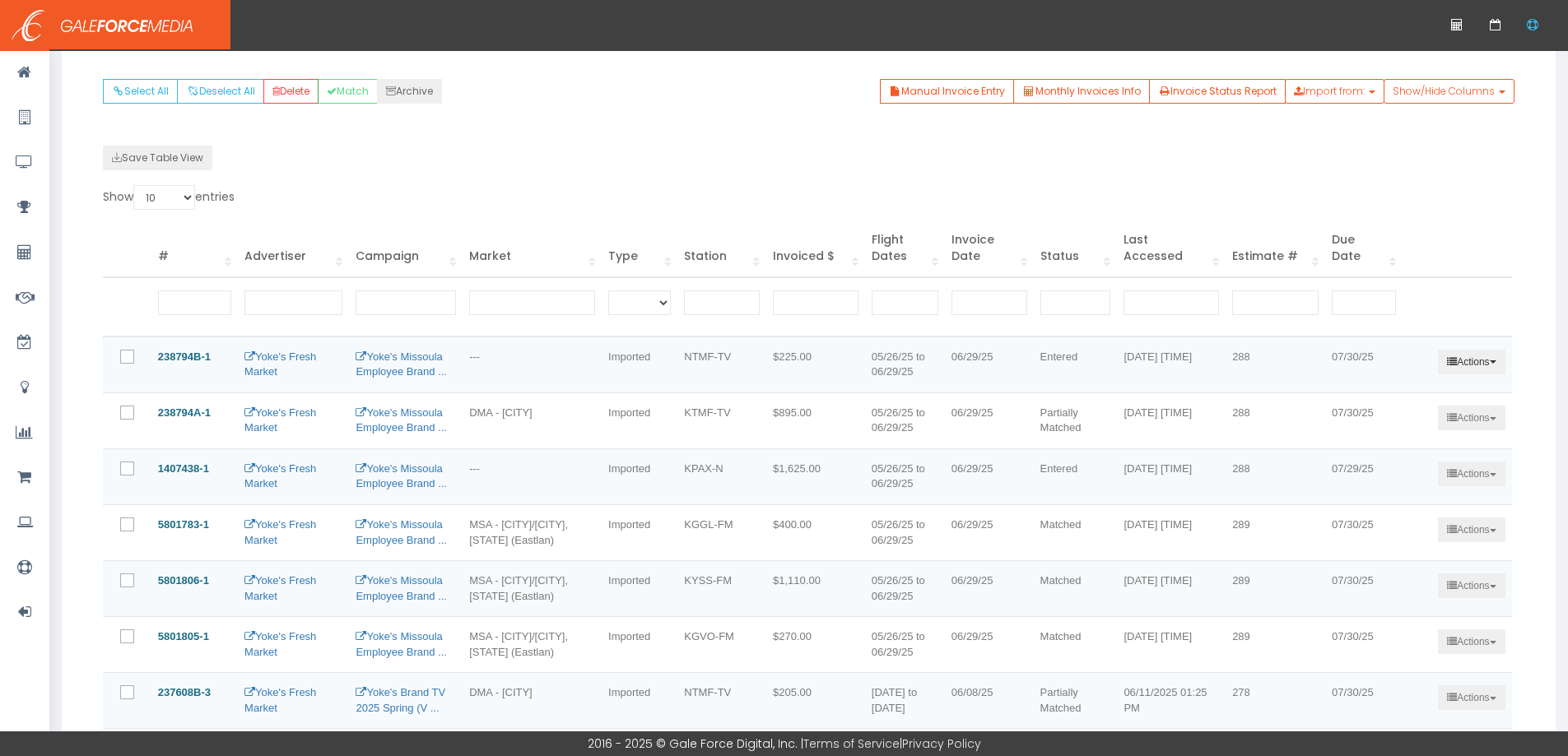 click on "Actions" at bounding box center (1471, 362) 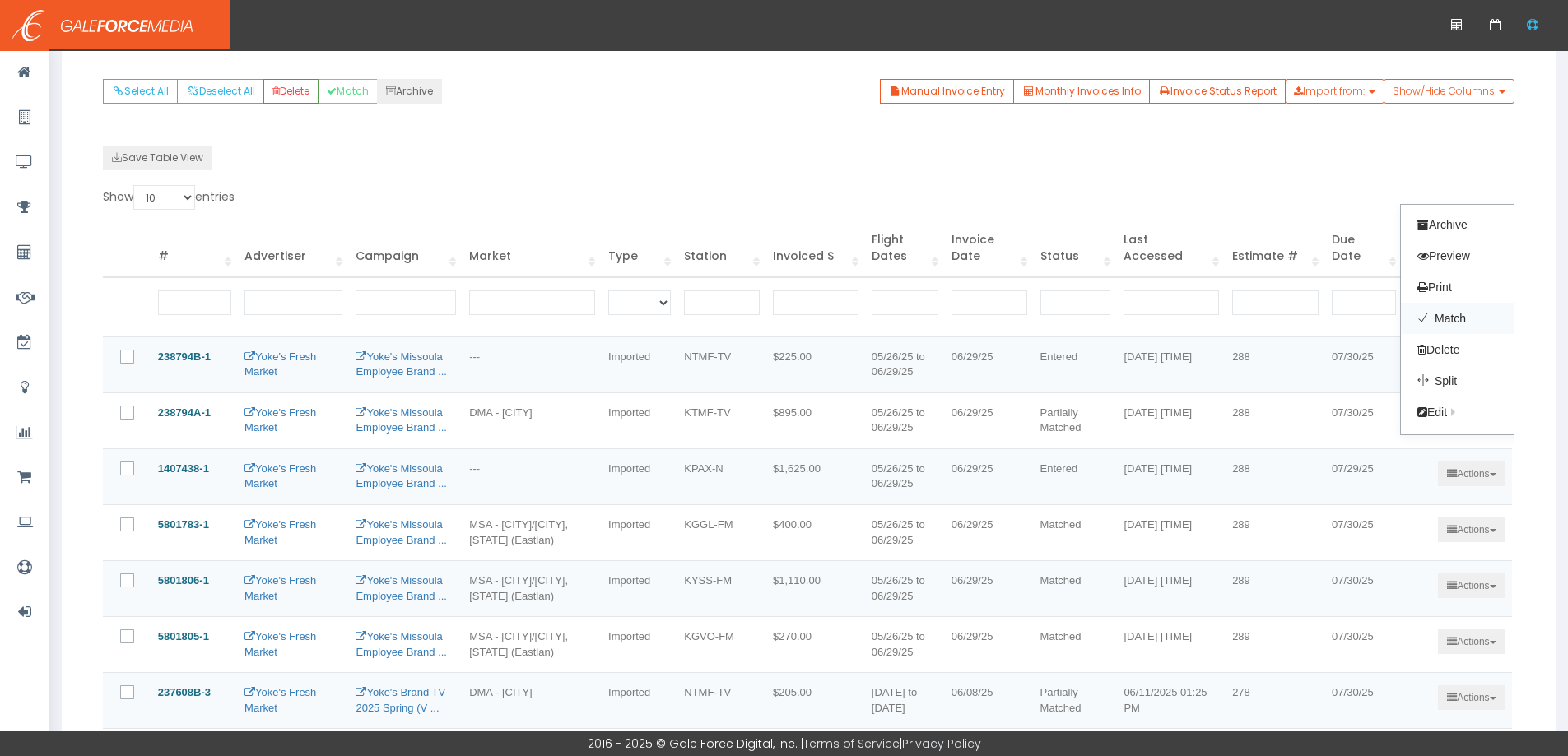 click on "Match" at bounding box center [1466, 318] 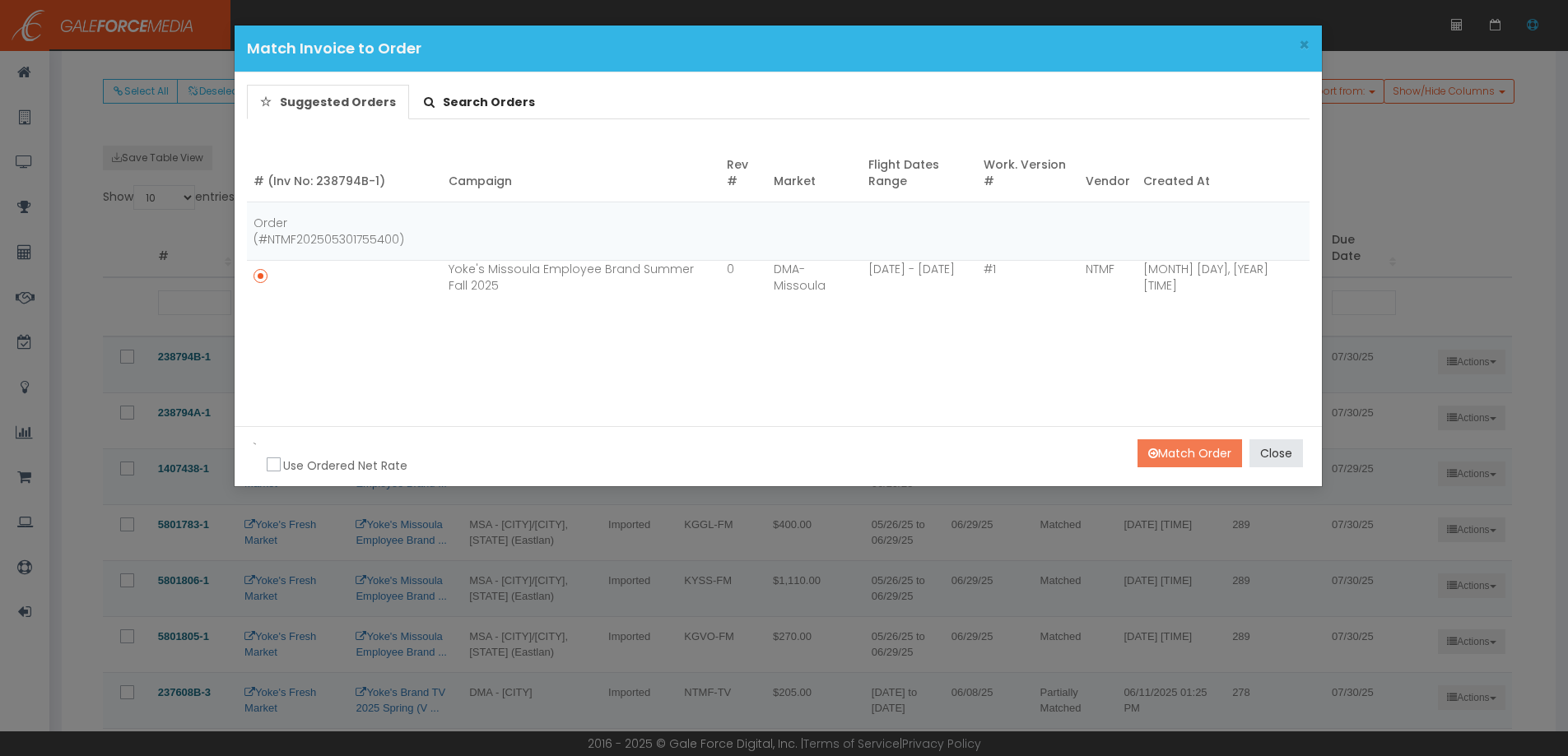click on "Match Order" at bounding box center [1189, 453] 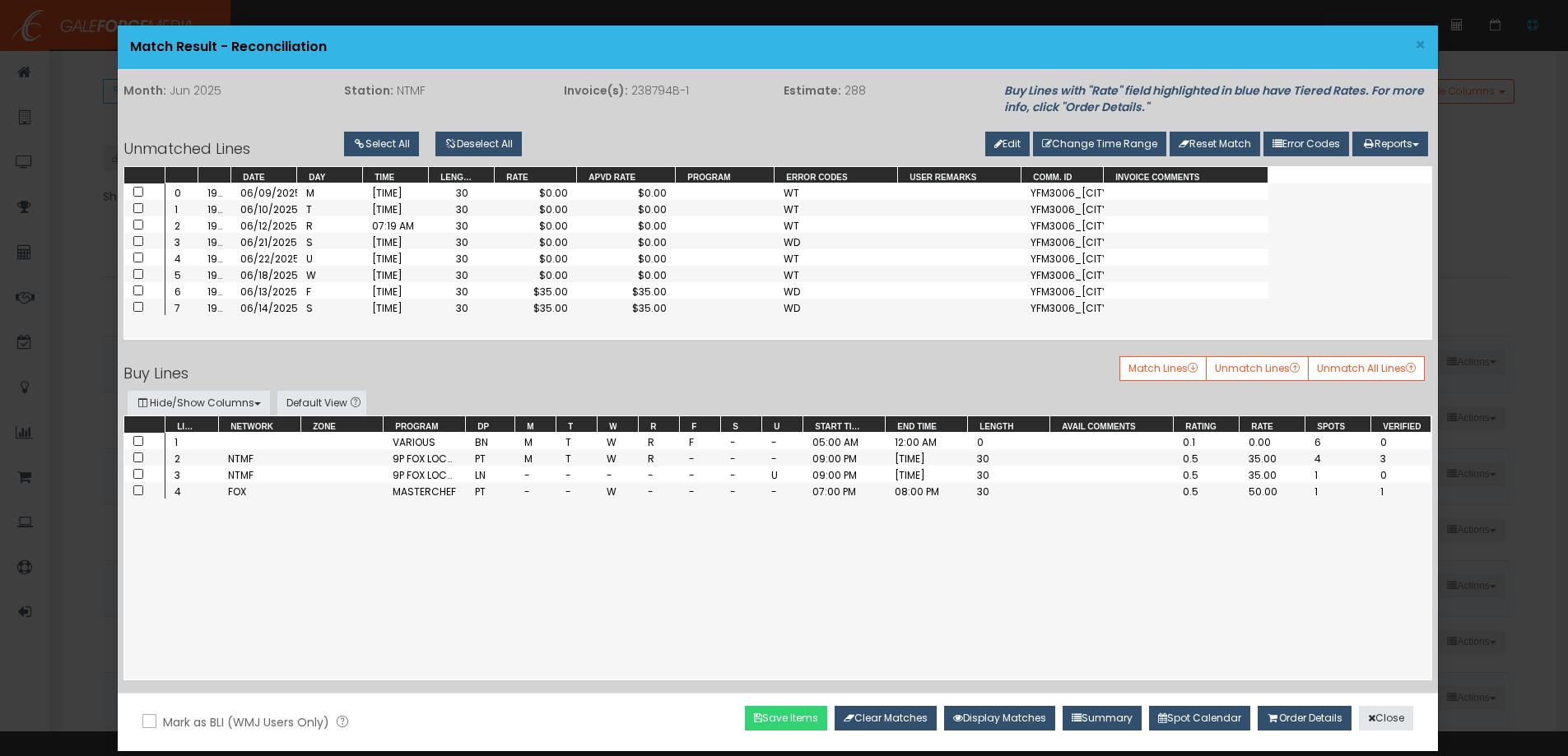 click on "Save Items" at bounding box center (786, 718) 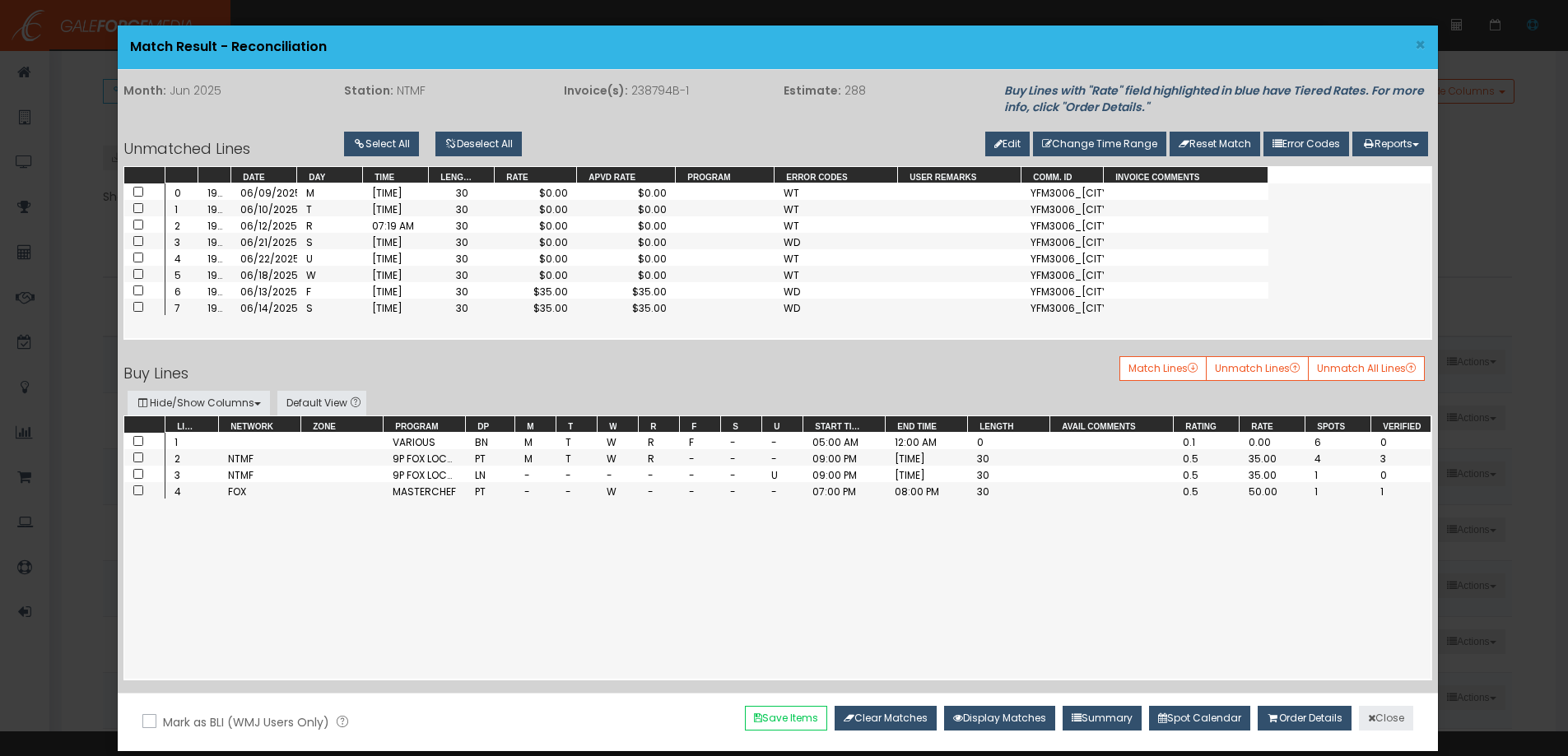 click on "Close" at bounding box center [1386, 718] 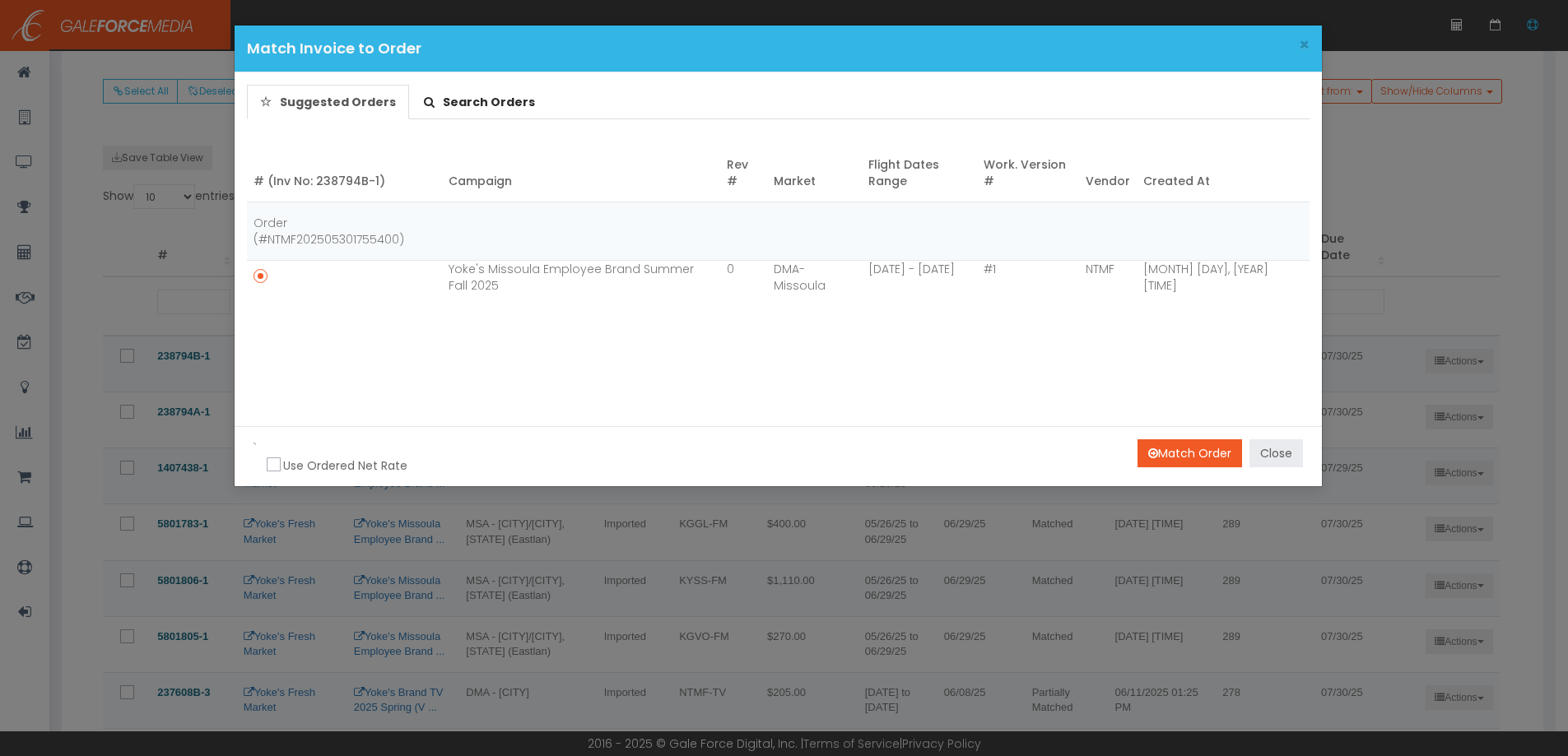 click on "Close" at bounding box center [1276, 453] 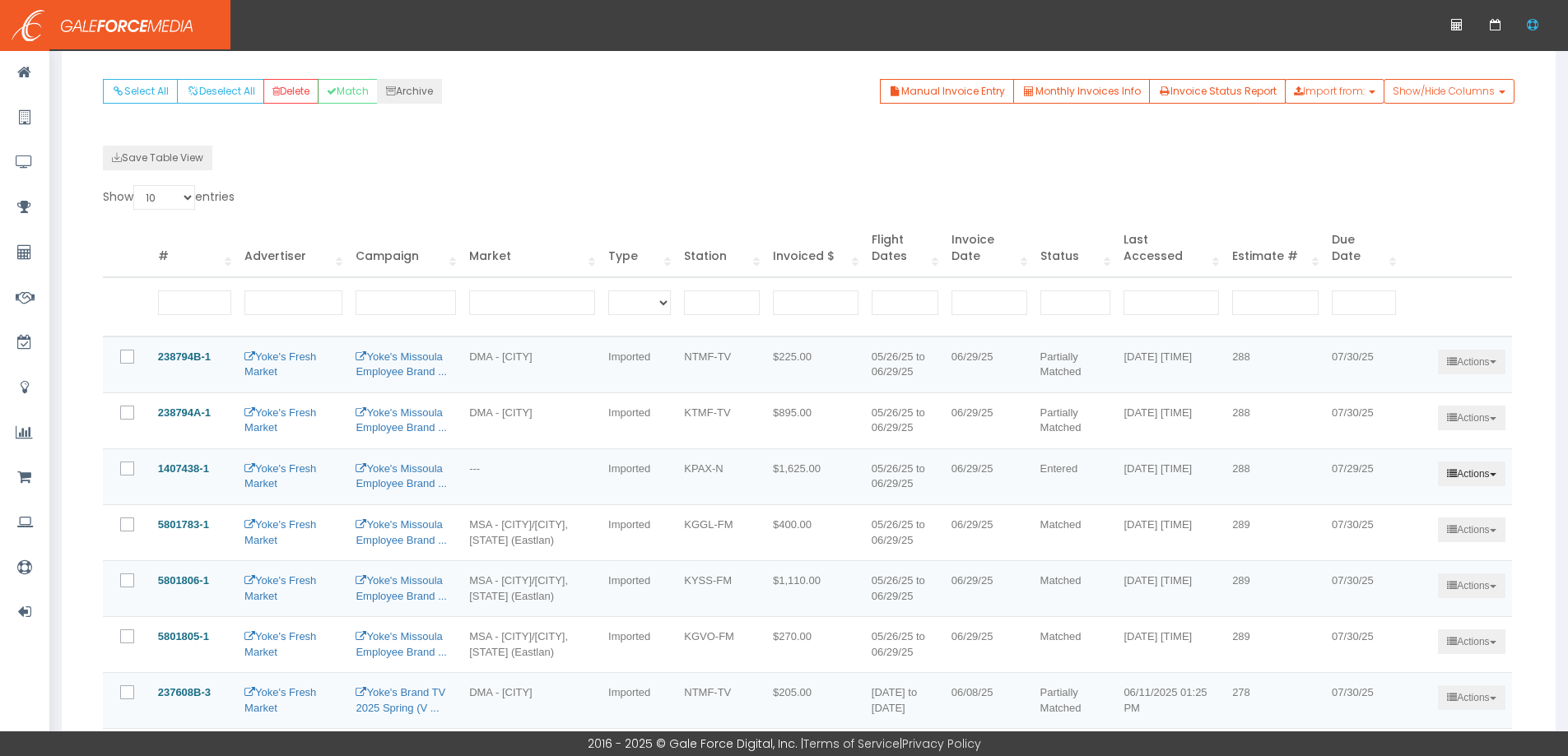 click on "Actions" at bounding box center [1471, 362] 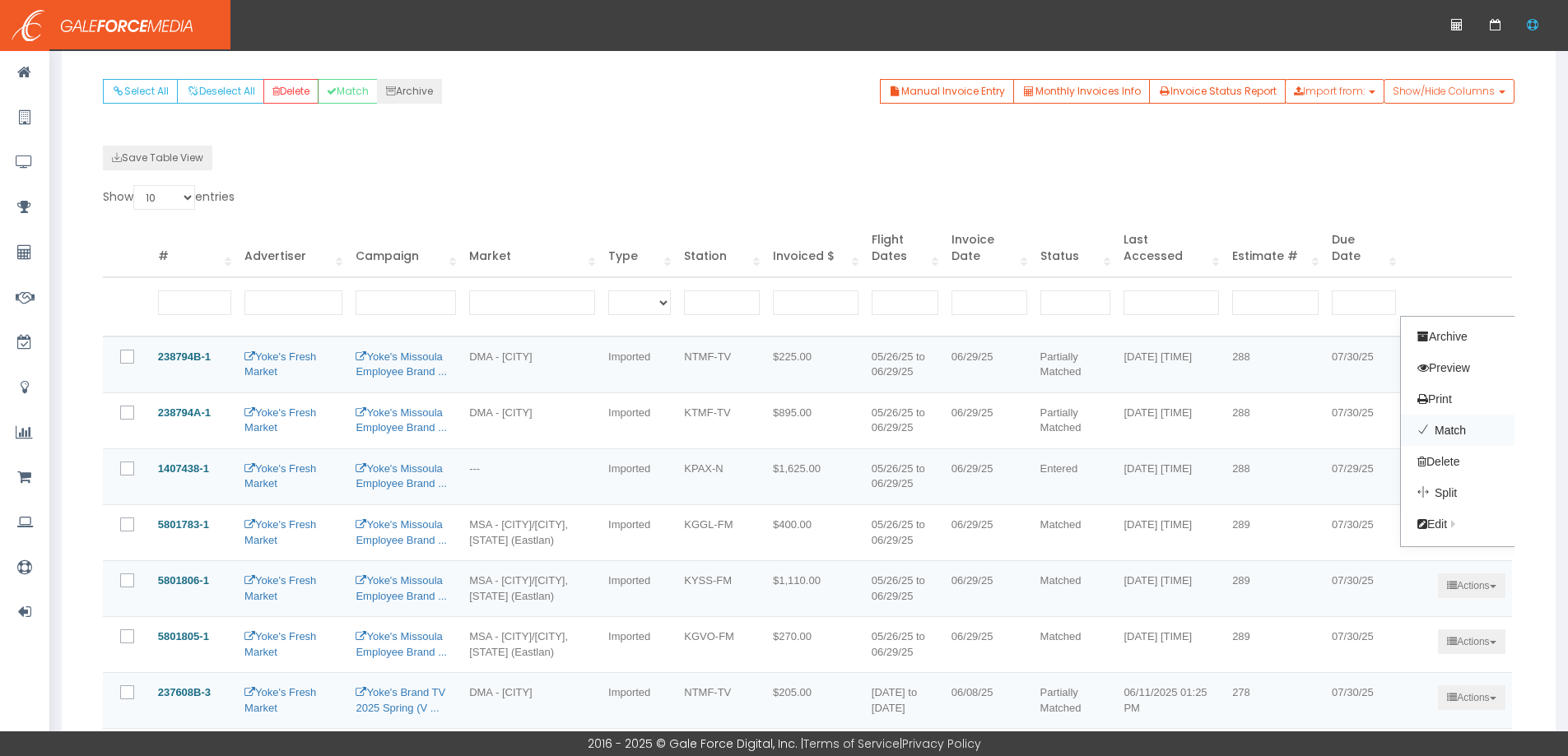 click on "Match" at bounding box center (1466, 430) 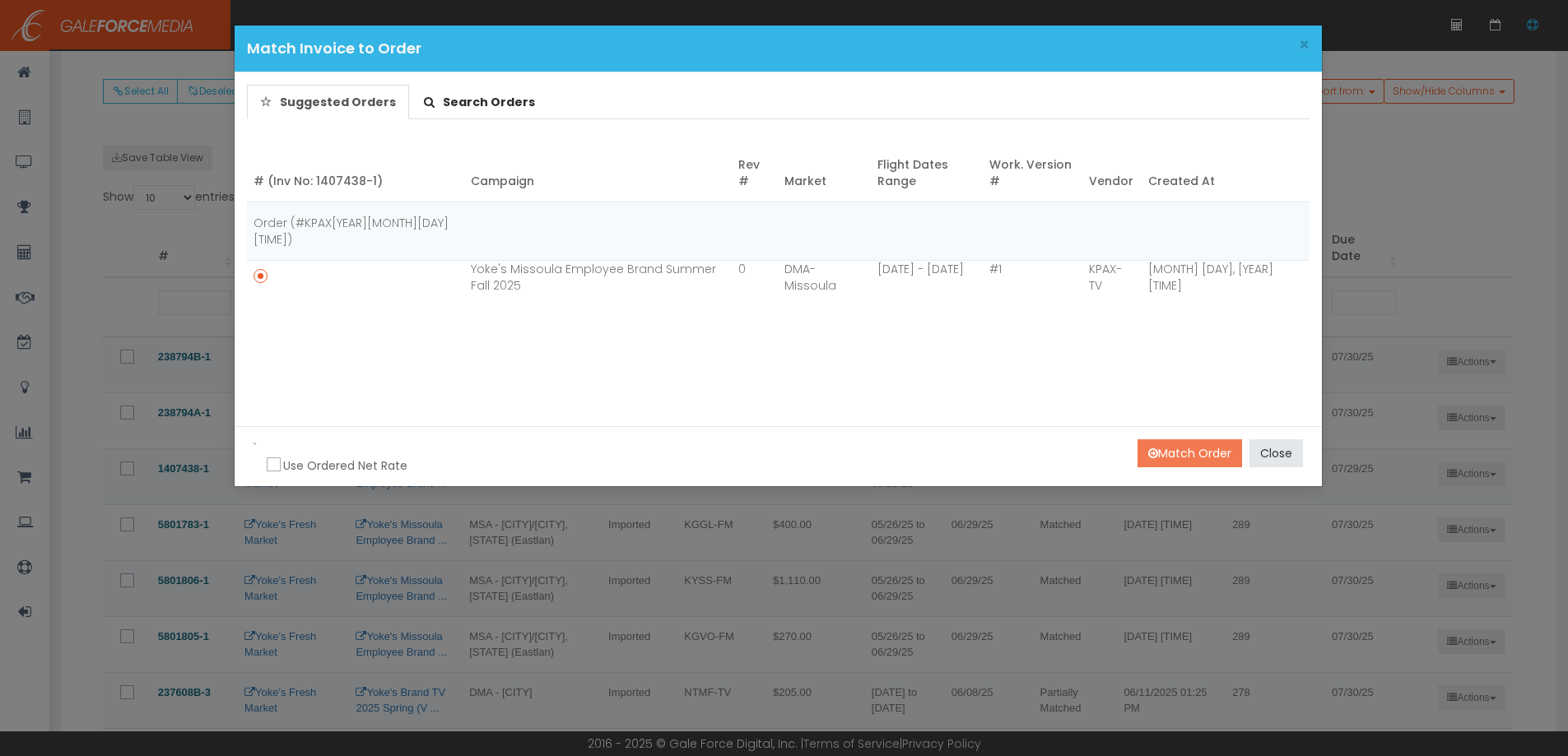click on "Match Order" at bounding box center (1189, 453) 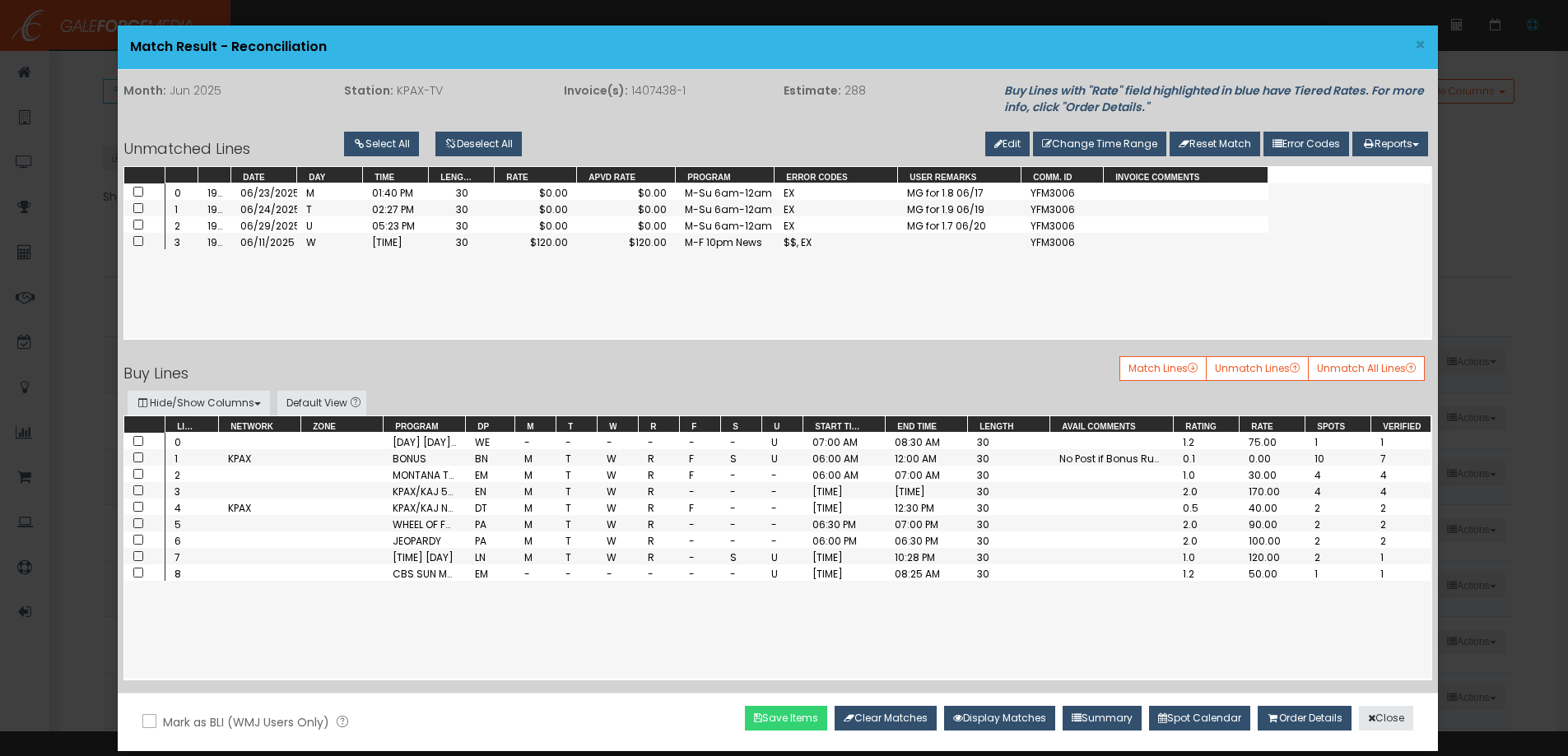 click on "Save Items" at bounding box center (786, 718) 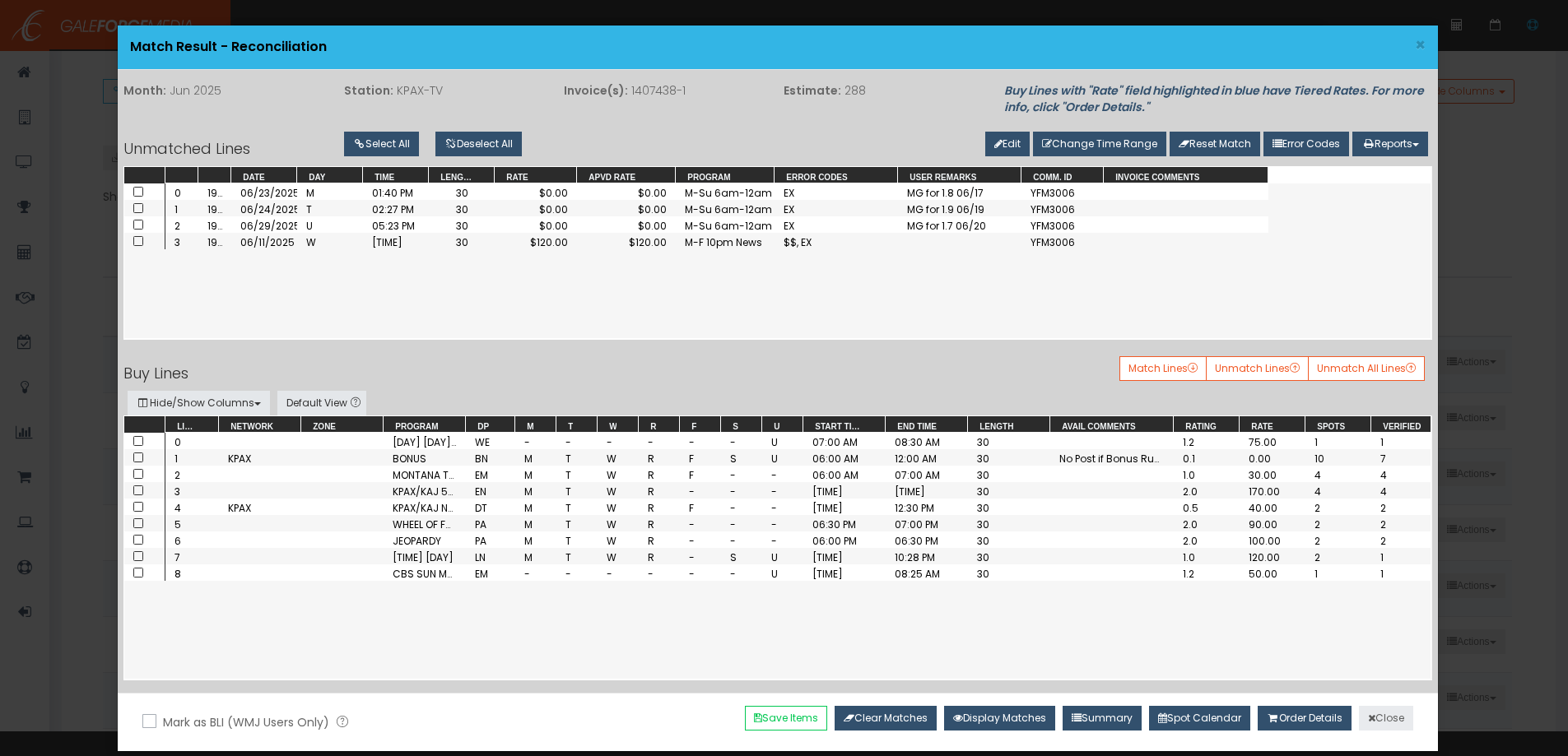 click on "Close" at bounding box center [1386, 718] 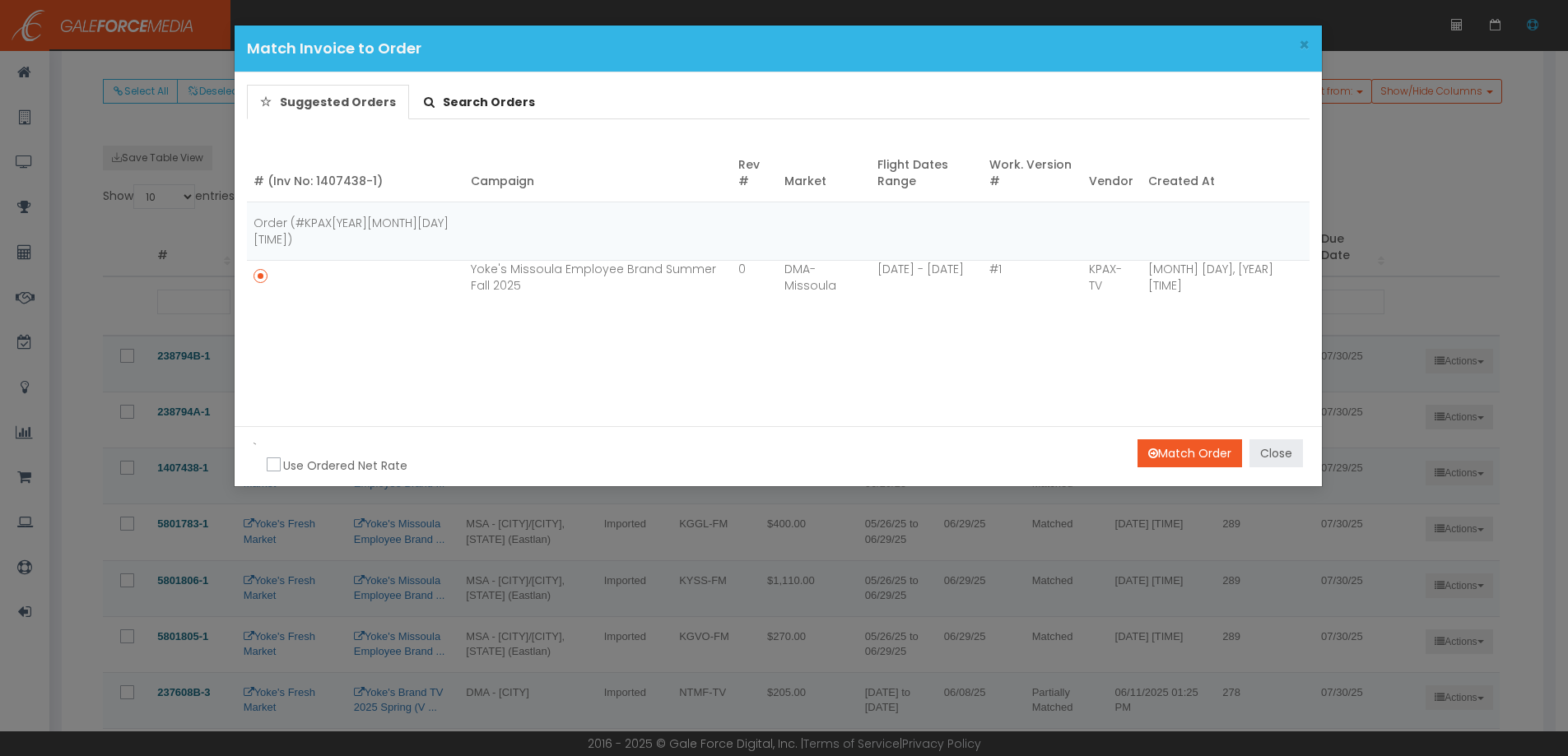 click on "Close" at bounding box center (1276, 453) 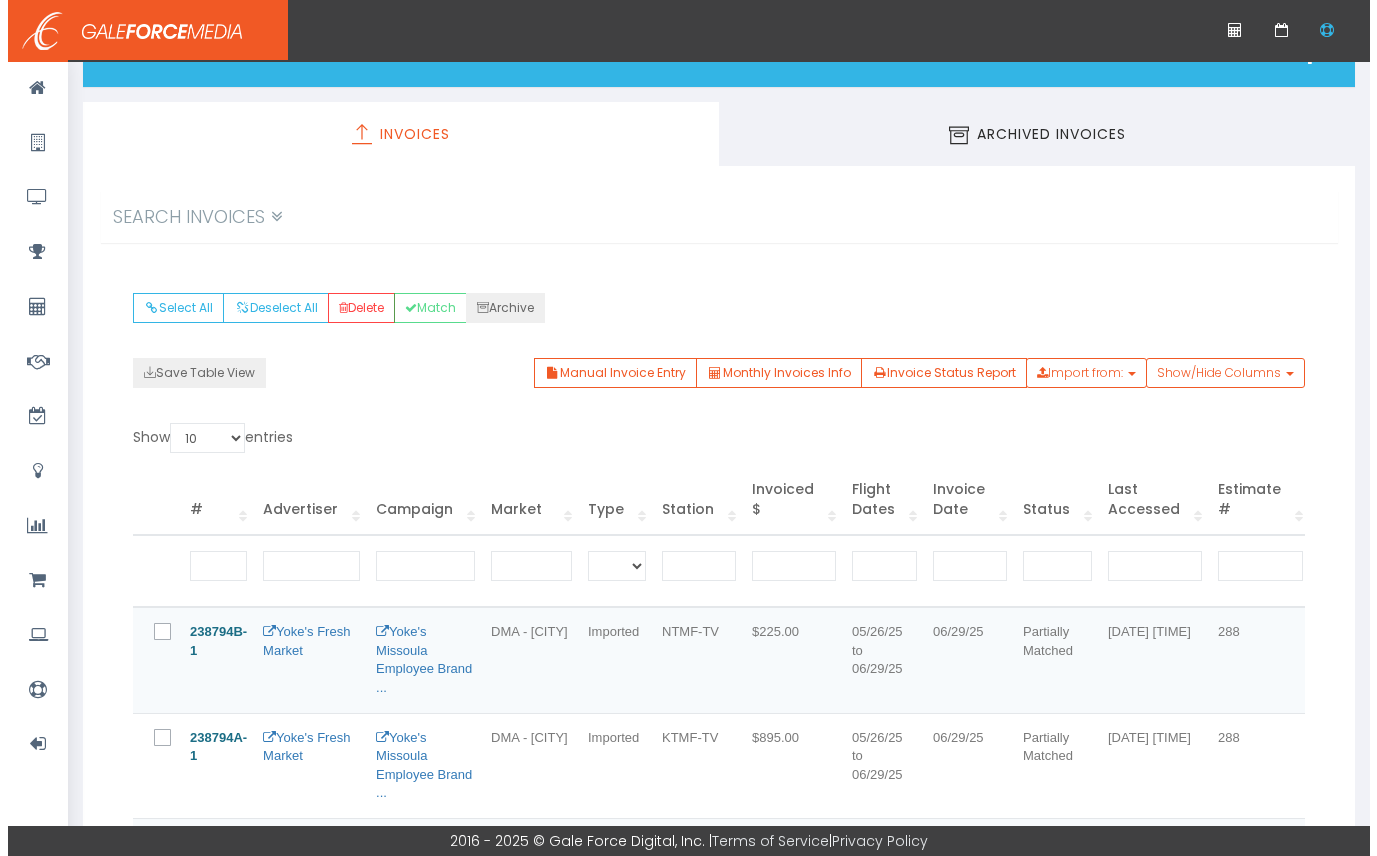 scroll, scrollTop: 0, scrollLeft: 0, axis: both 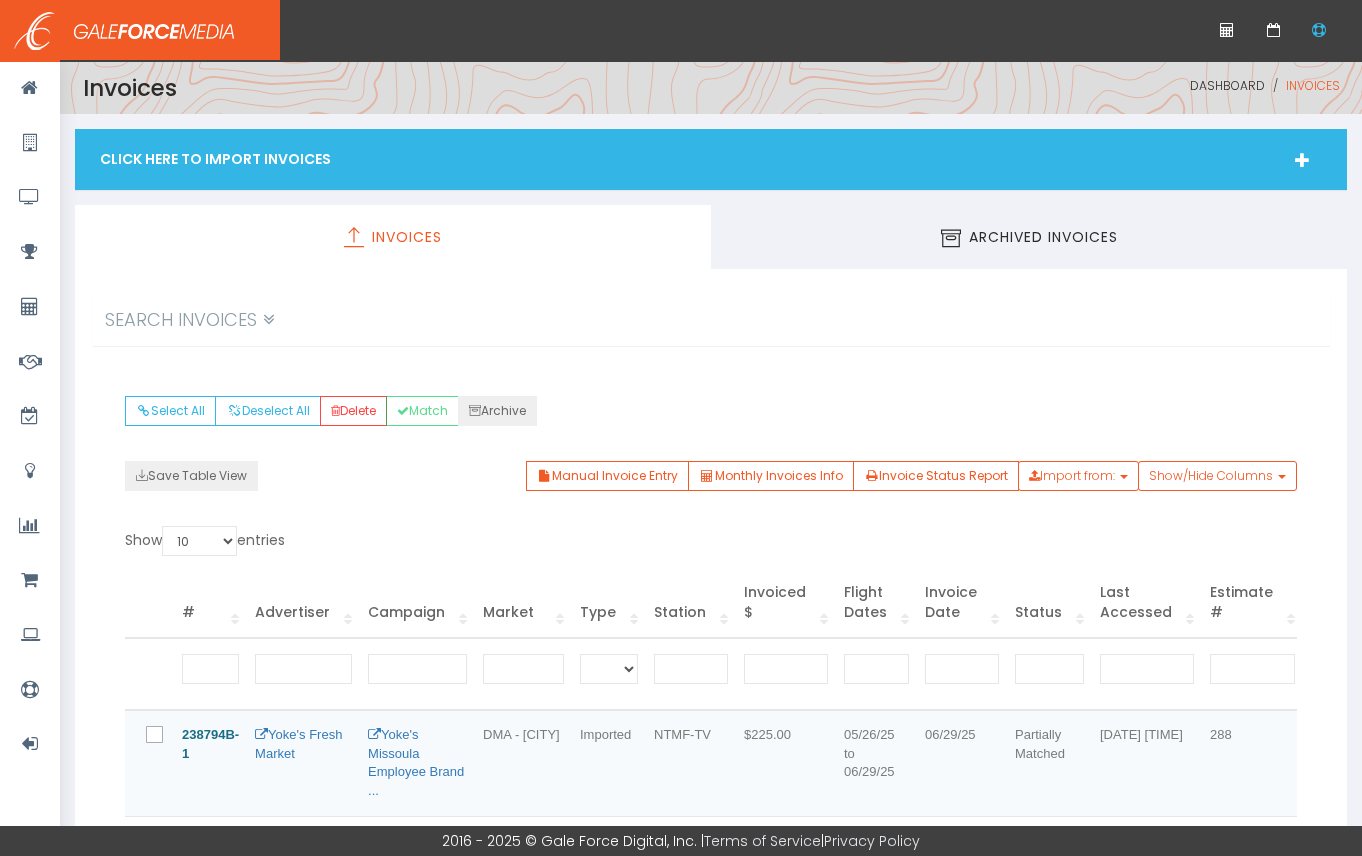 click on "Click Here To Import Invoices" at bounding box center (711, 159) 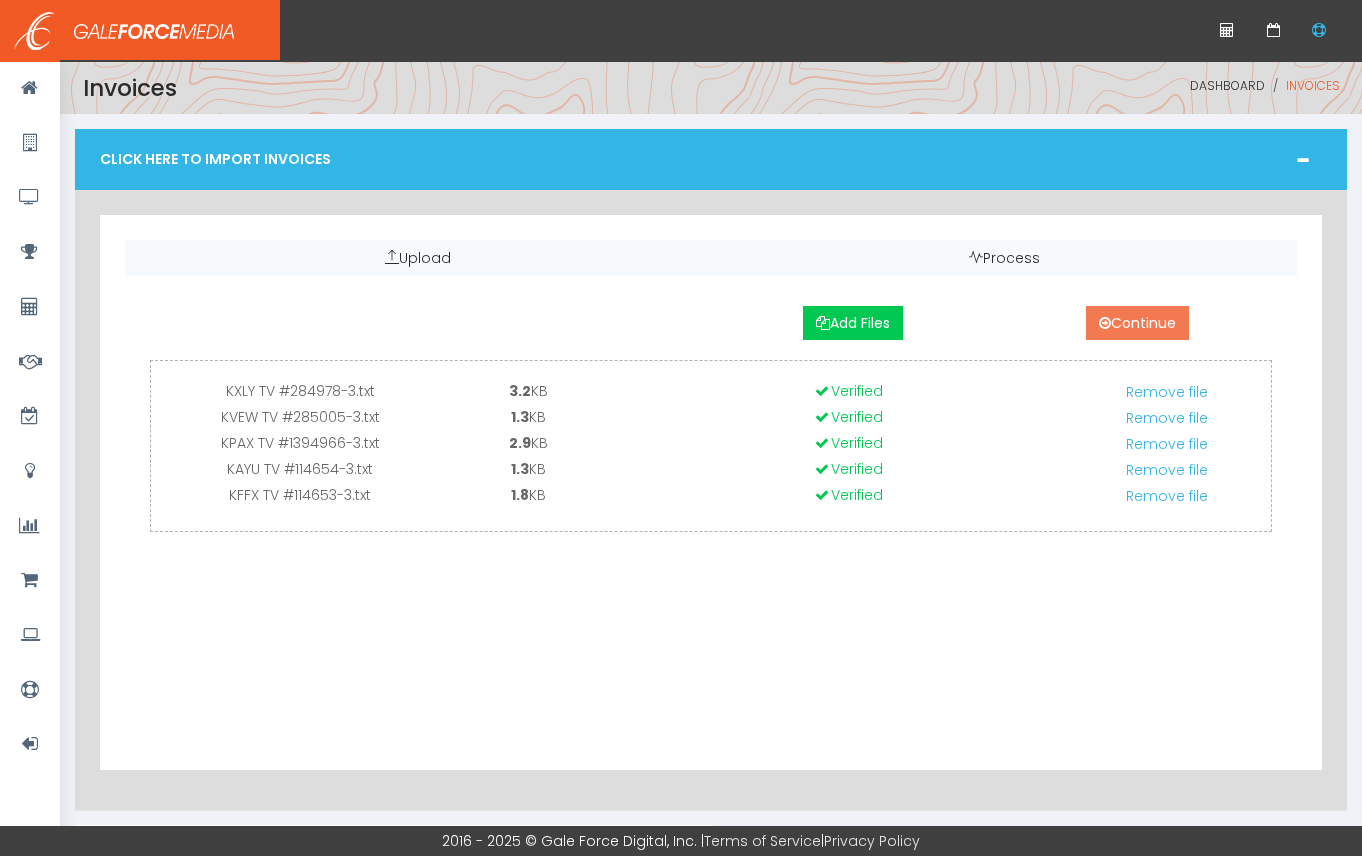 click on "Continue" at bounding box center [1137, 323] 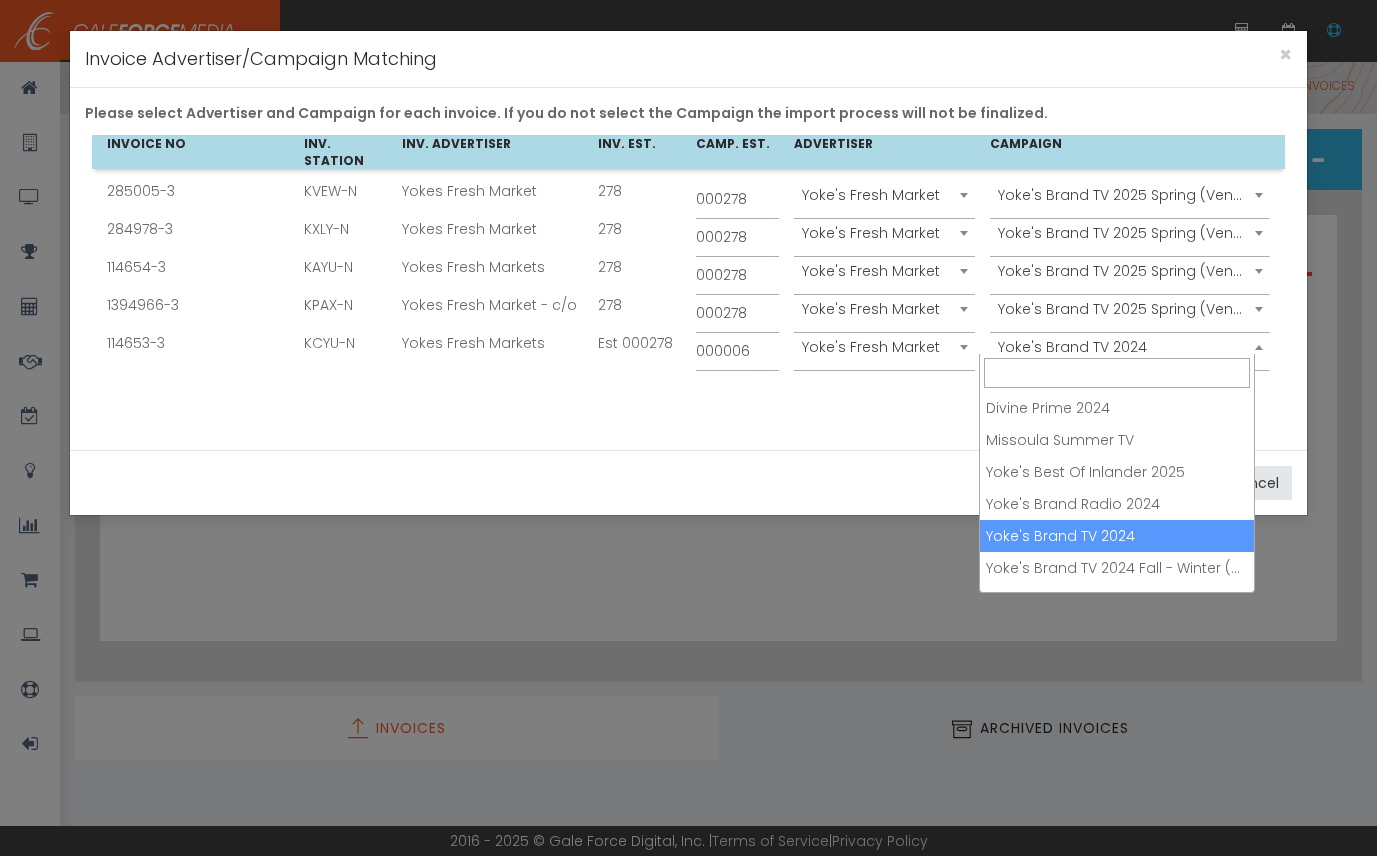 click at bounding box center [1259, 347] 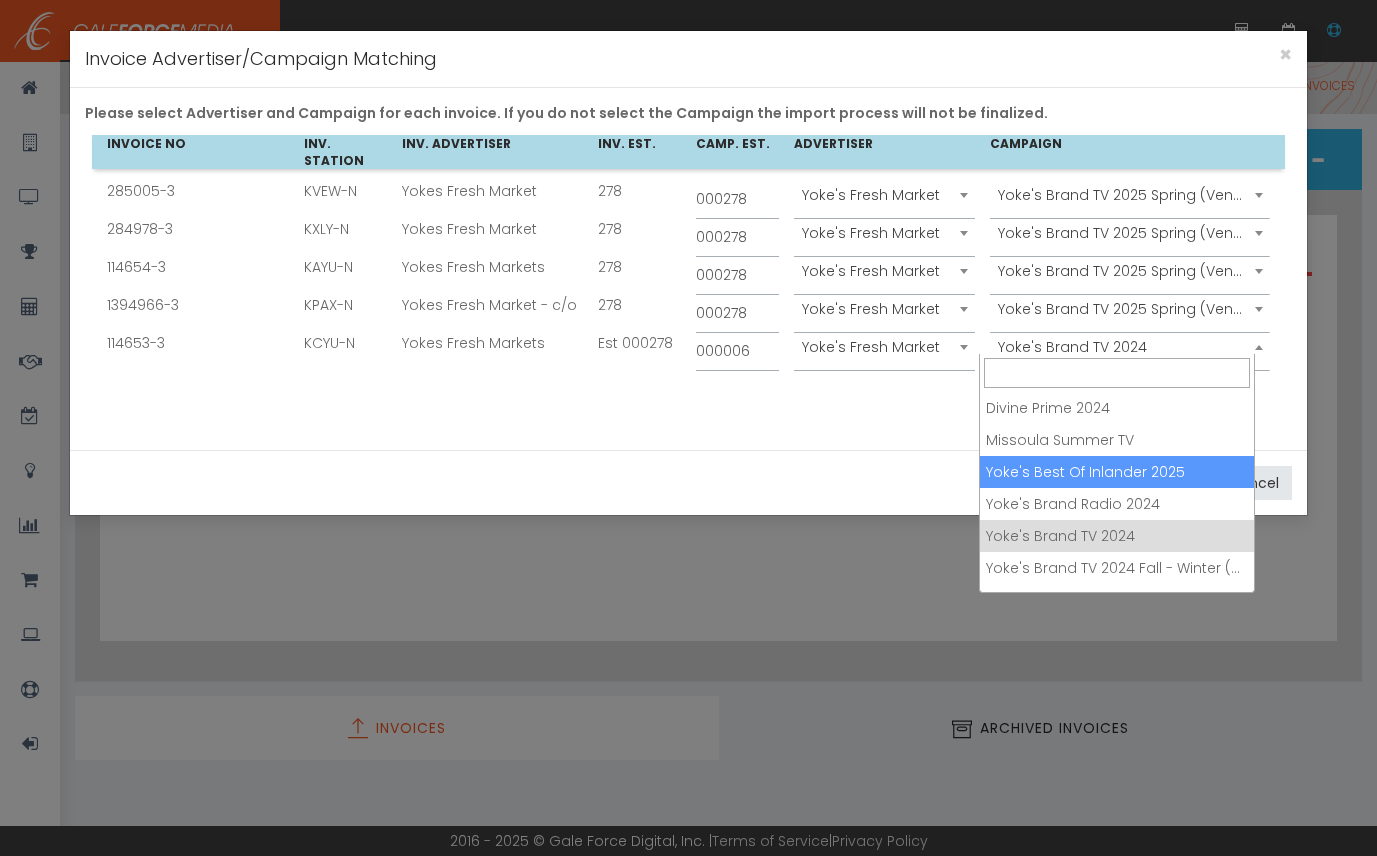 scroll, scrollTop: 100, scrollLeft: 0, axis: vertical 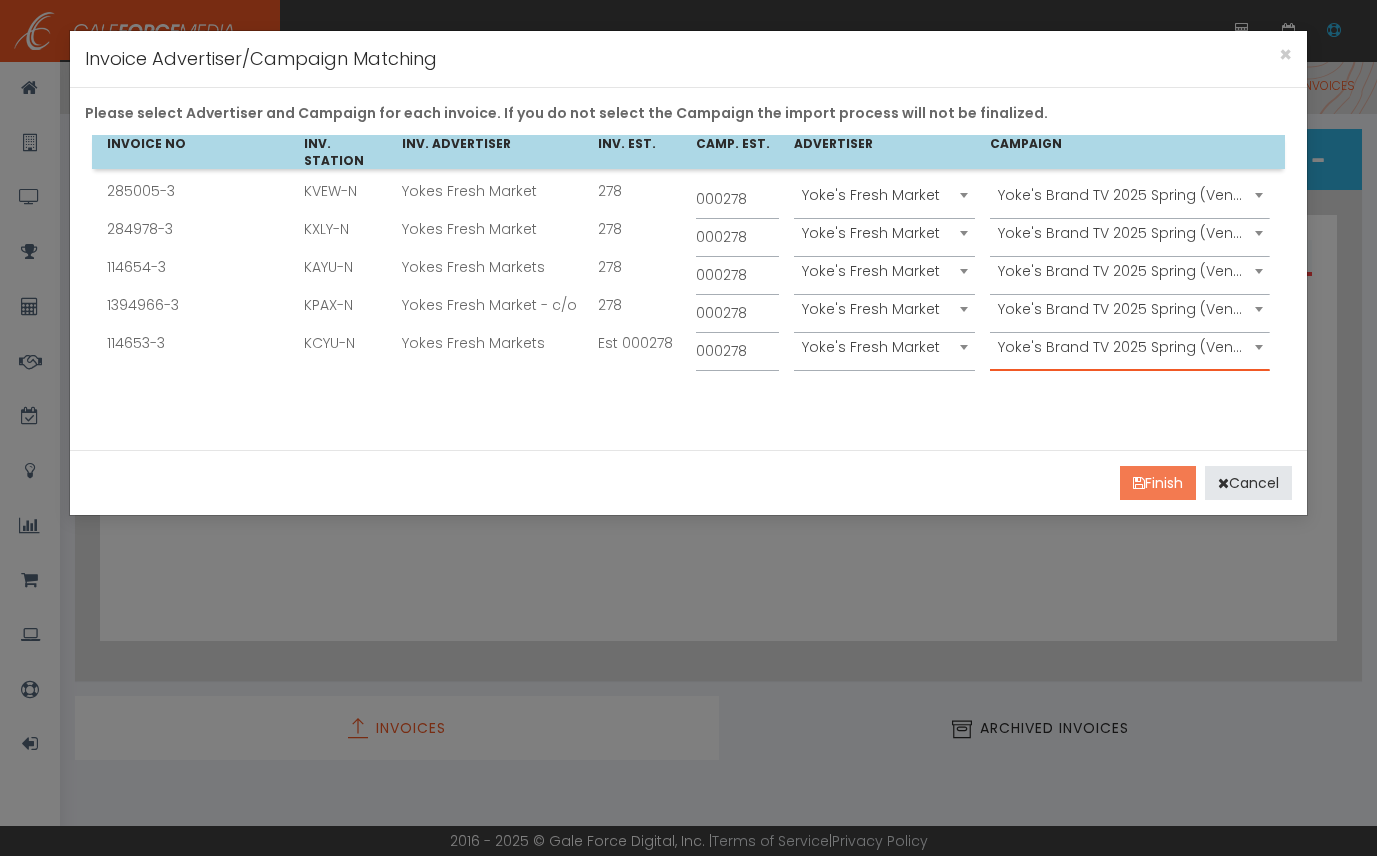 click on "Finish" at bounding box center (1158, 483) 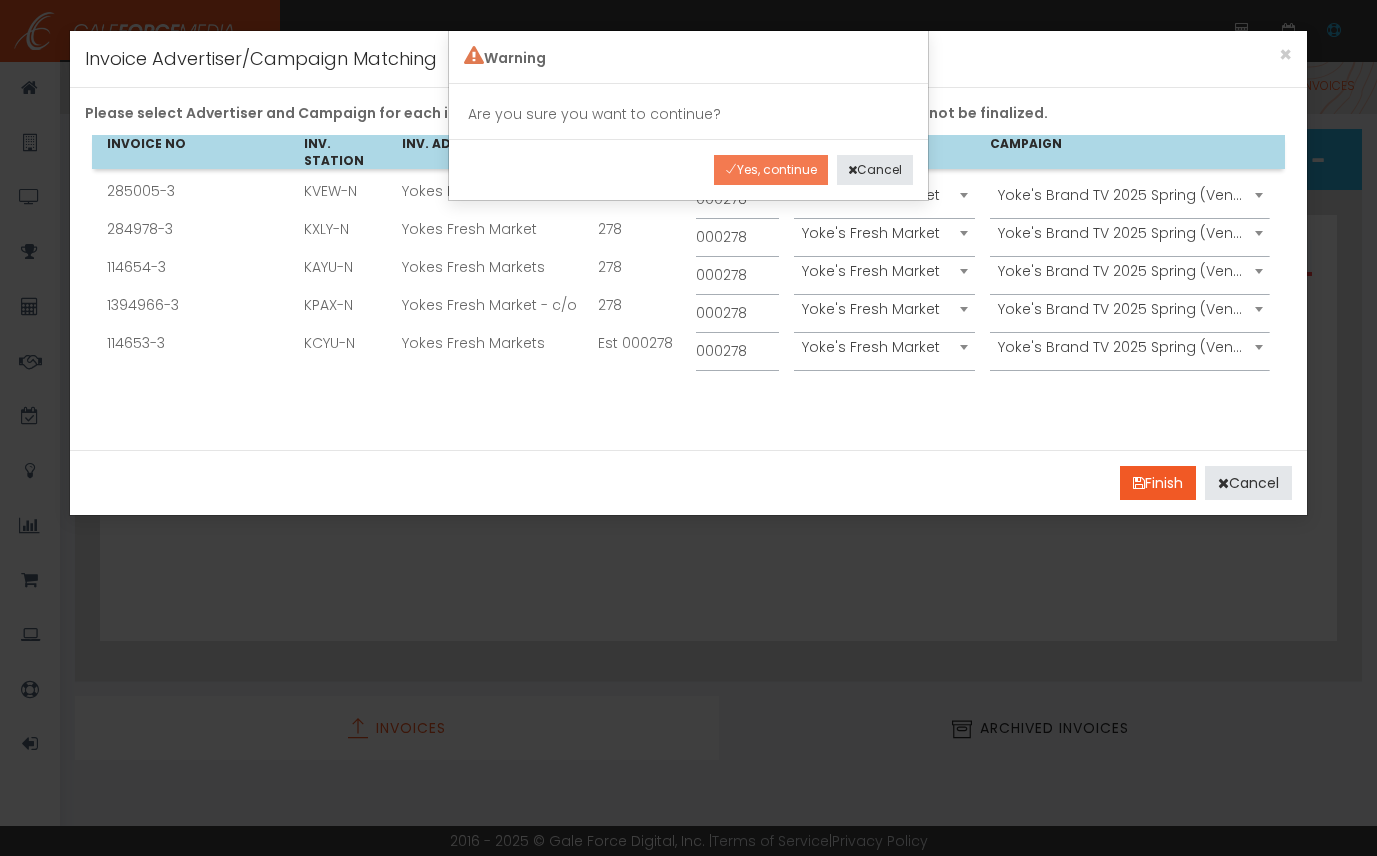 click on "Yes, continue" at bounding box center (771, 170) 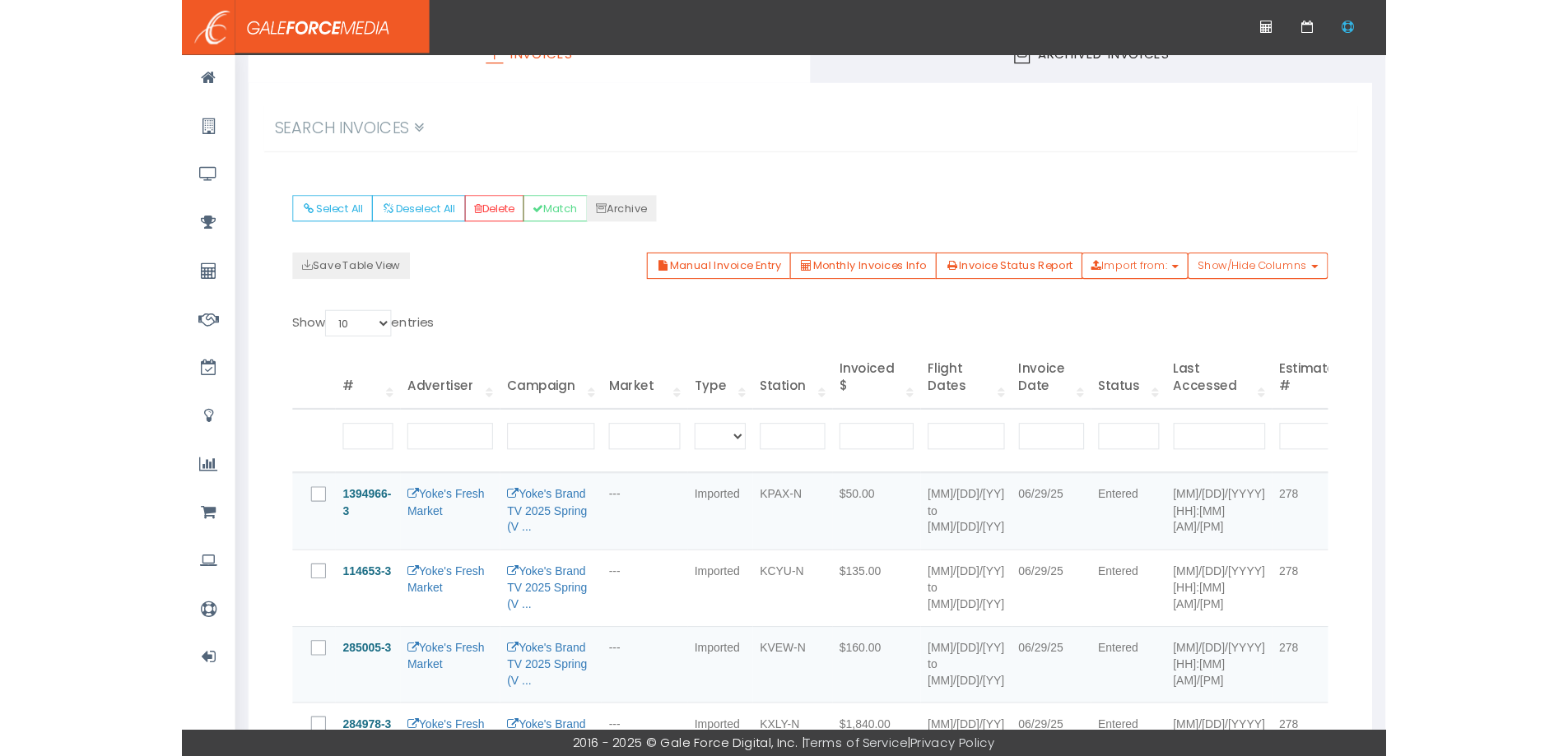 scroll, scrollTop: 165, scrollLeft: 0, axis: vertical 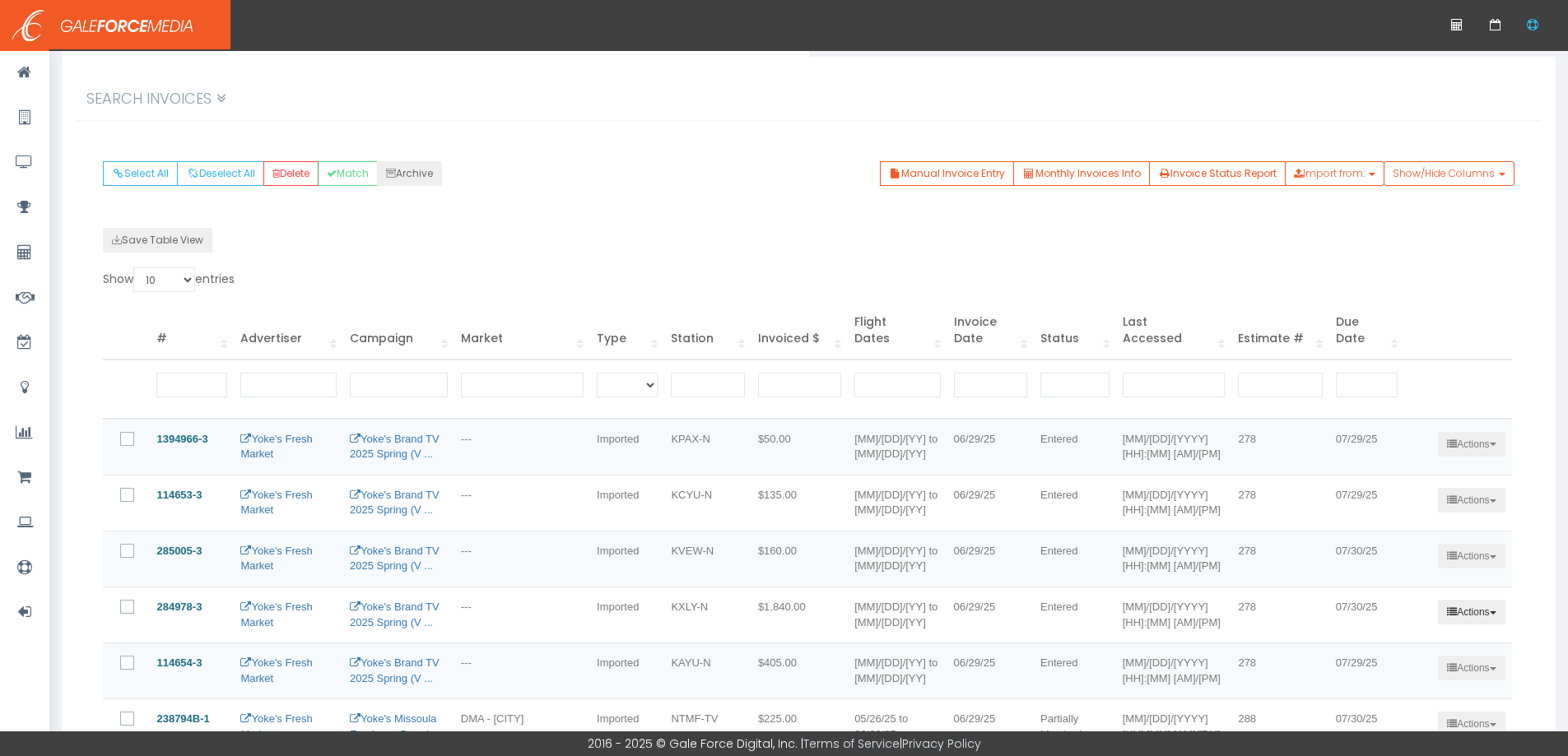 click at bounding box center (1493, 501) 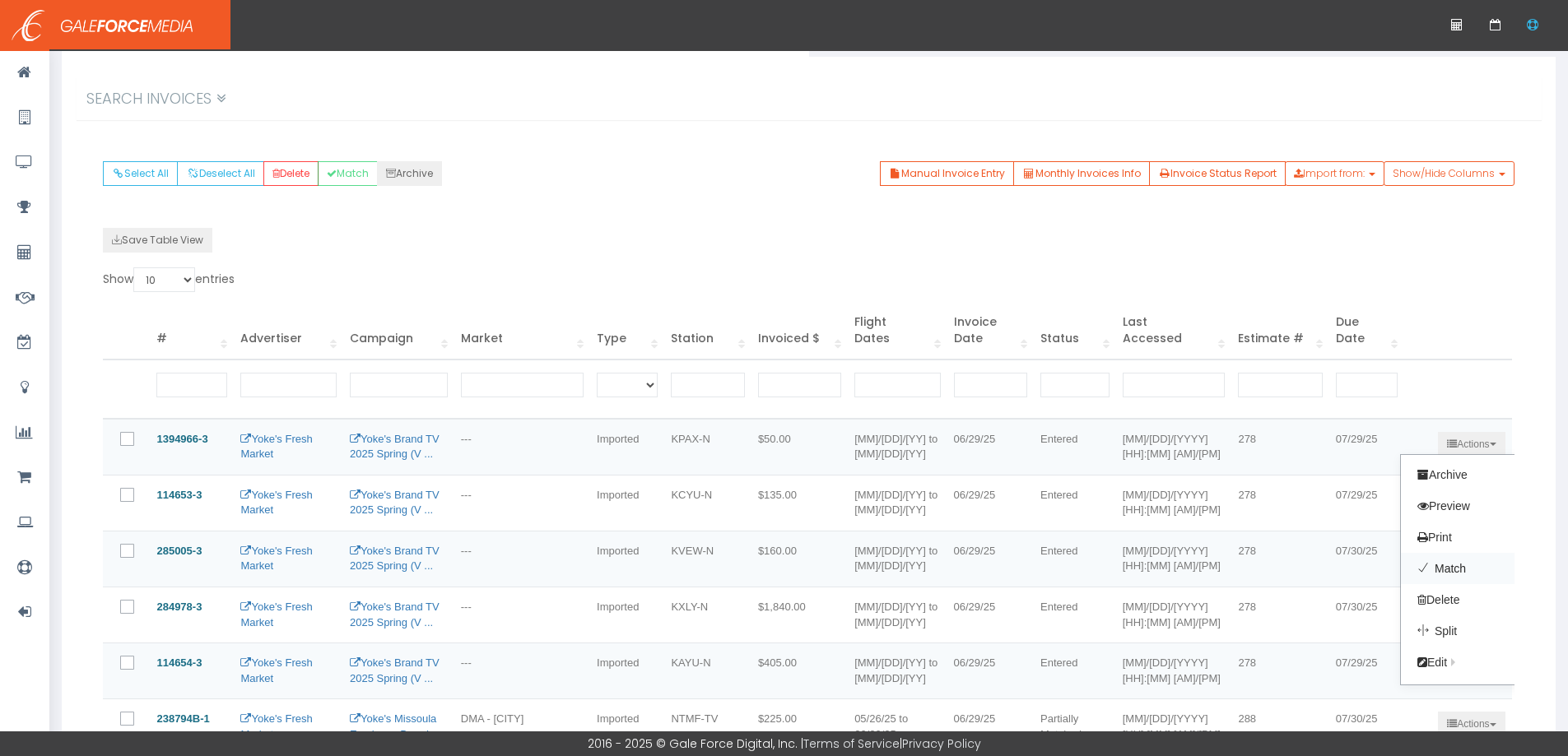 click on "Match" at bounding box center [1466, 568] 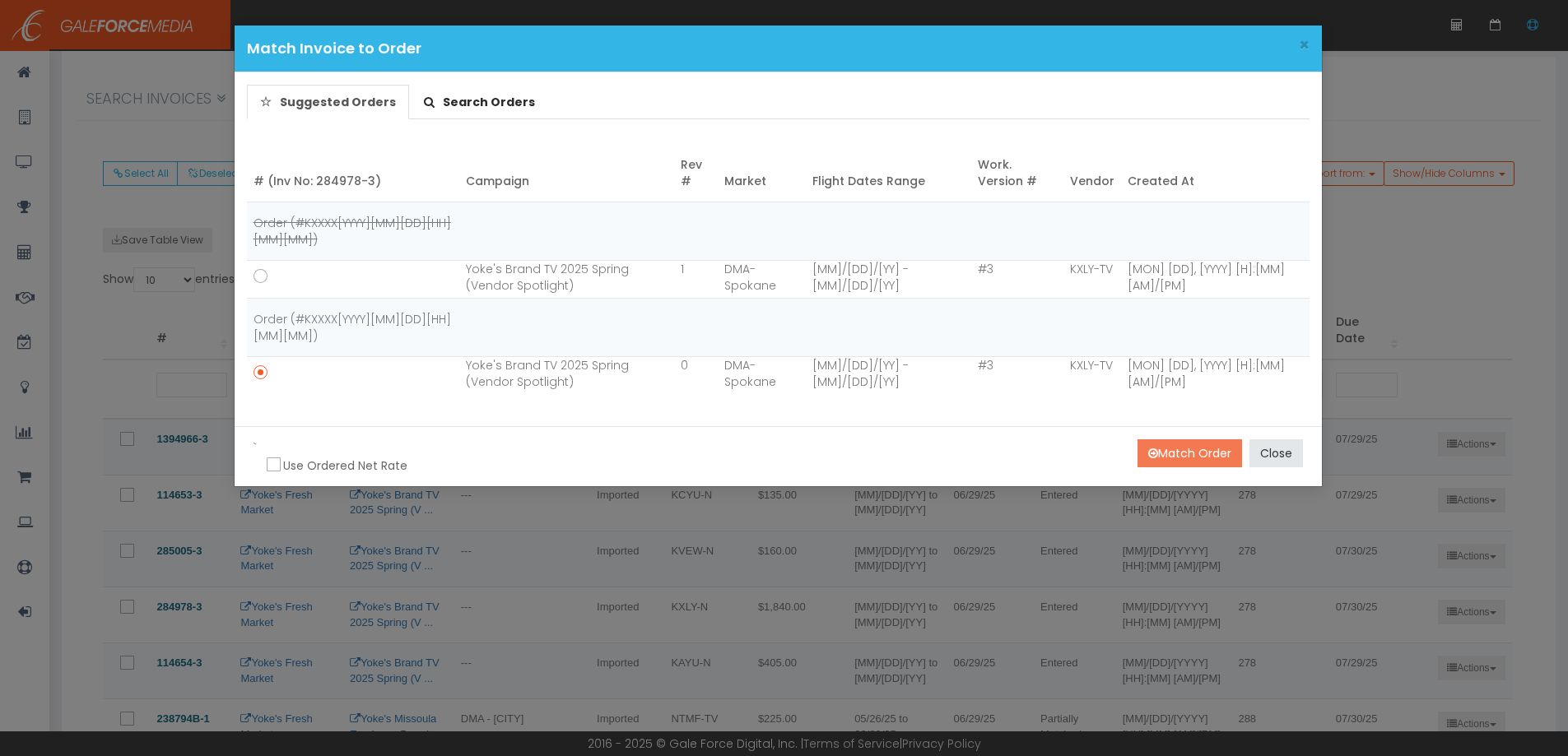 click on "Match Order" at bounding box center [1189, 453] 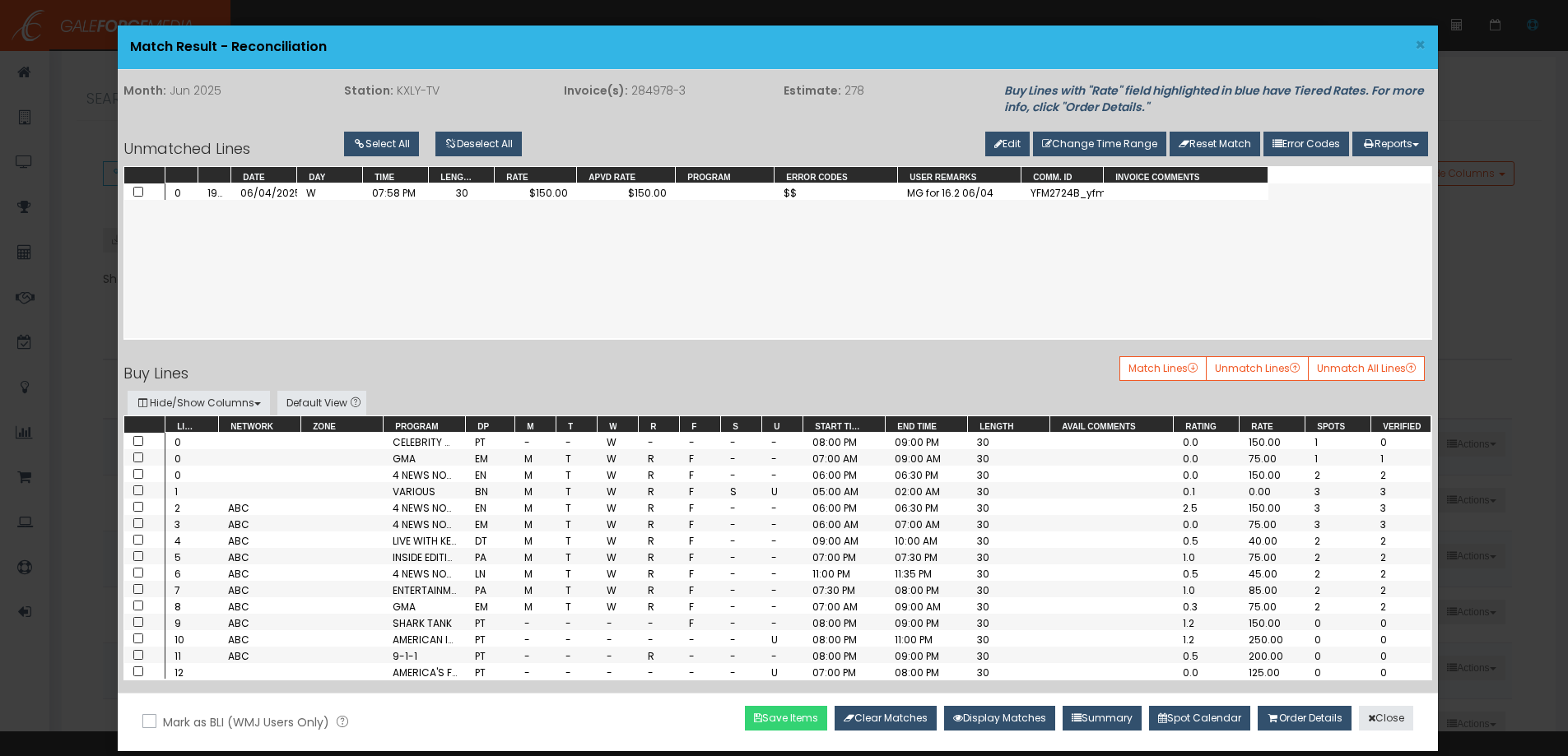 click on "Save Items" at bounding box center (786, 718) 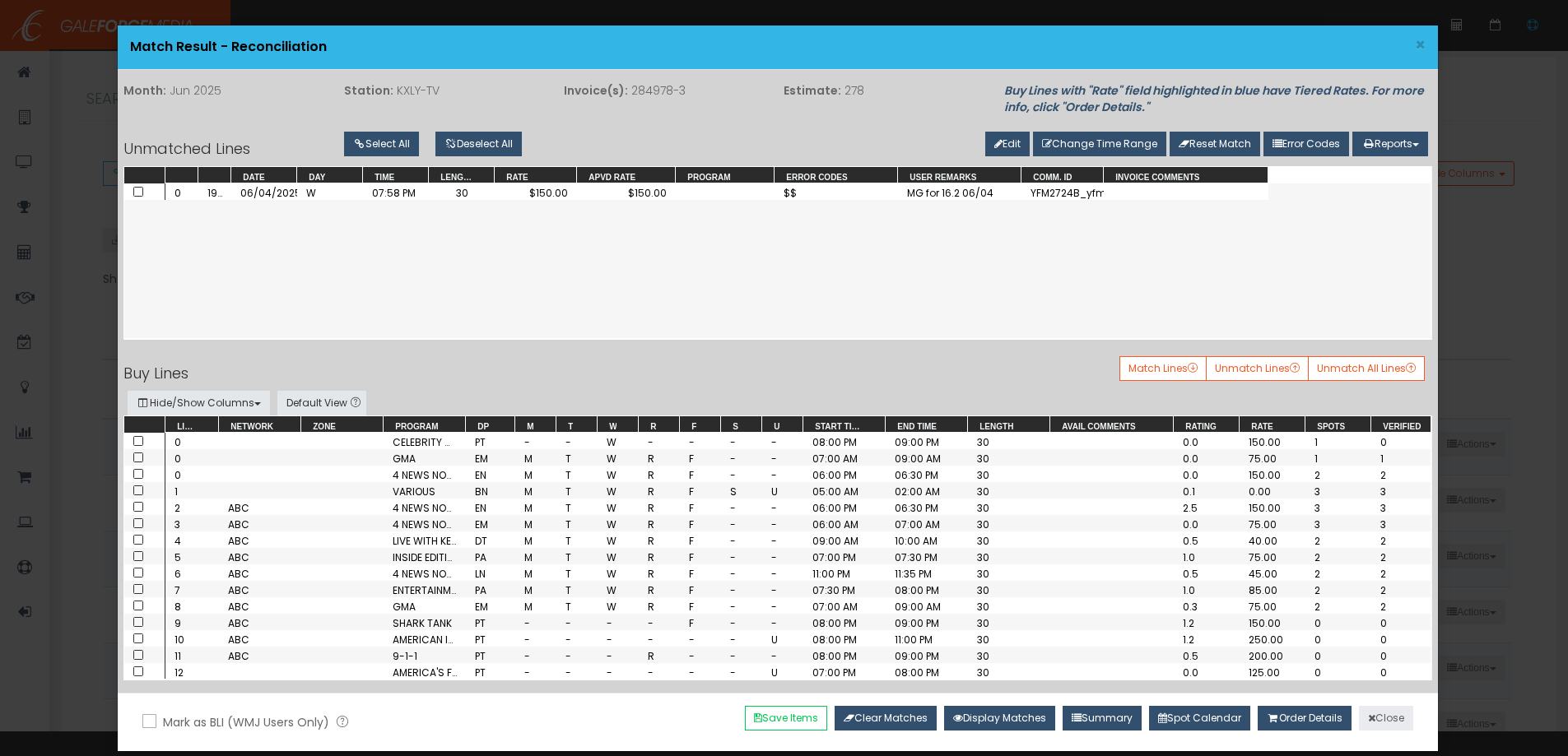 click on "Close" at bounding box center [1386, 718] 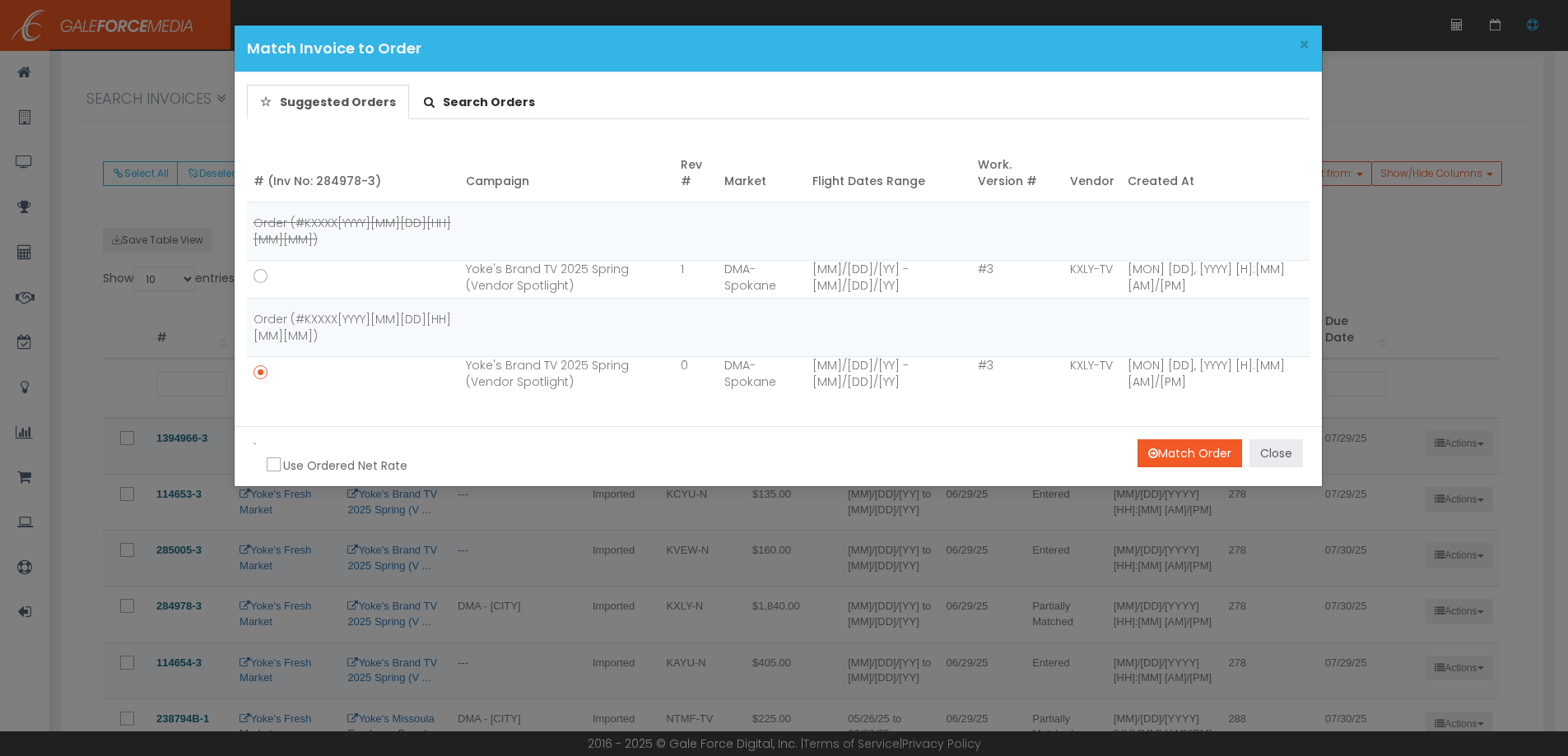 click on "Close" at bounding box center (1276, 453) 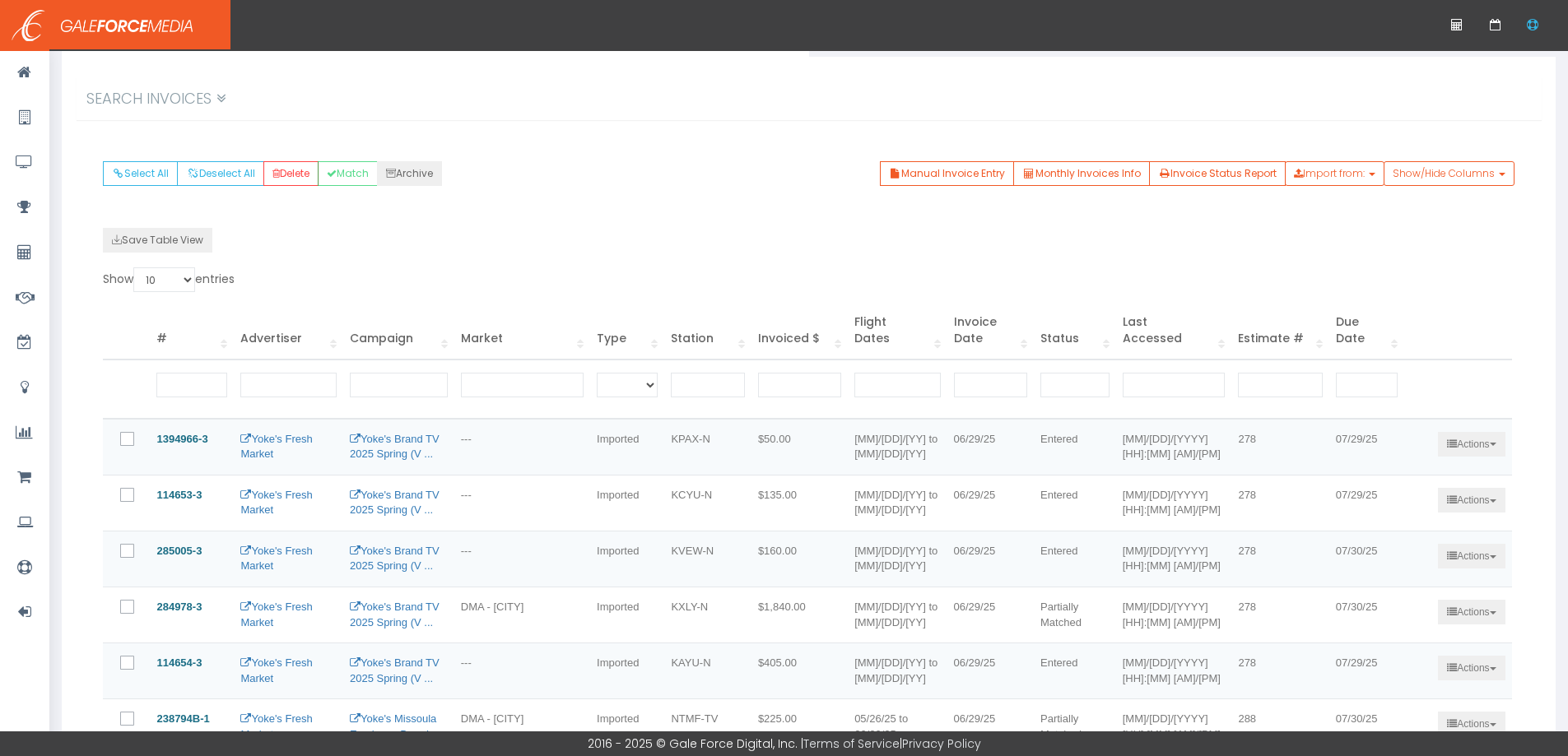 scroll, scrollTop: 247, scrollLeft: 0, axis: vertical 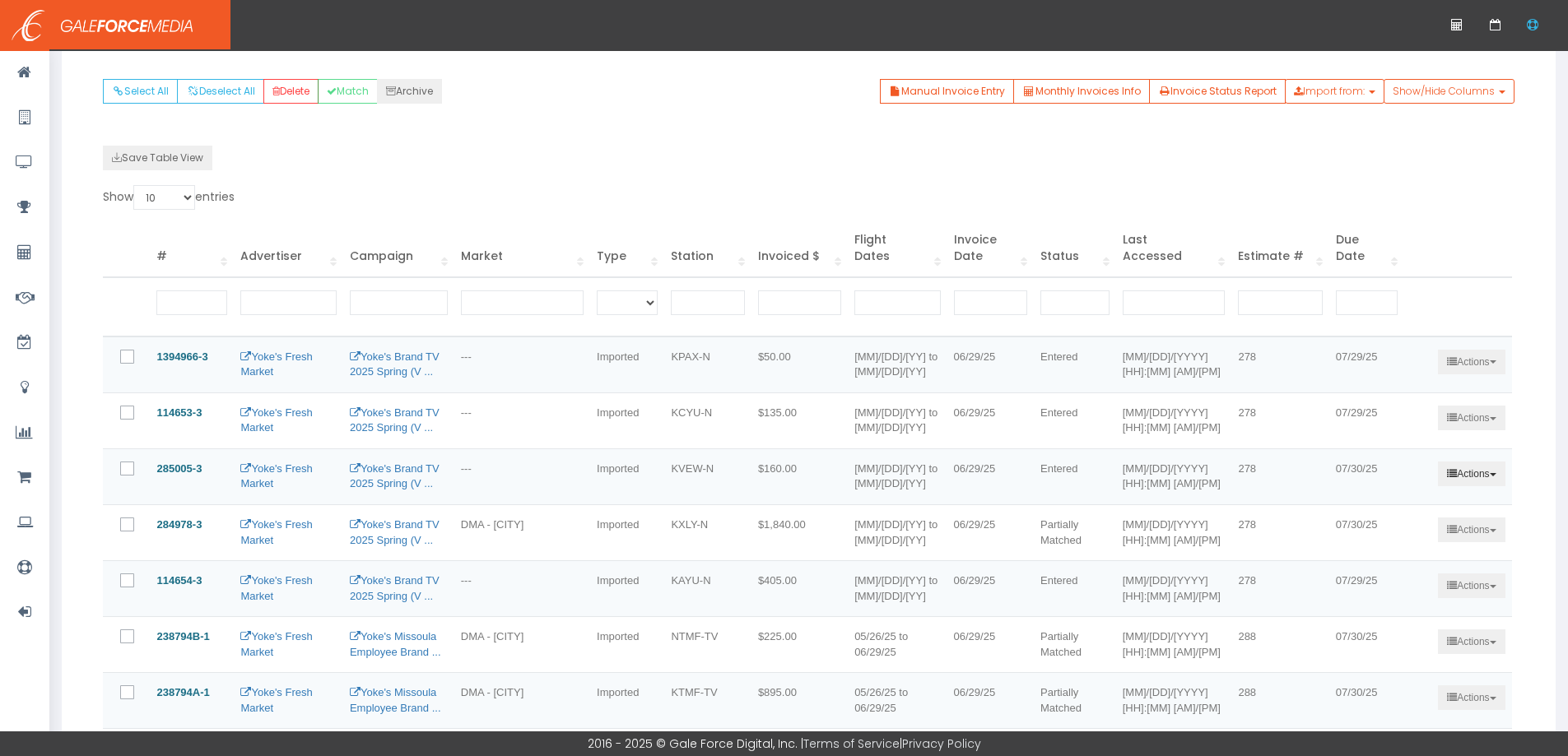 click on "Actions" at bounding box center (1471, 362) 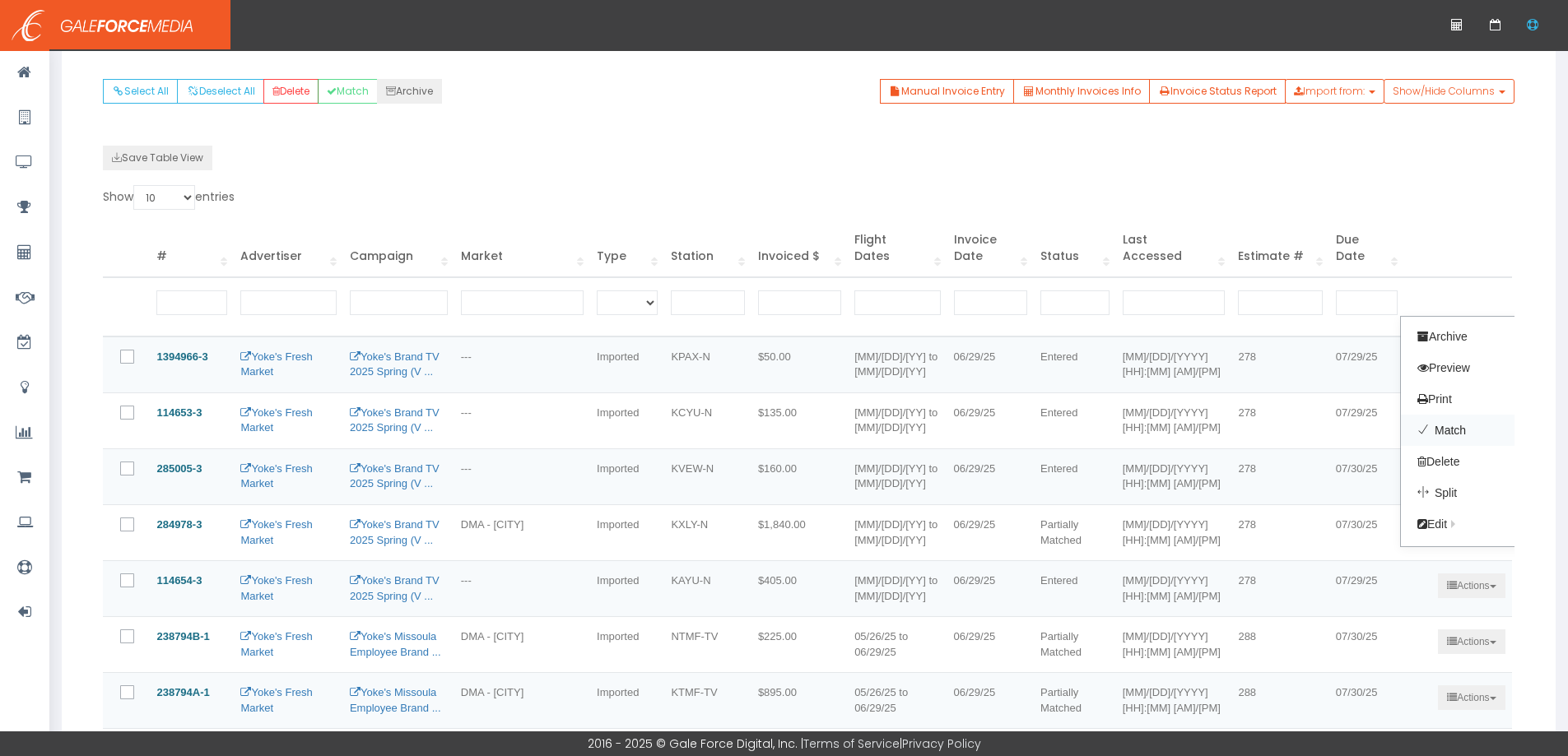 click on "Match" at bounding box center (1466, 430) 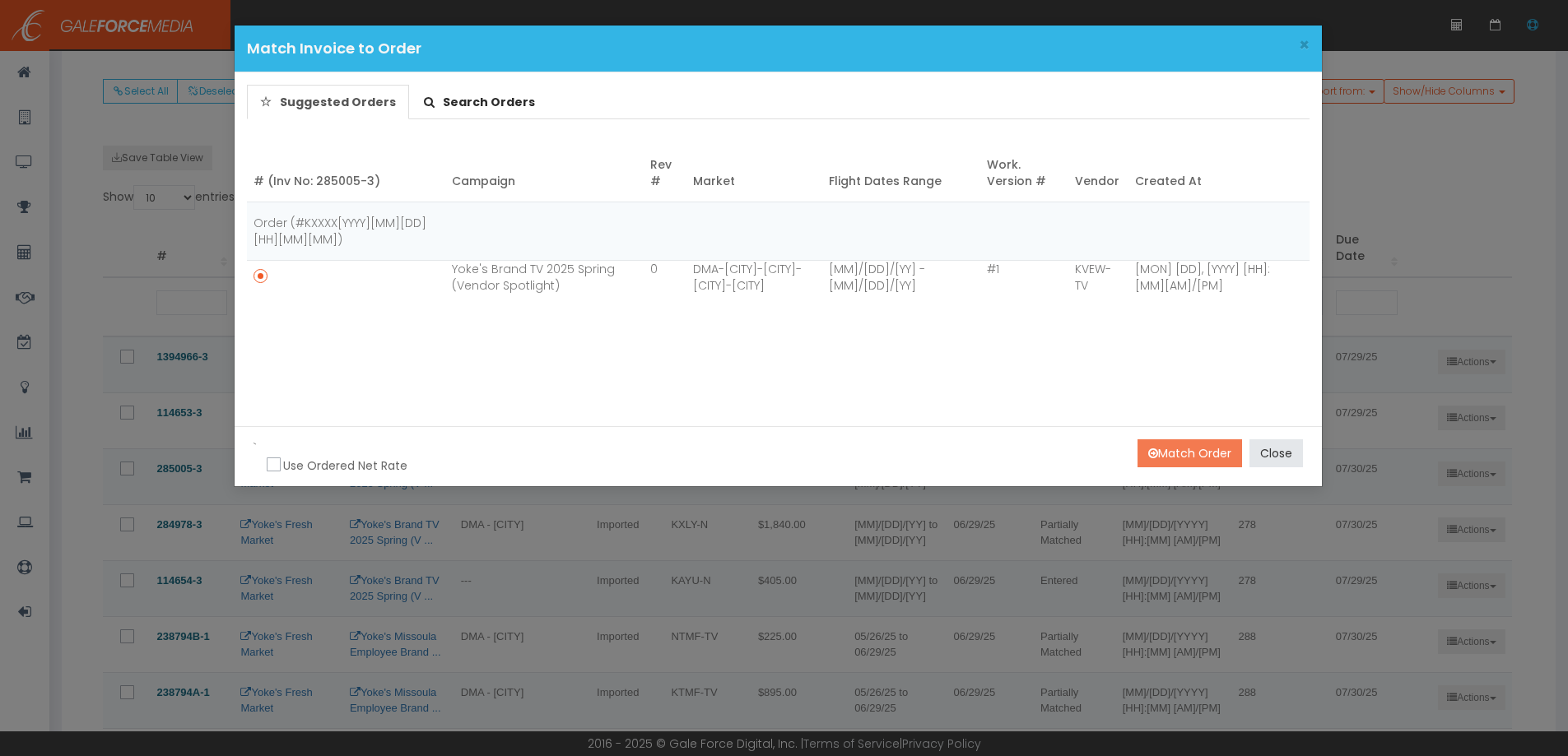 click on "Match Order" at bounding box center [1189, 453] 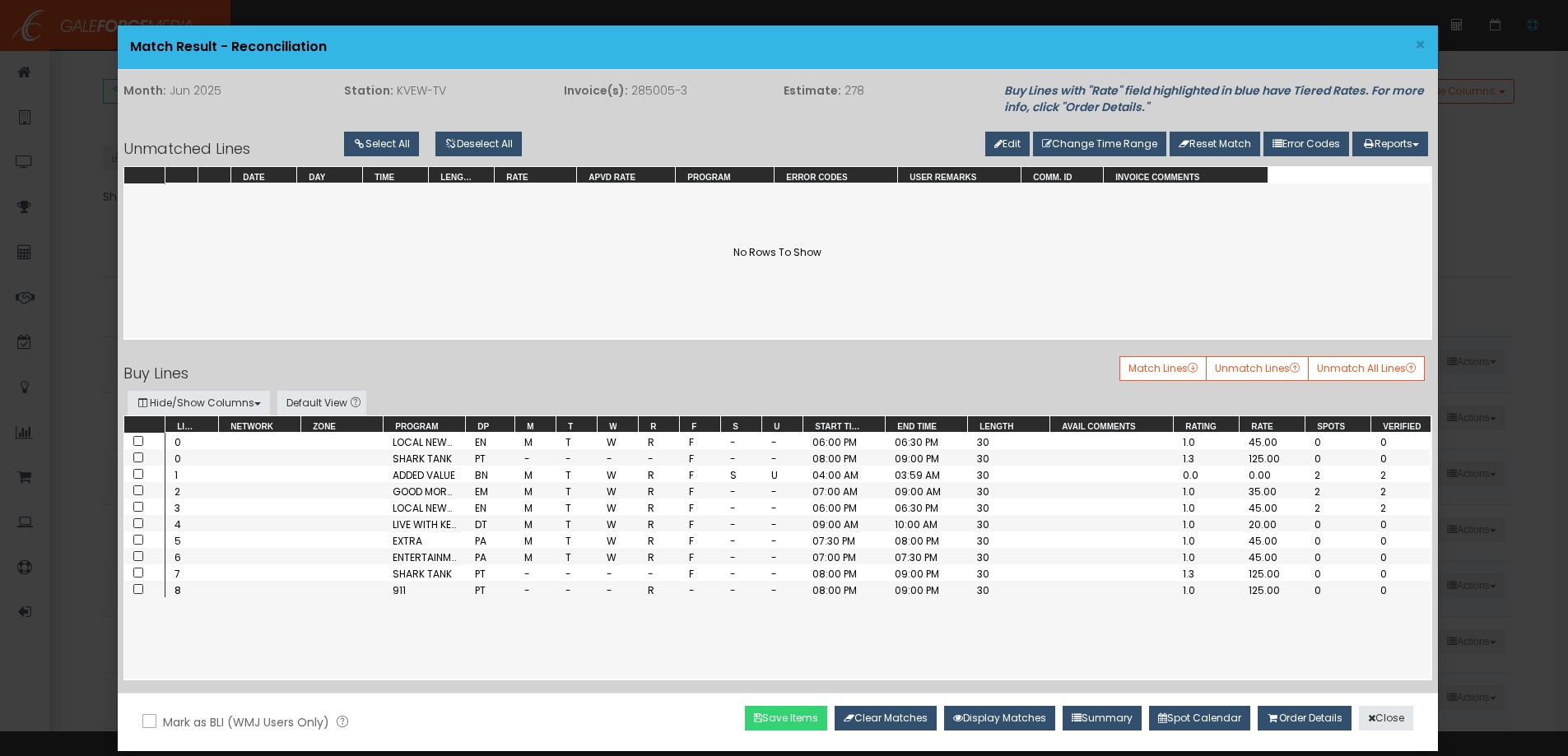 drag, startPoint x: 775, startPoint y: 725, endPoint x: 820, endPoint y: 707, distance: 48.466483 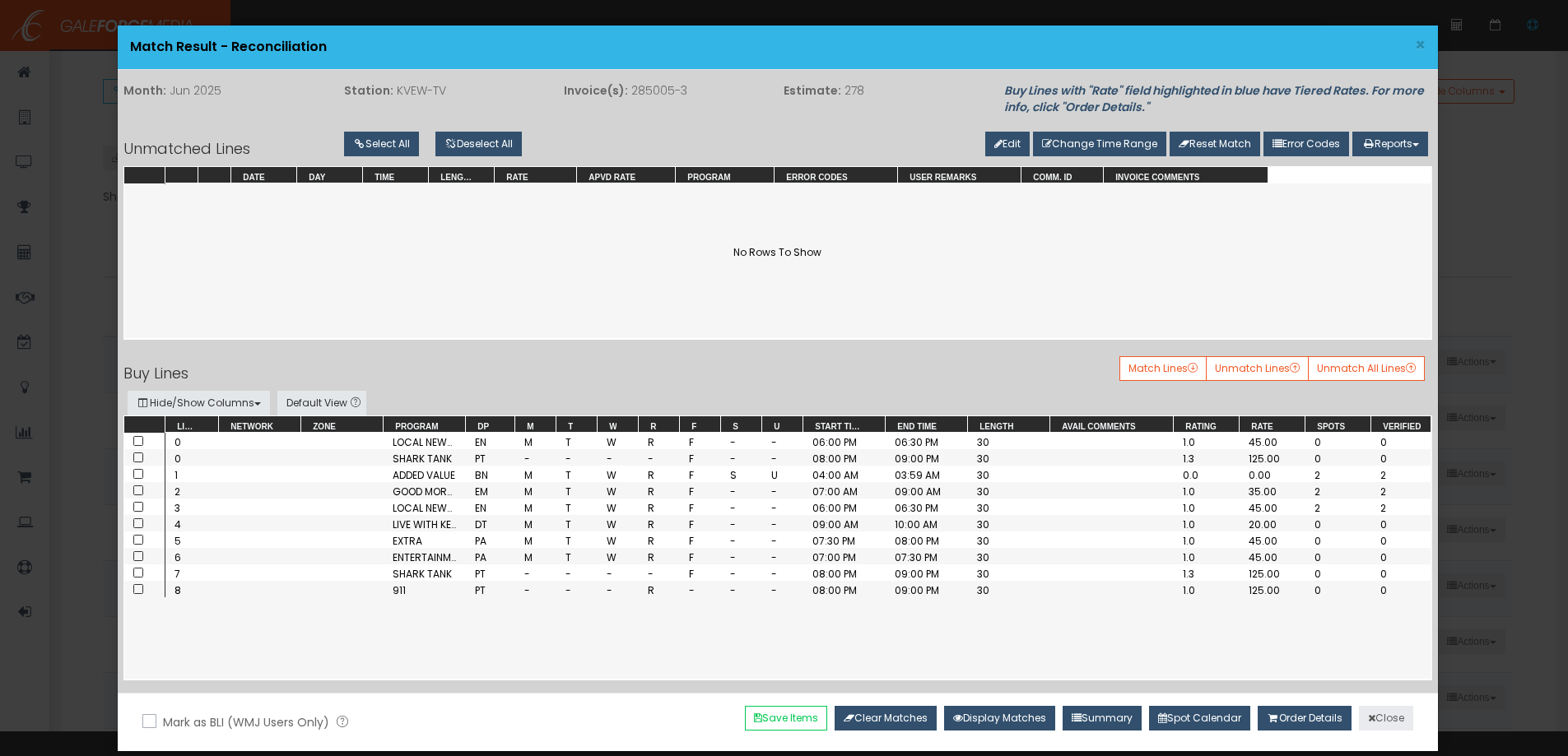 click on "Close" at bounding box center [1386, 718] 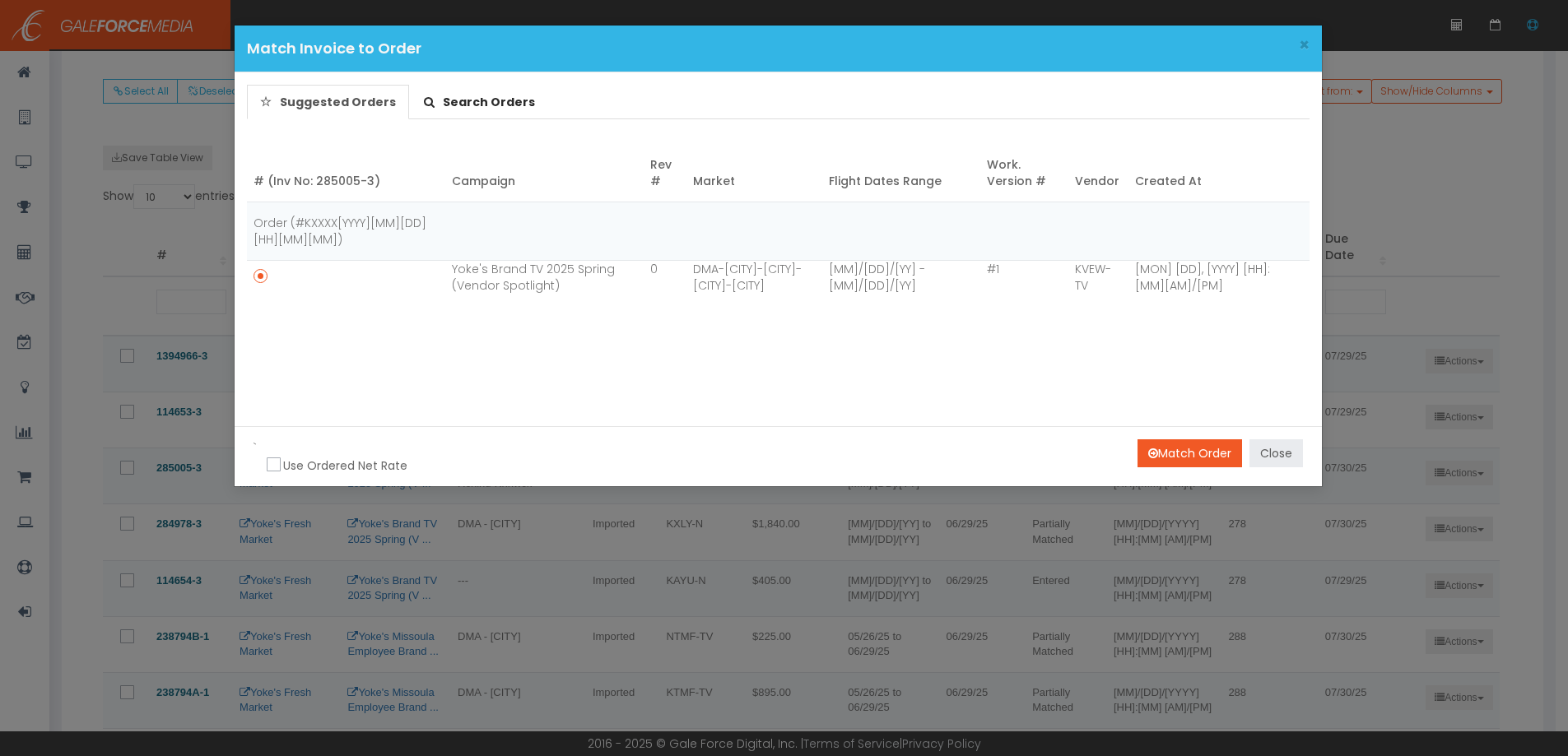 click on "Close" at bounding box center [1276, 453] 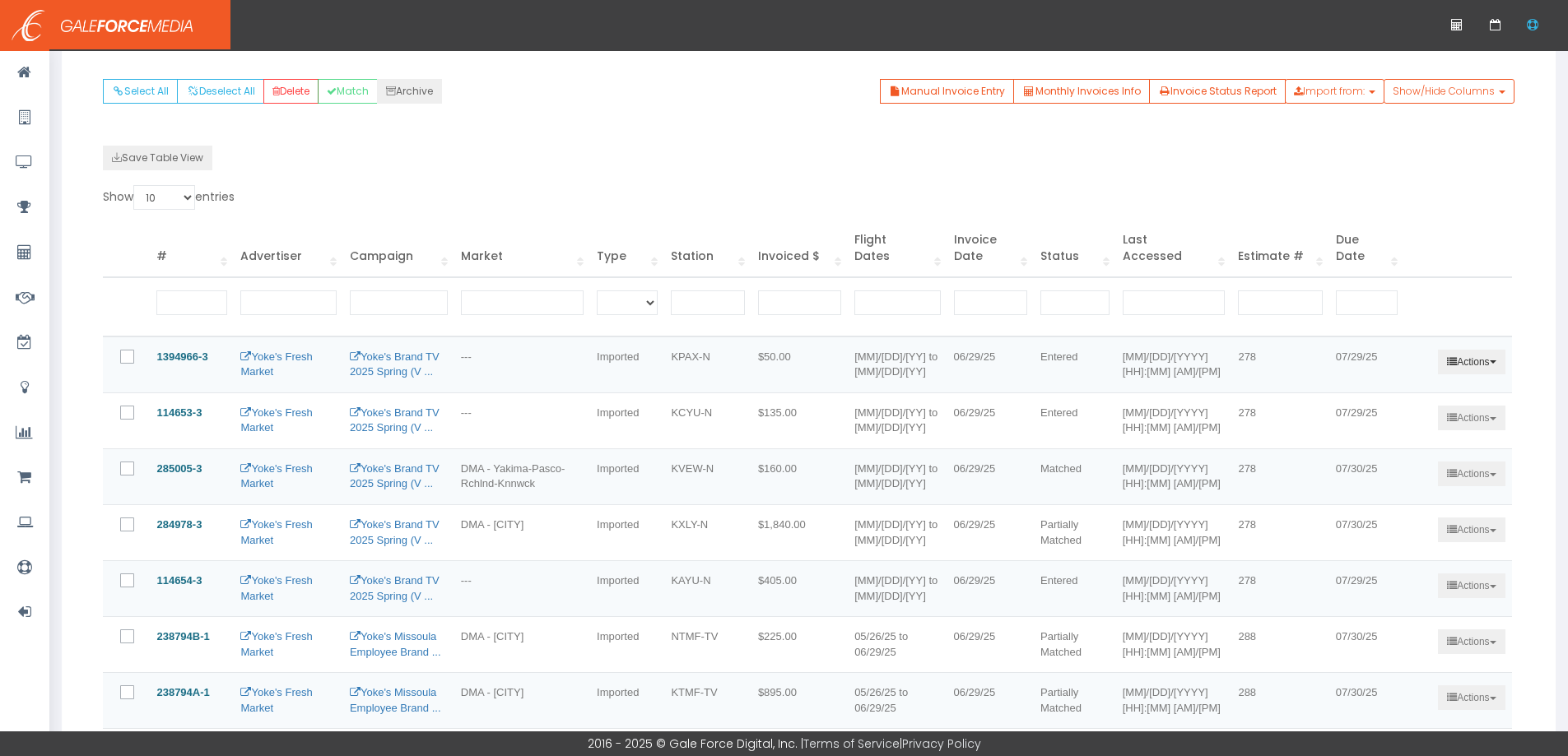 click on "Actions" at bounding box center [1471, 362] 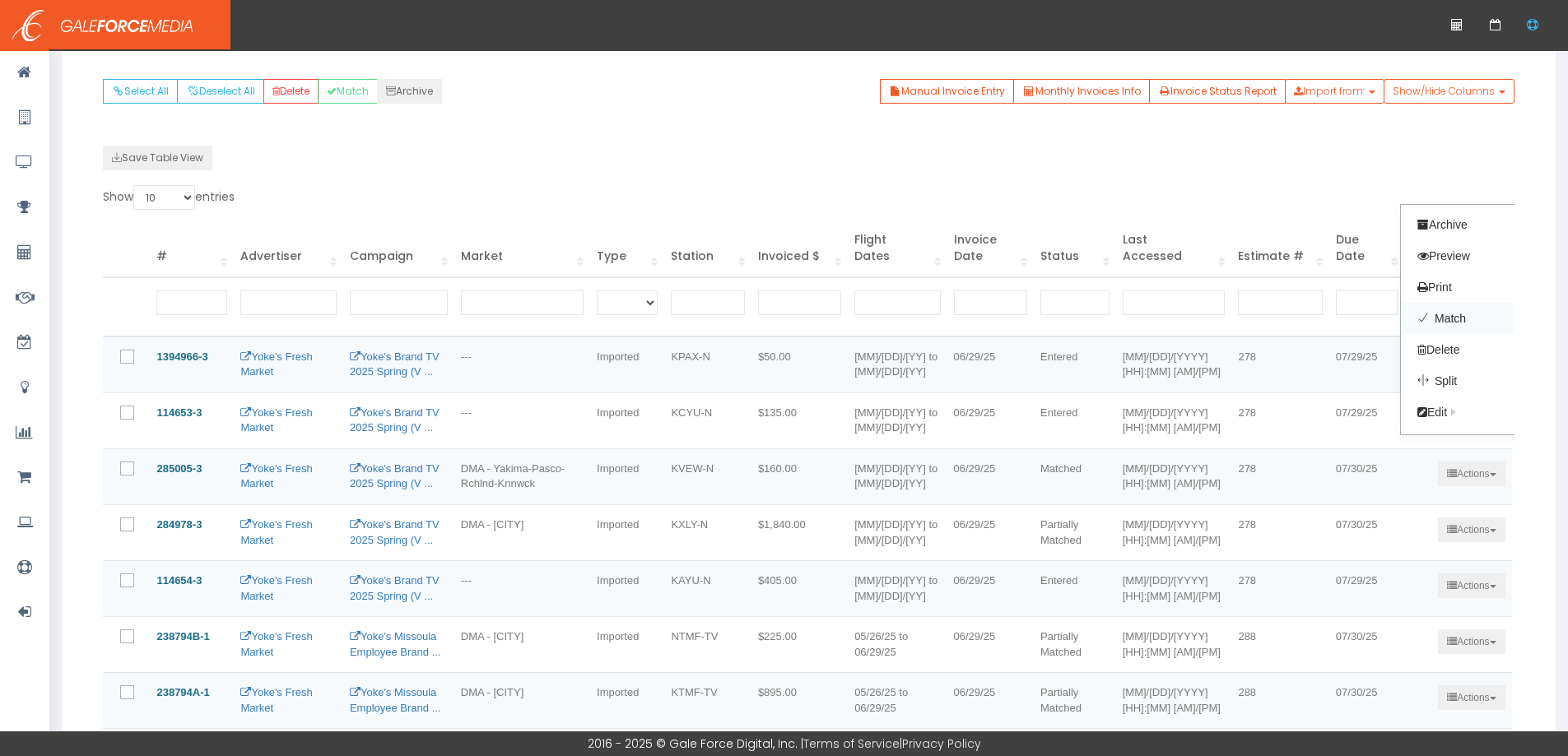 click on "Match" at bounding box center [1466, 318] 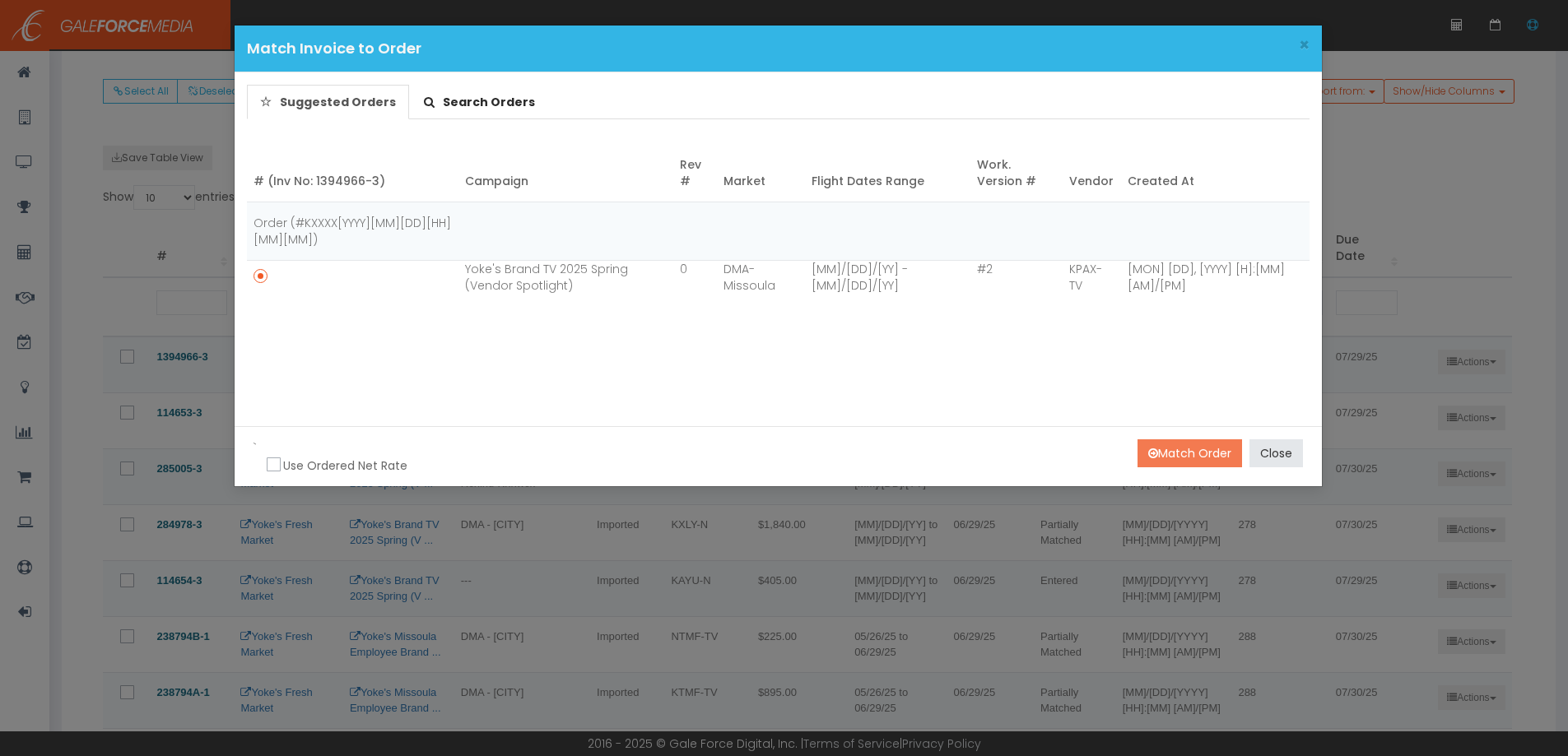 click on "Match Order" at bounding box center [1189, 453] 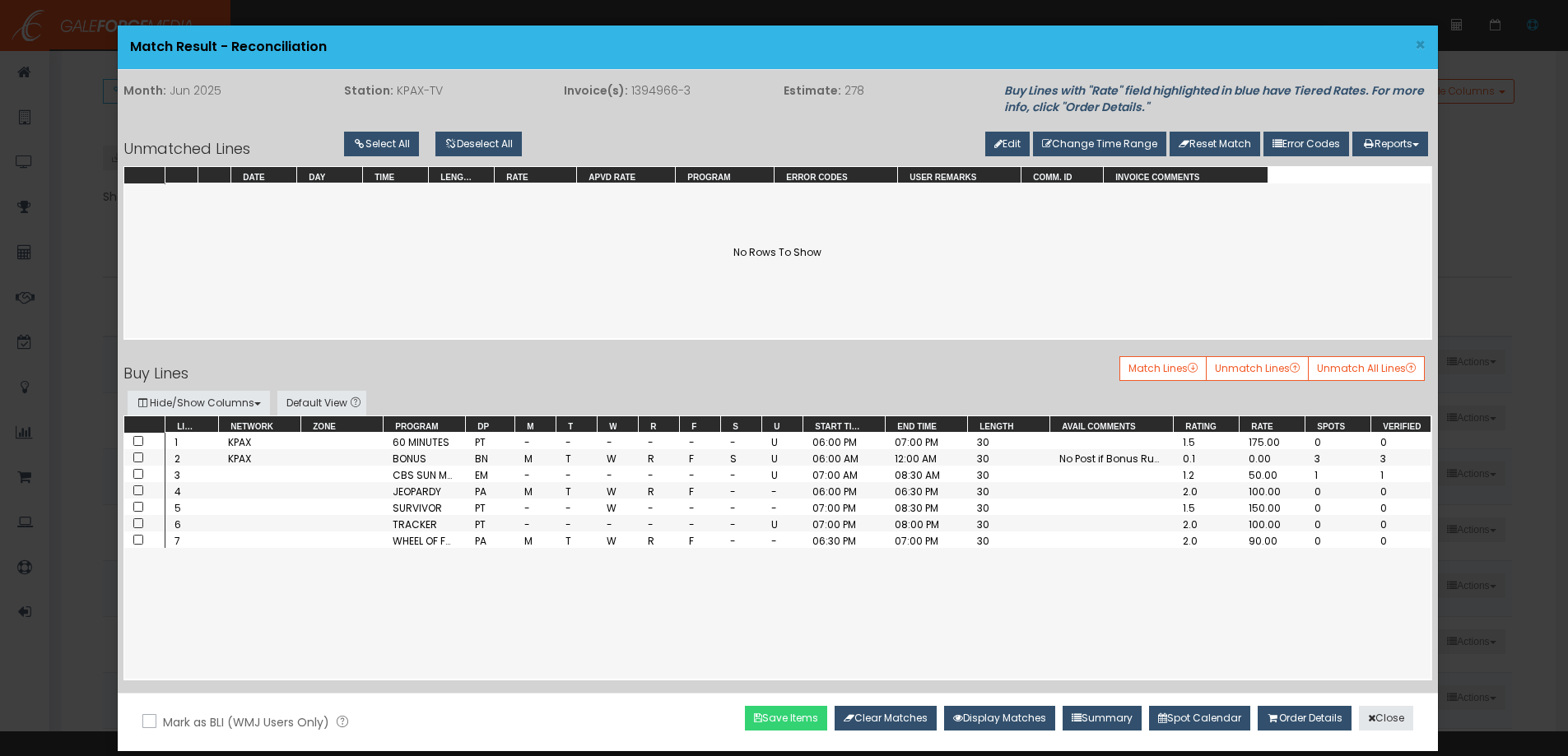 click on "Save Items" at bounding box center (786, 718) 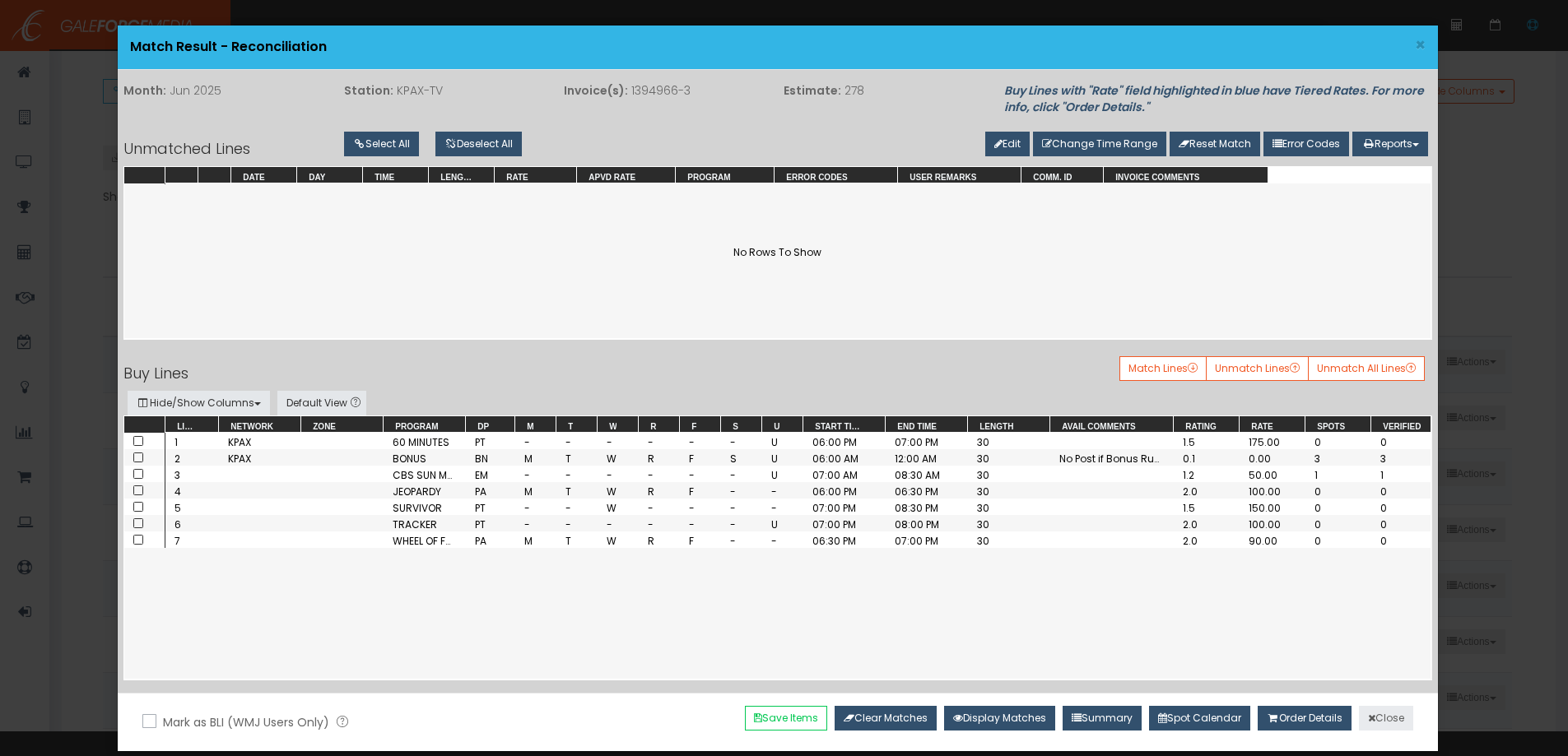 click on "Close" at bounding box center (1386, 718) 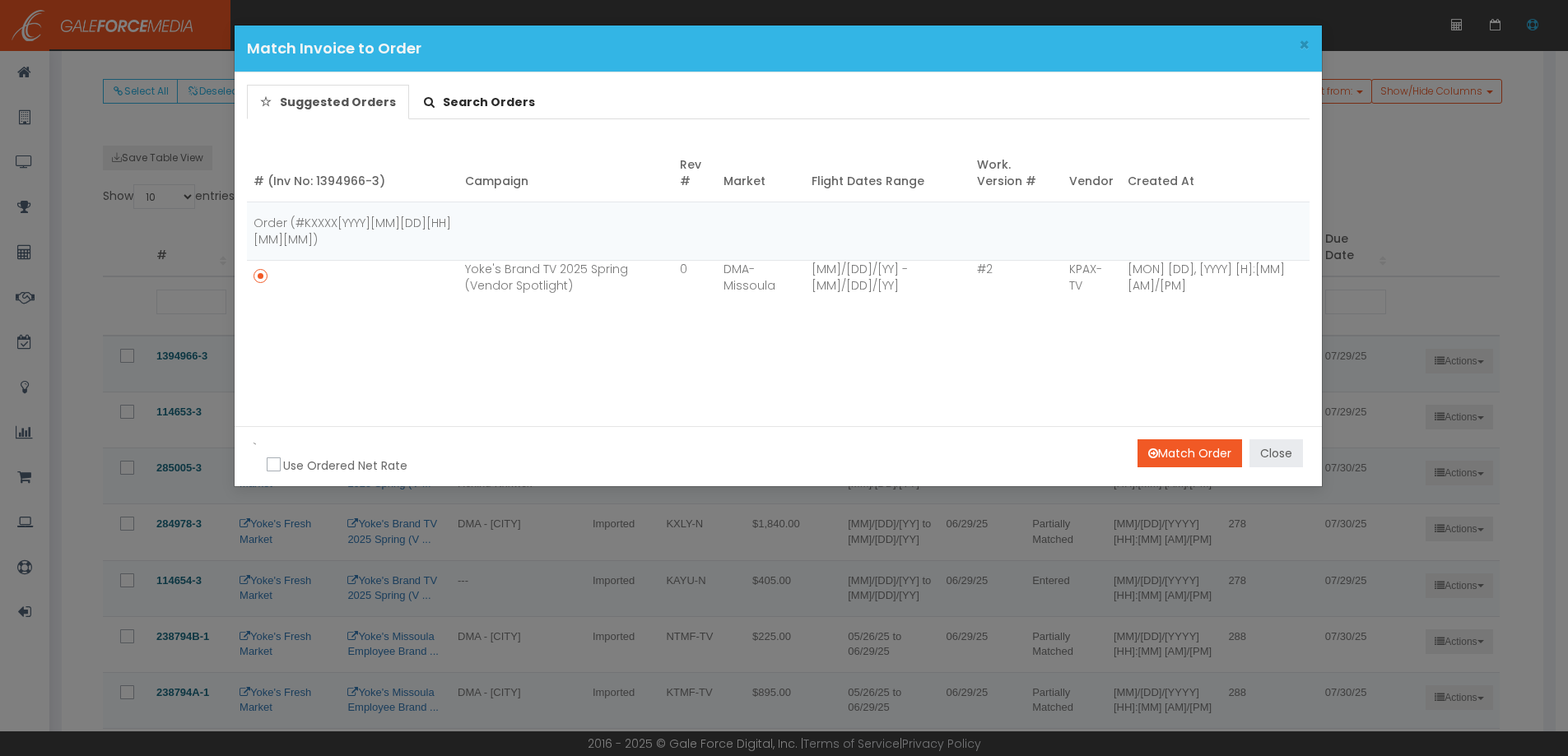 click on "Close" at bounding box center [1276, 453] 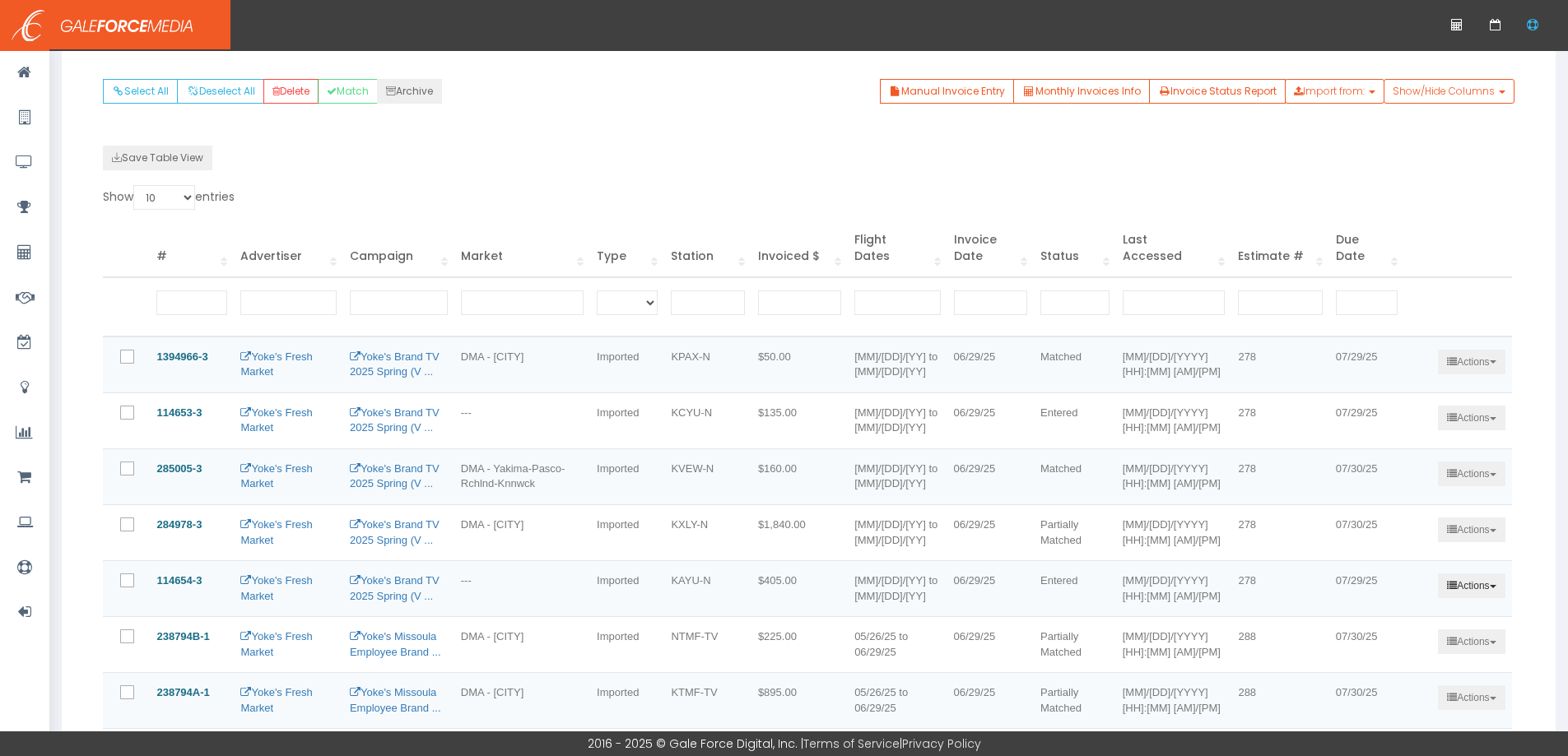 click on "Actions" at bounding box center (1471, 362) 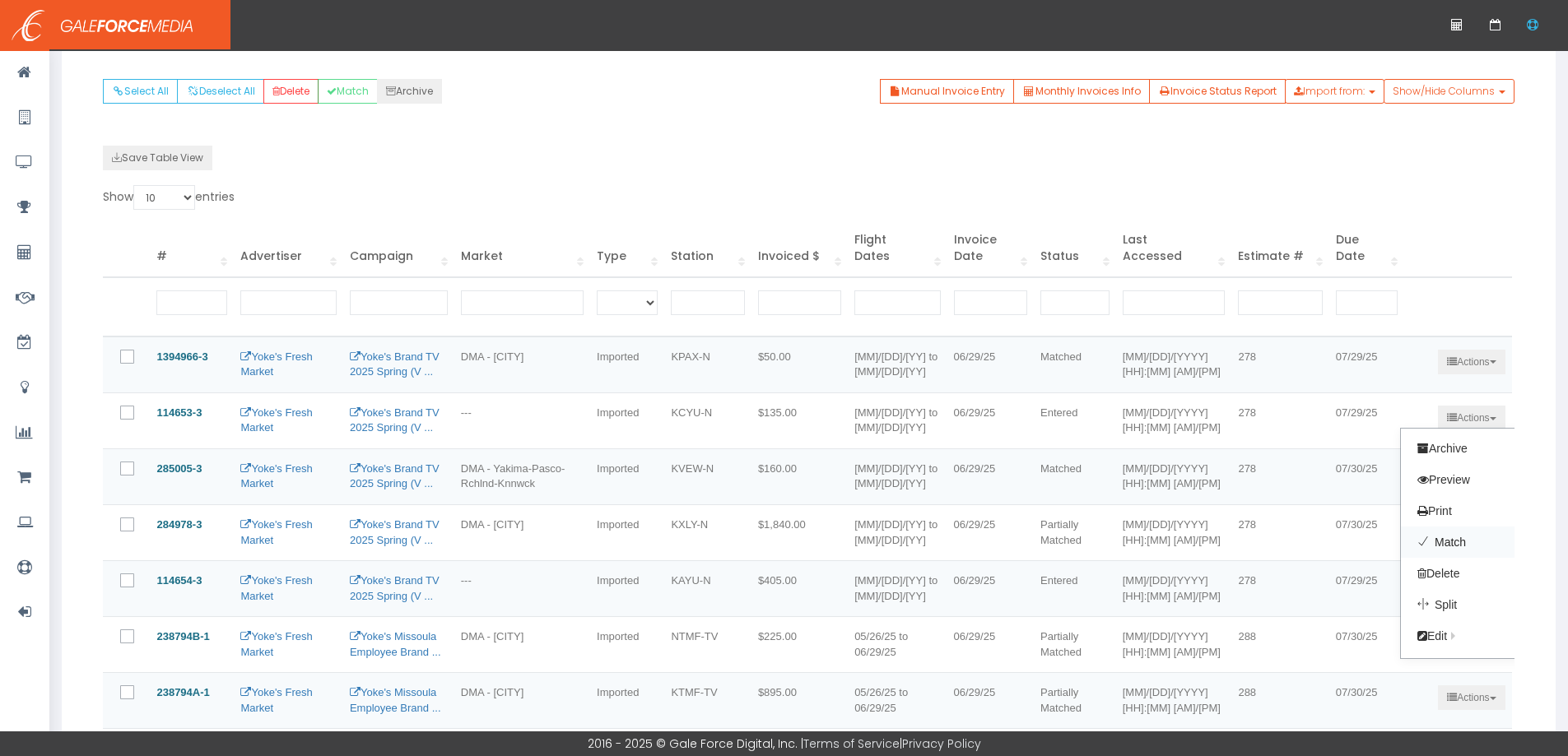 click on "Match" at bounding box center [1466, 542] 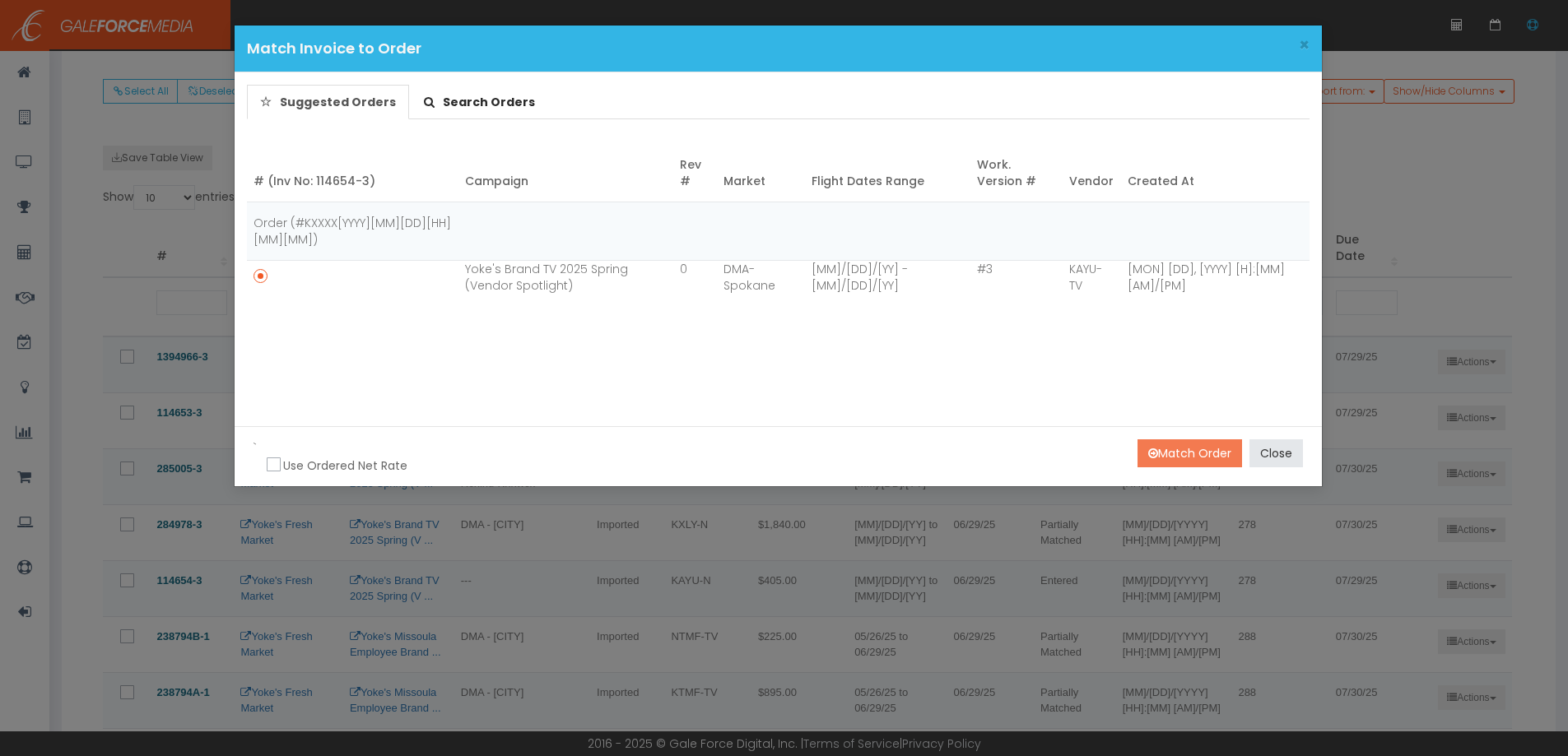 click on "Match Order" at bounding box center (1189, 453) 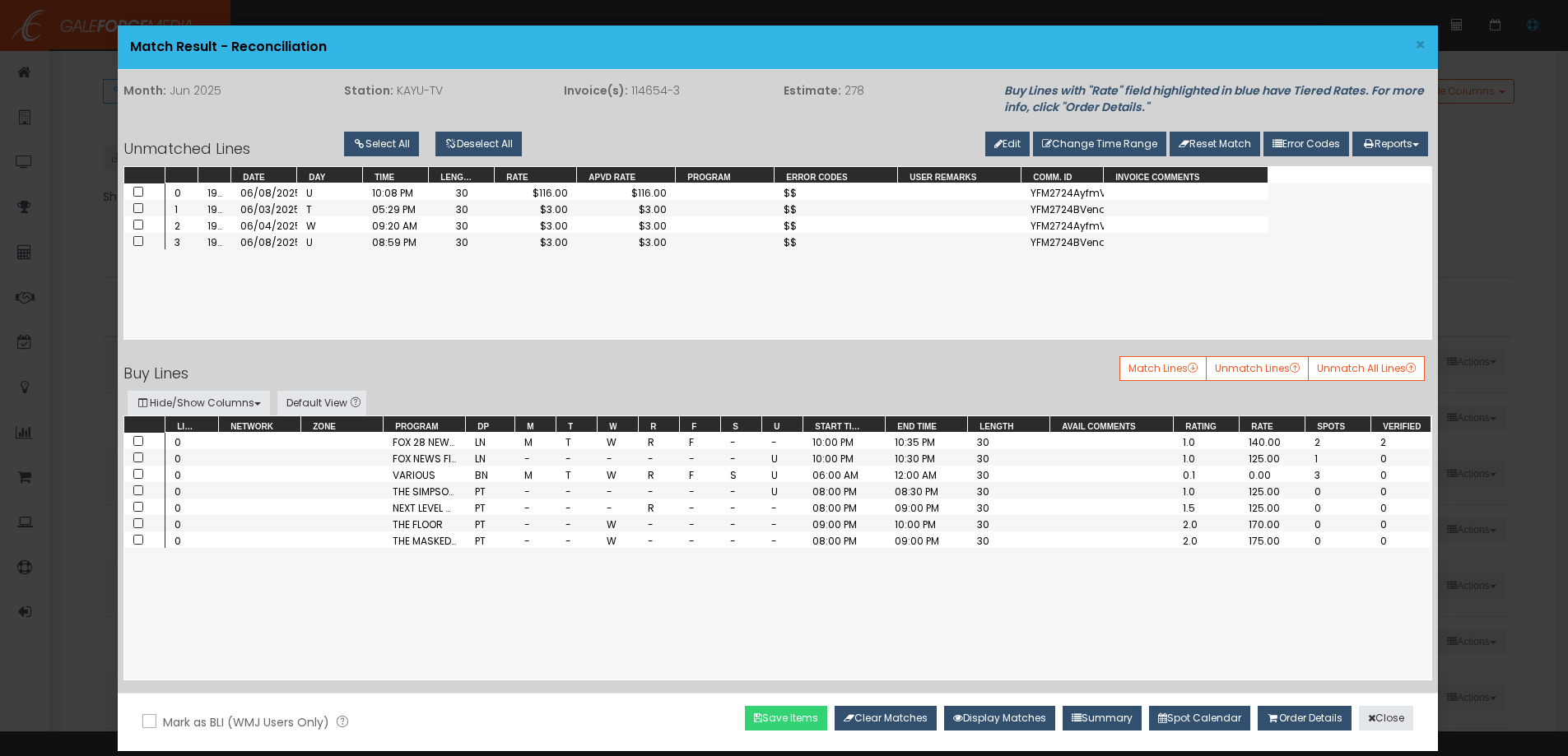 click on "Save Items" at bounding box center [786, 718] 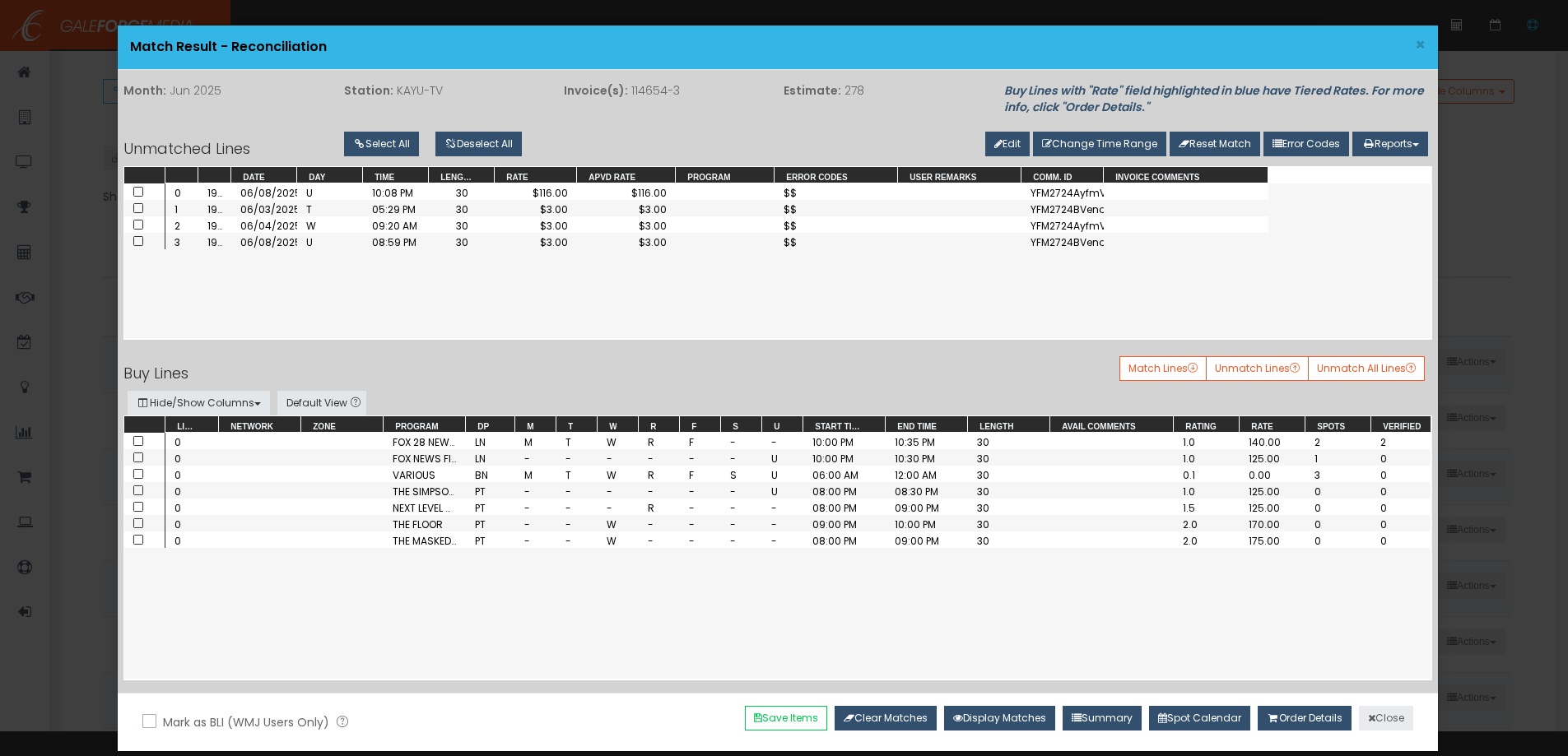 click on "Close" at bounding box center [1386, 718] 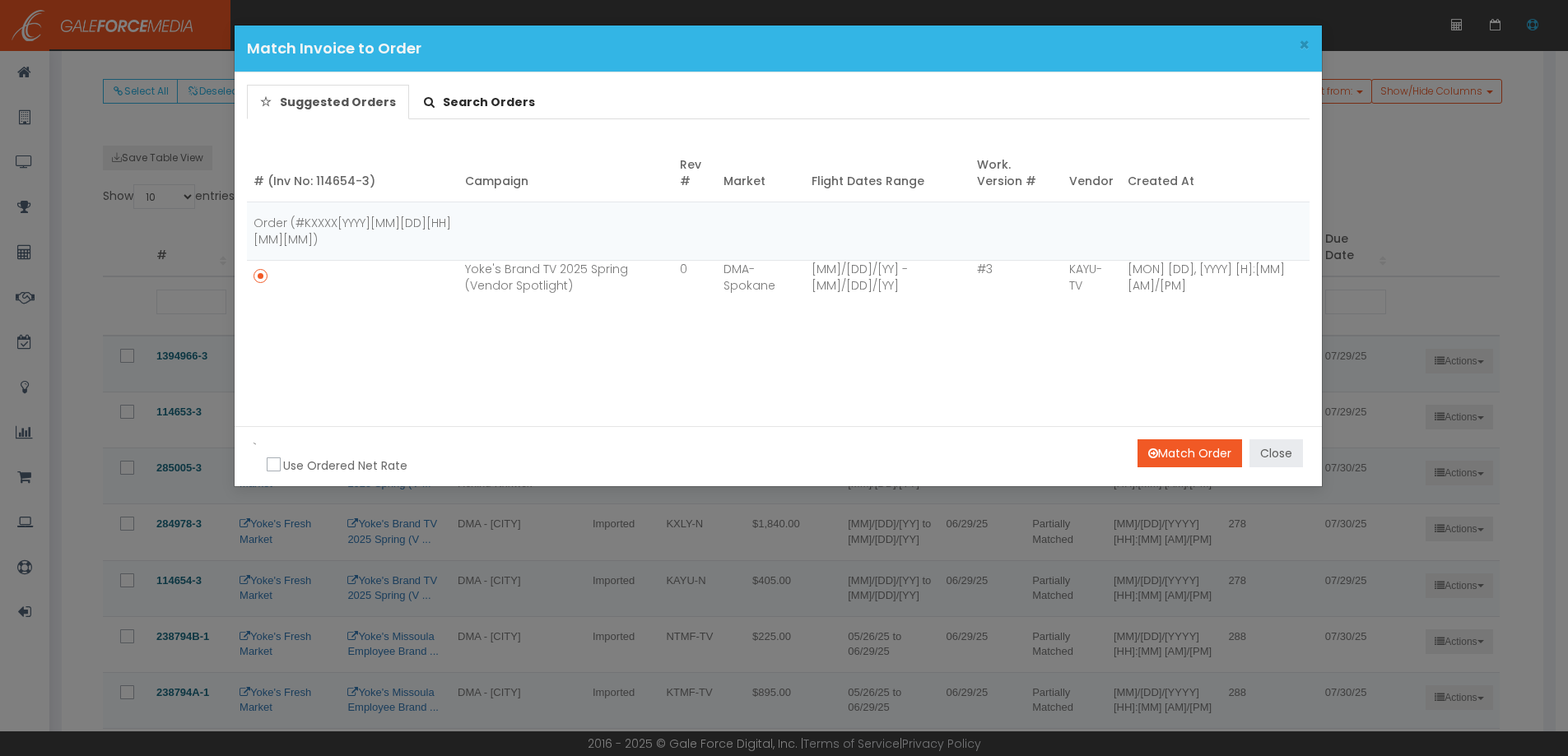 click on "Close" at bounding box center [1276, 453] 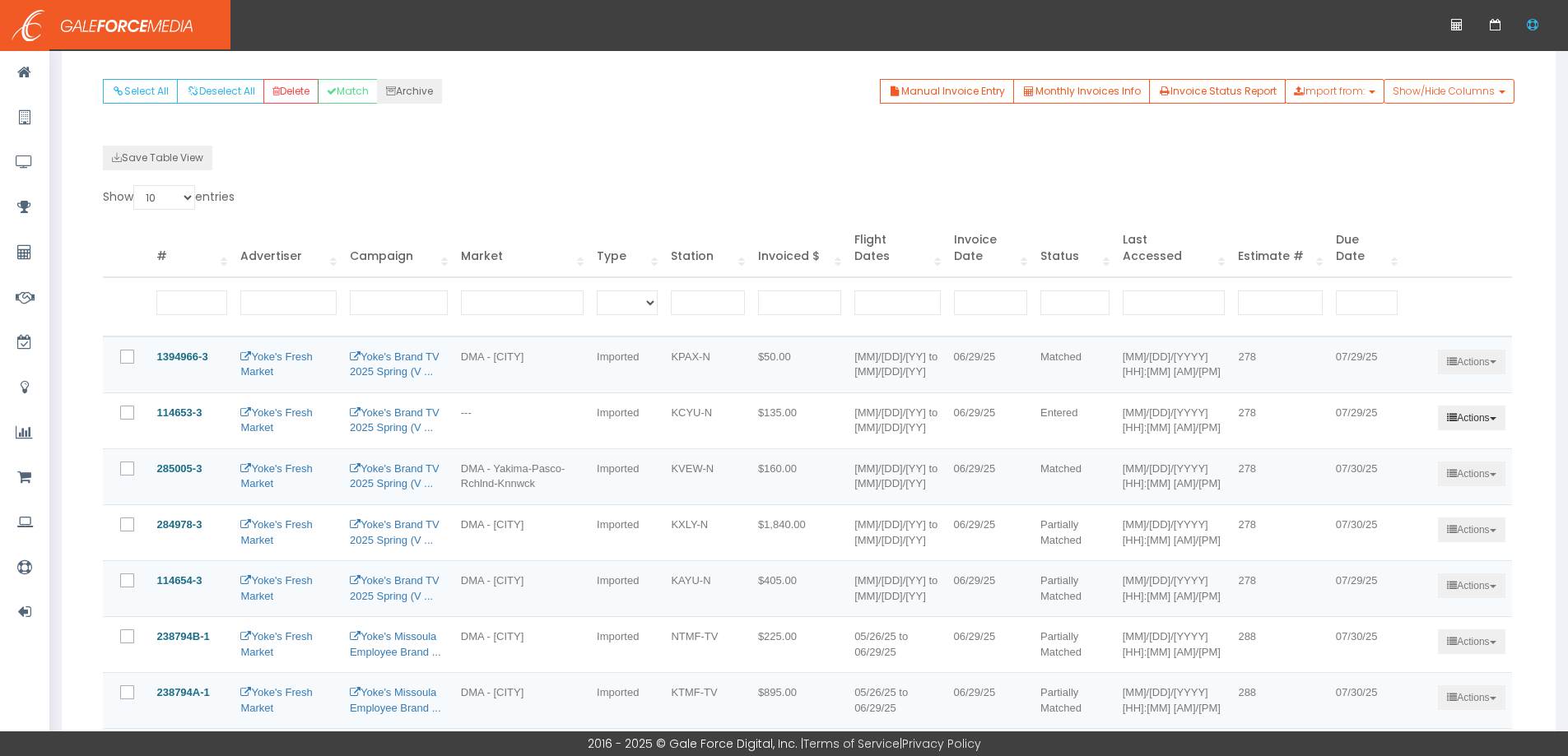 click on "Actions" at bounding box center (1471, 418) 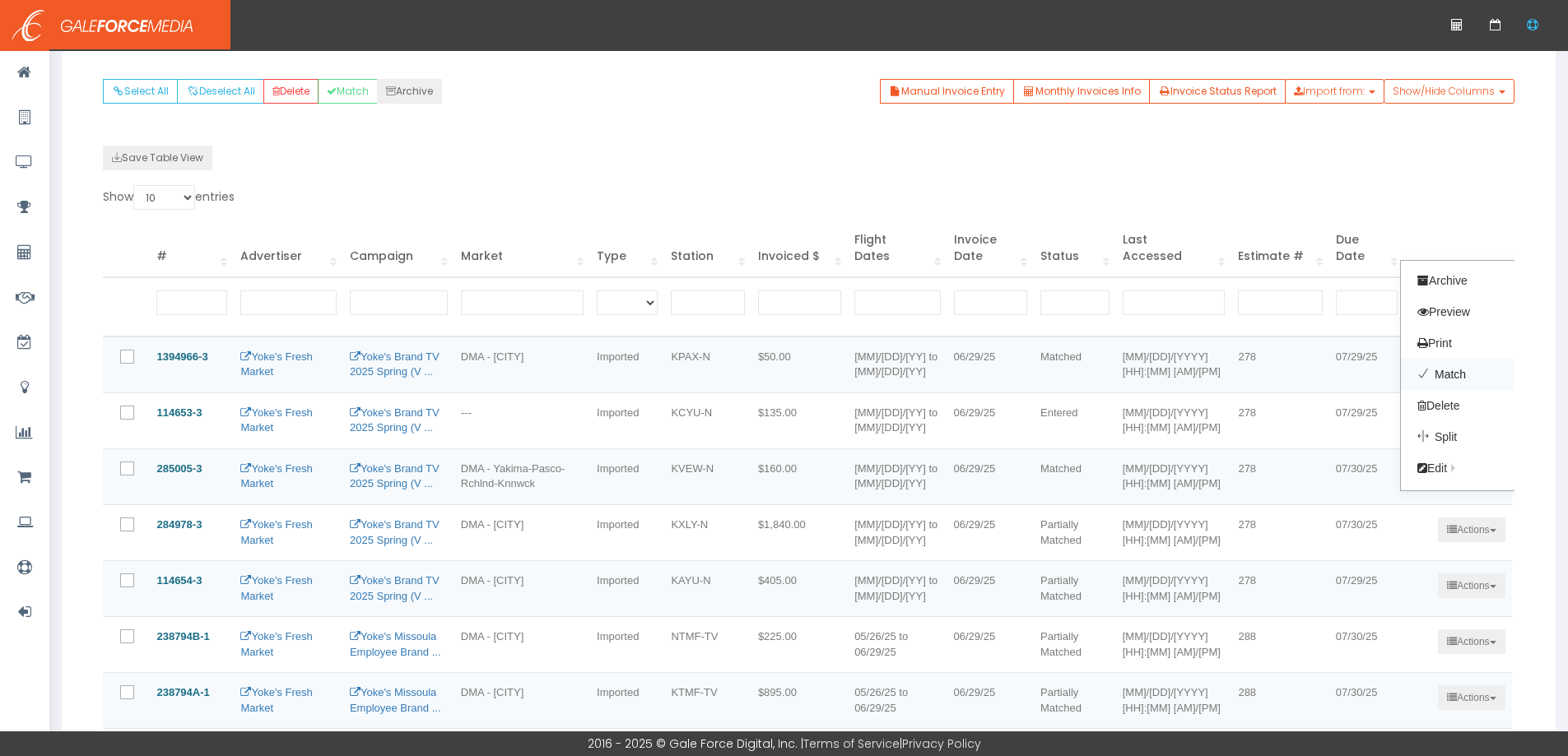 click on "Match" at bounding box center (1466, 374) 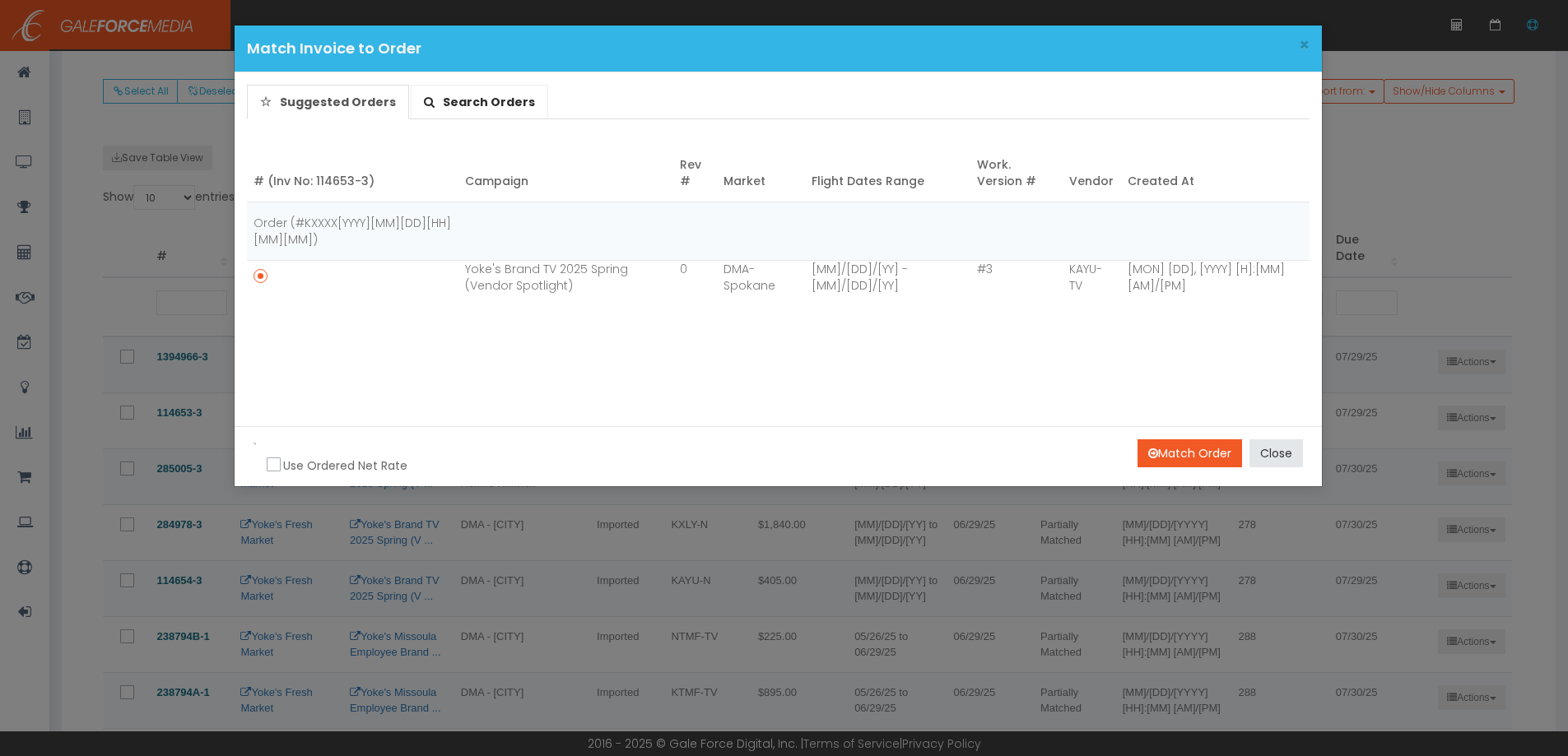 click on "Search Orders" at bounding box center (489, 102) 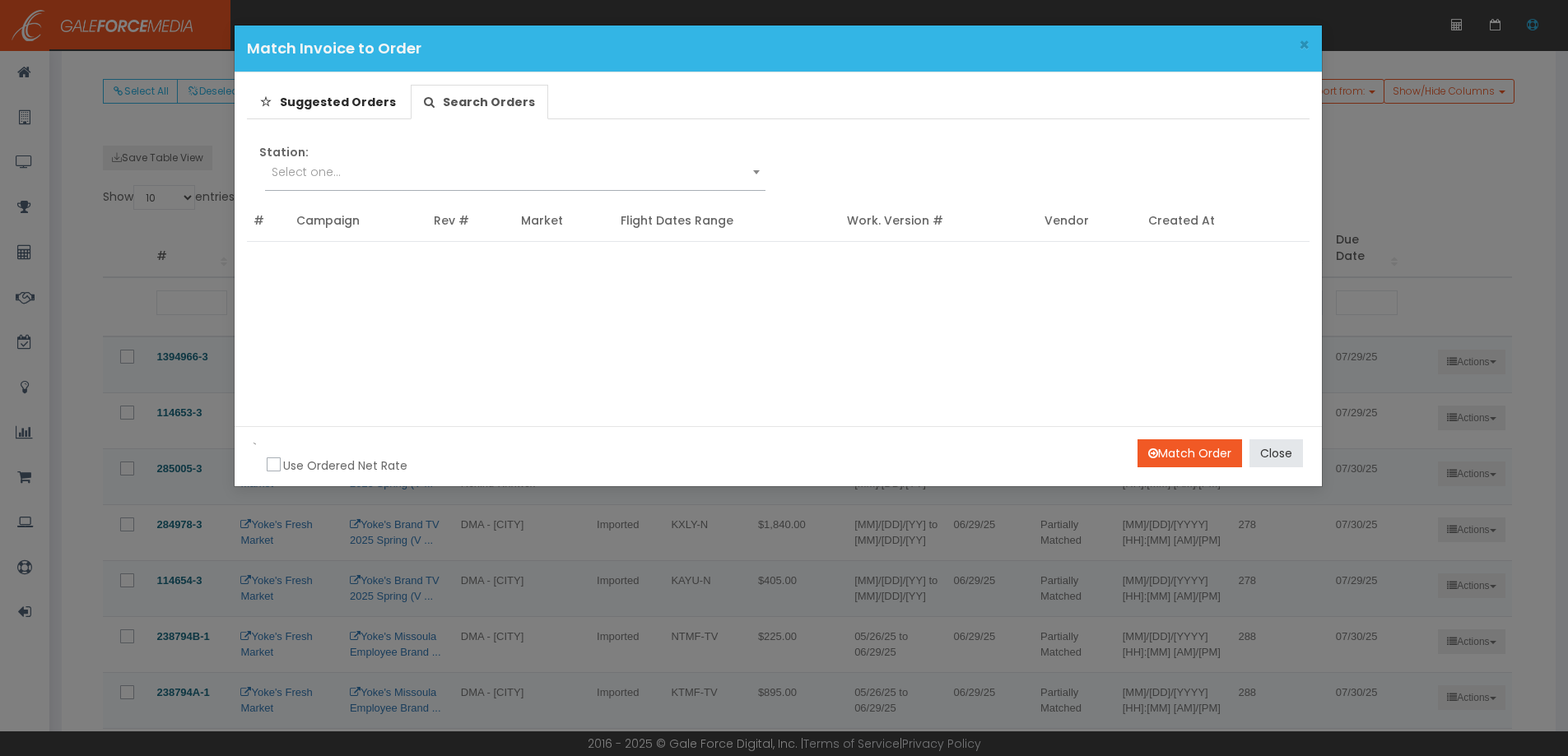 click at bounding box center [756, 172] 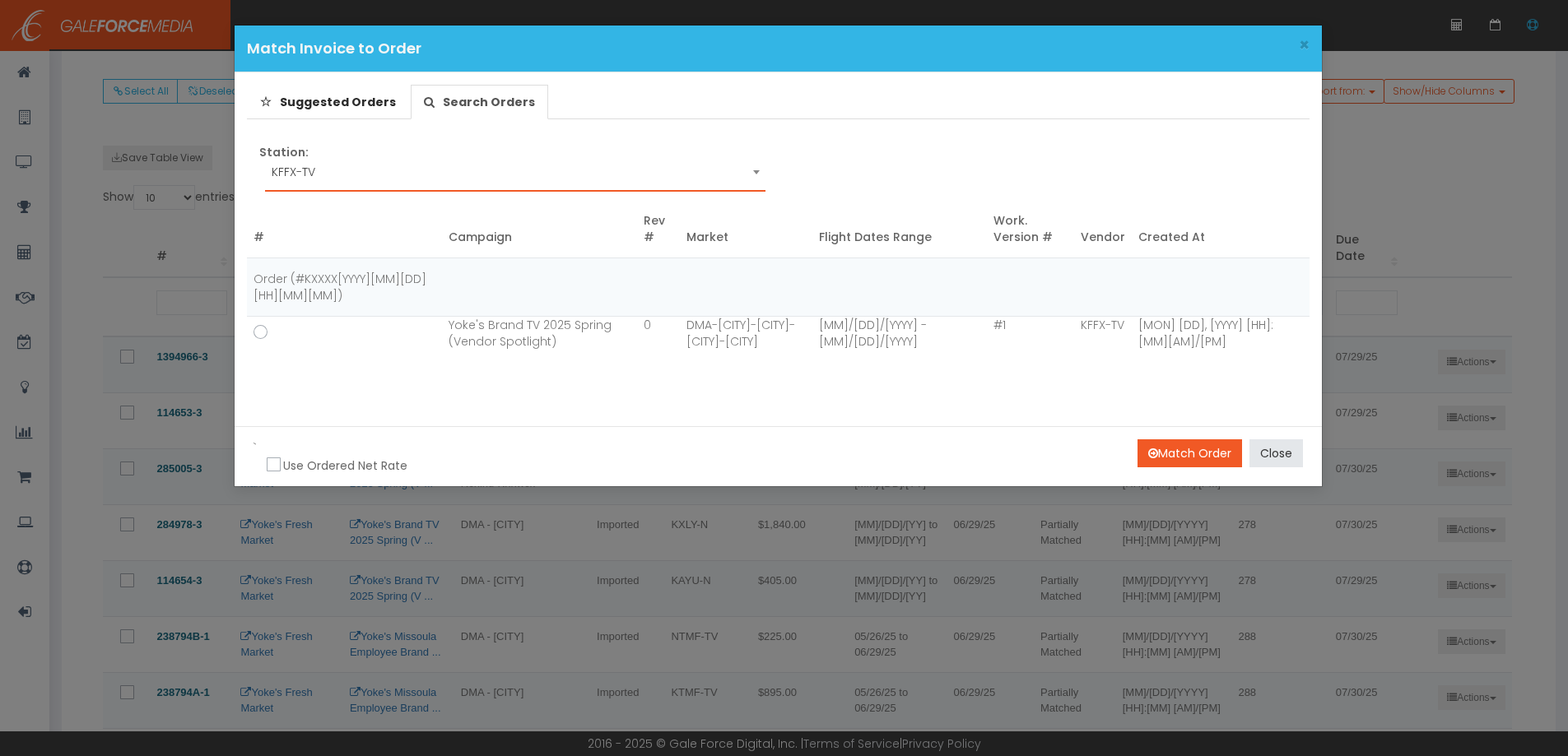 click at bounding box center [258, 333] 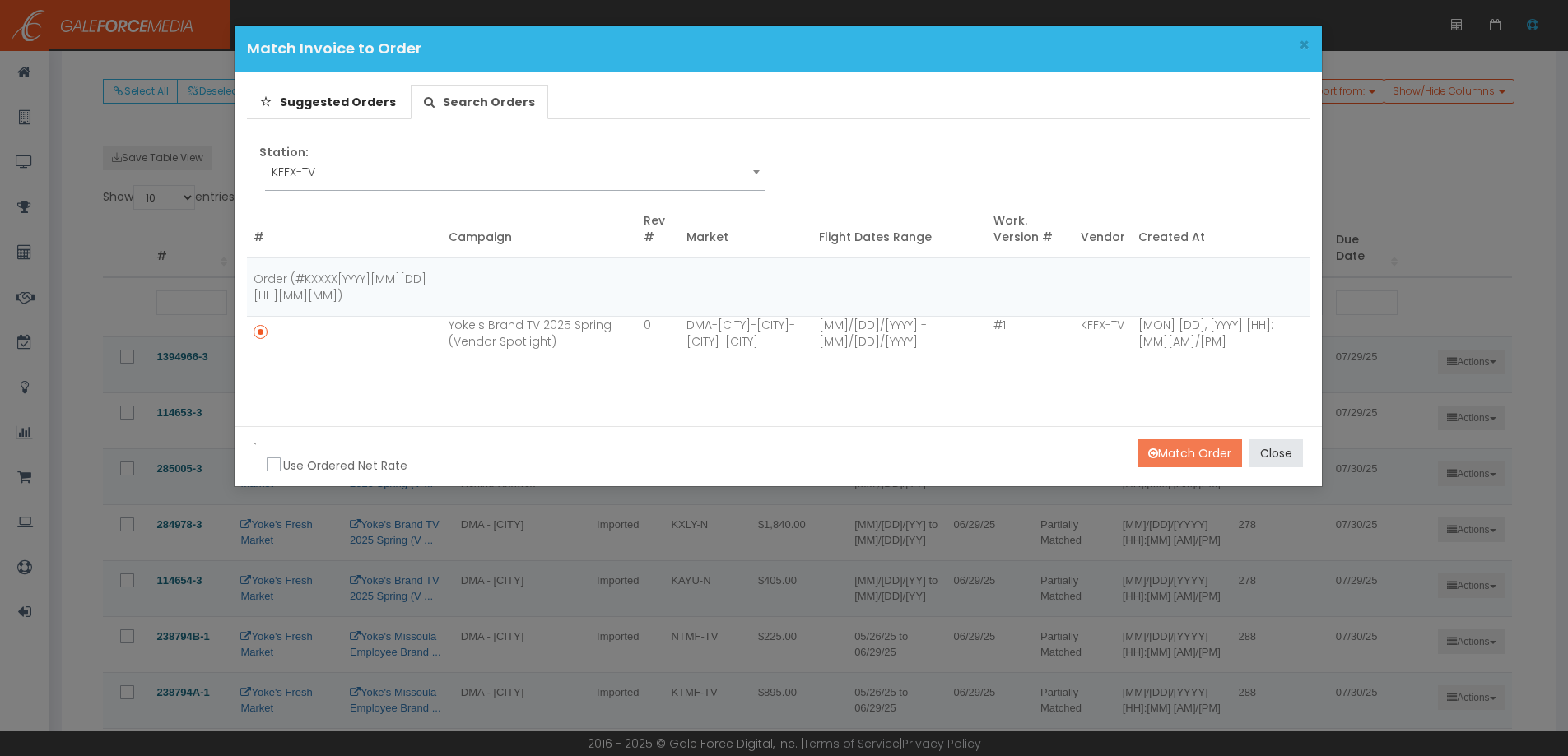 click on "Match Order" at bounding box center (1189, 453) 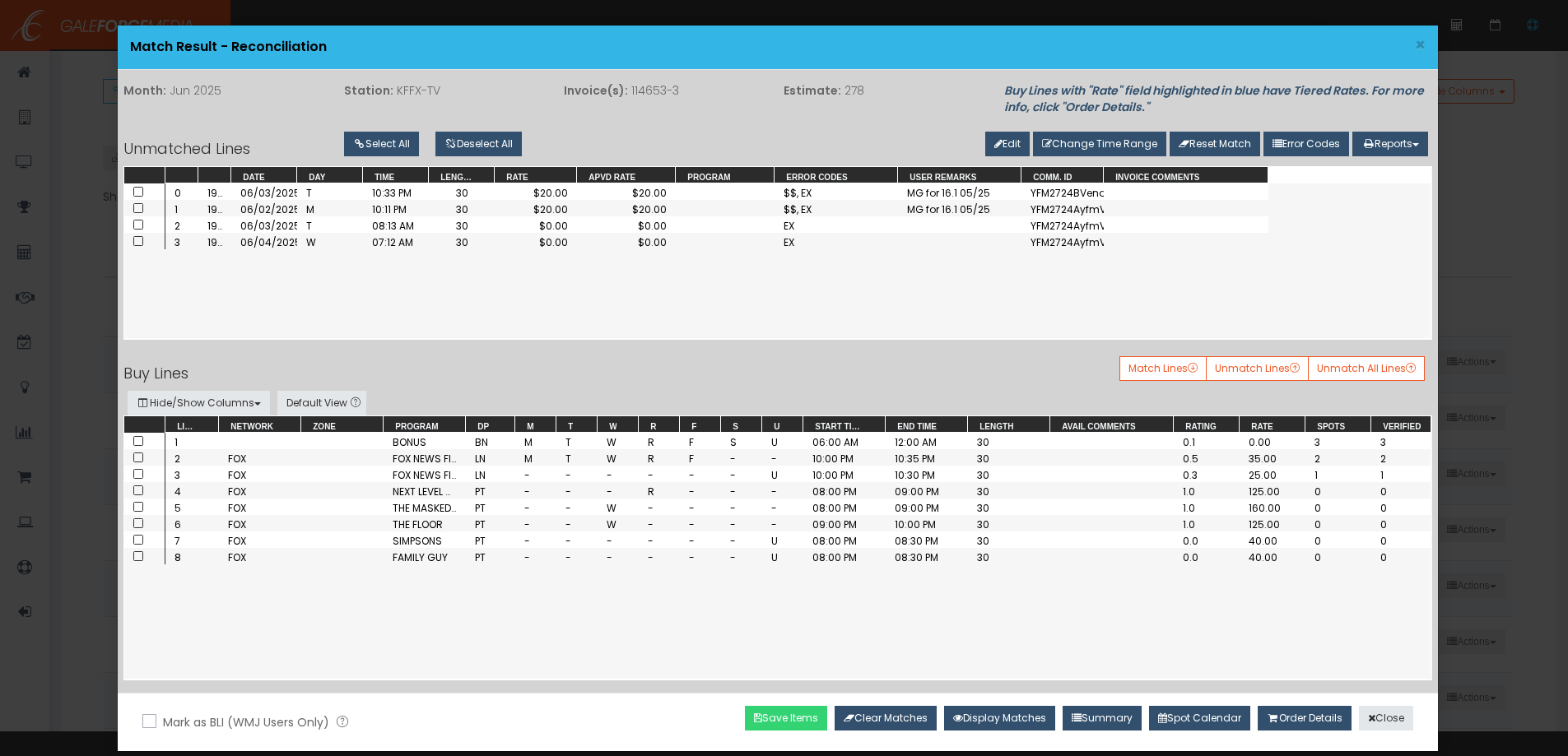 click on "Save Items" at bounding box center (786, 718) 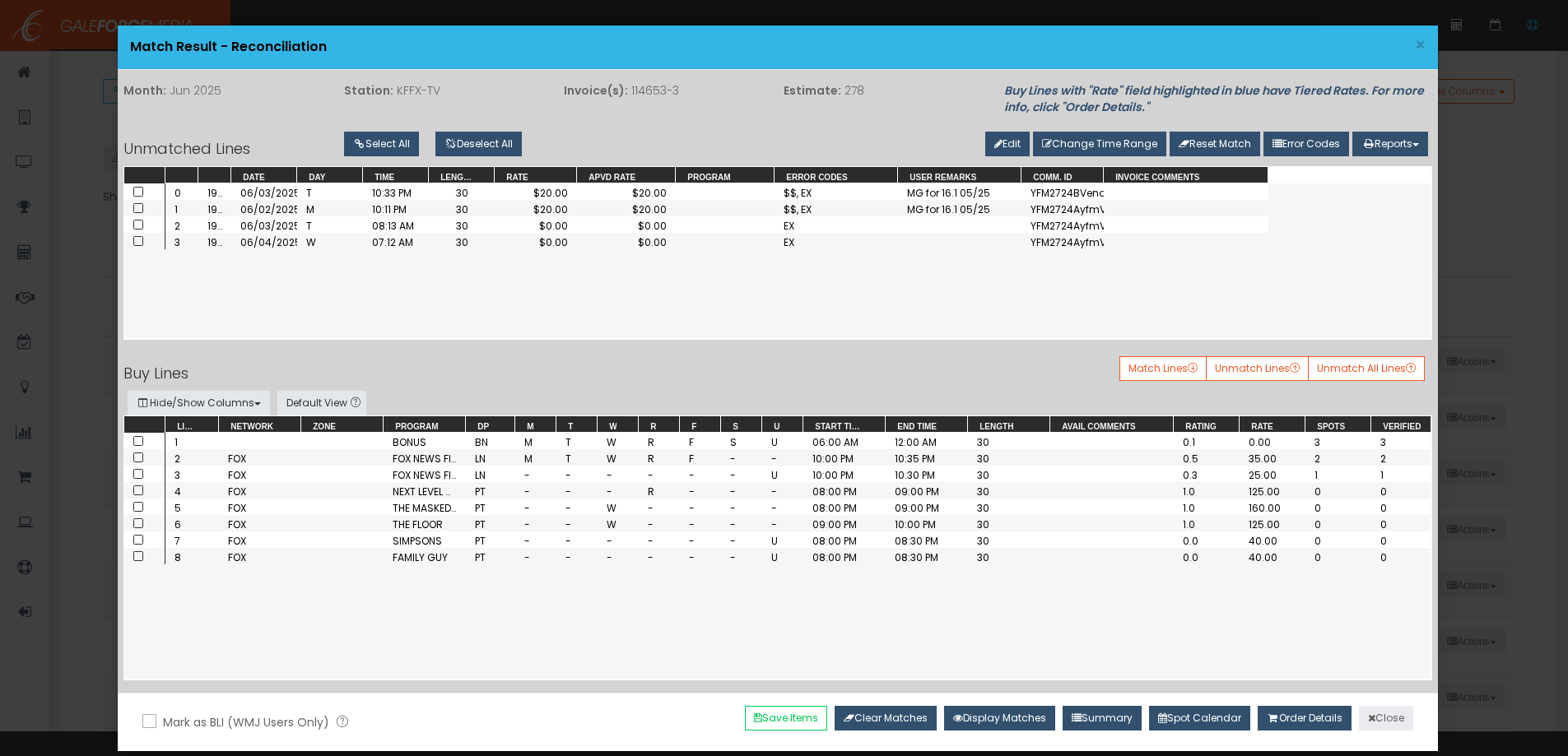 click on "Close" at bounding box center (1386, 718) 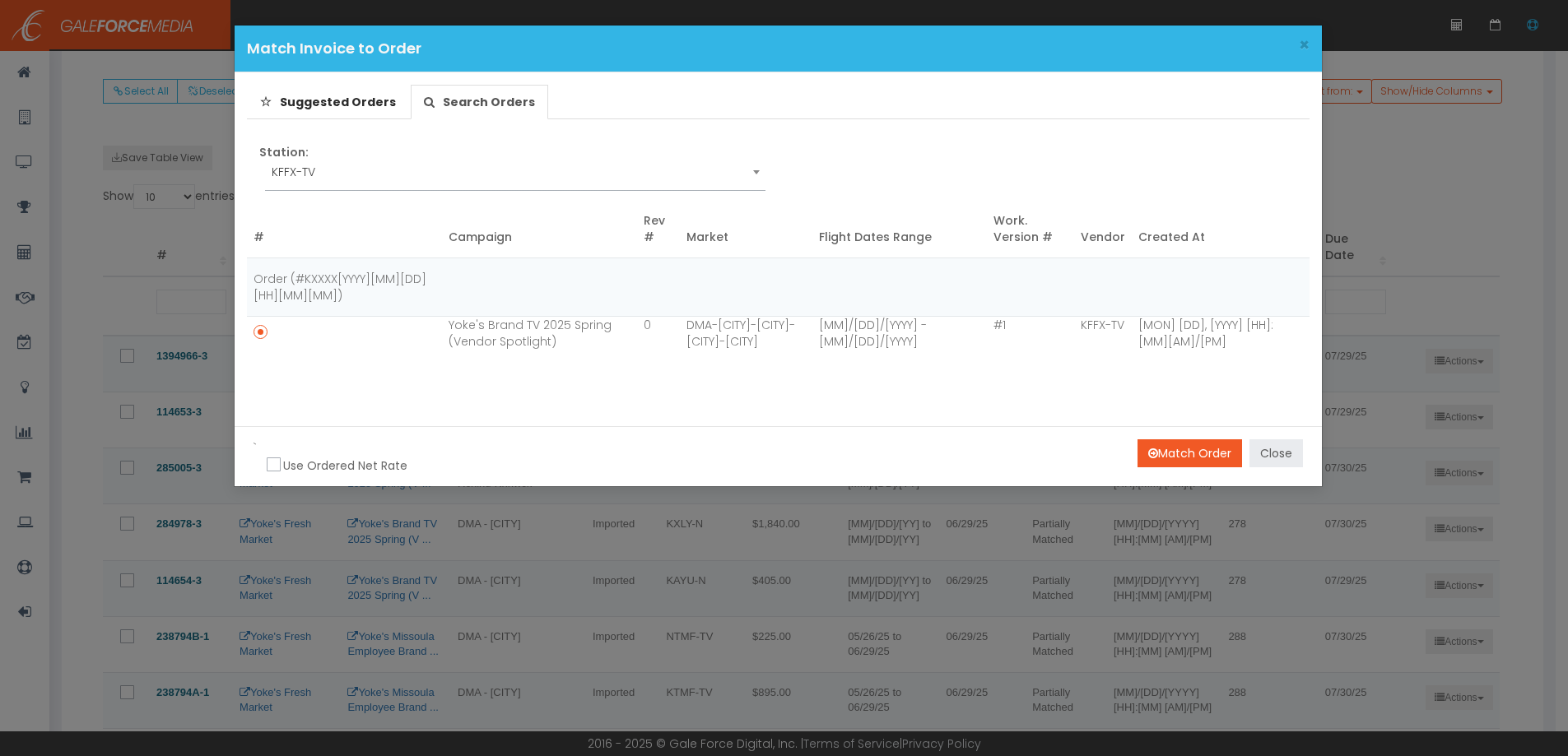 click on "Close" at bounding box center (1276, 453) 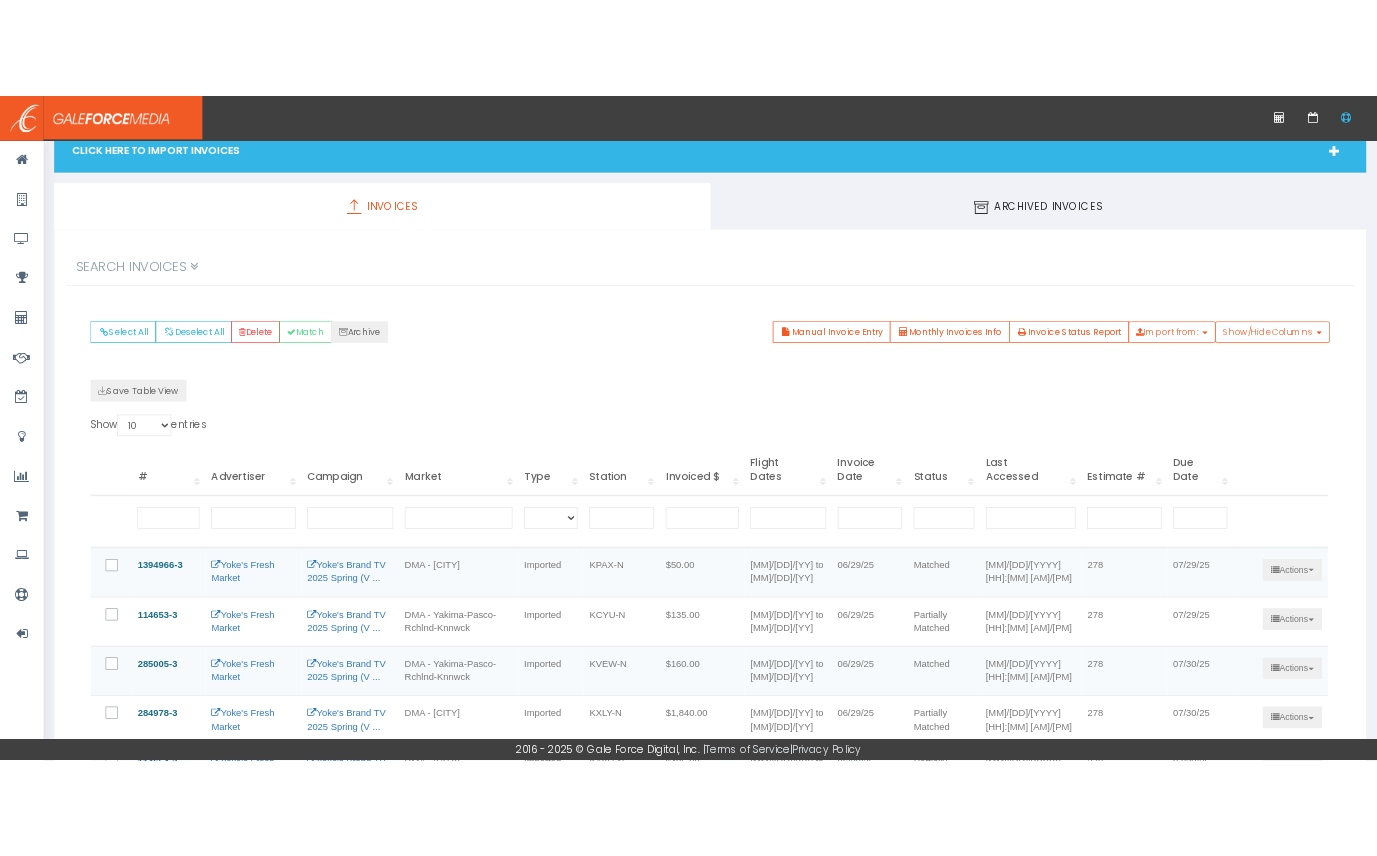 scroll, scrollTop: 0, scrollLeft: 0, axis: both 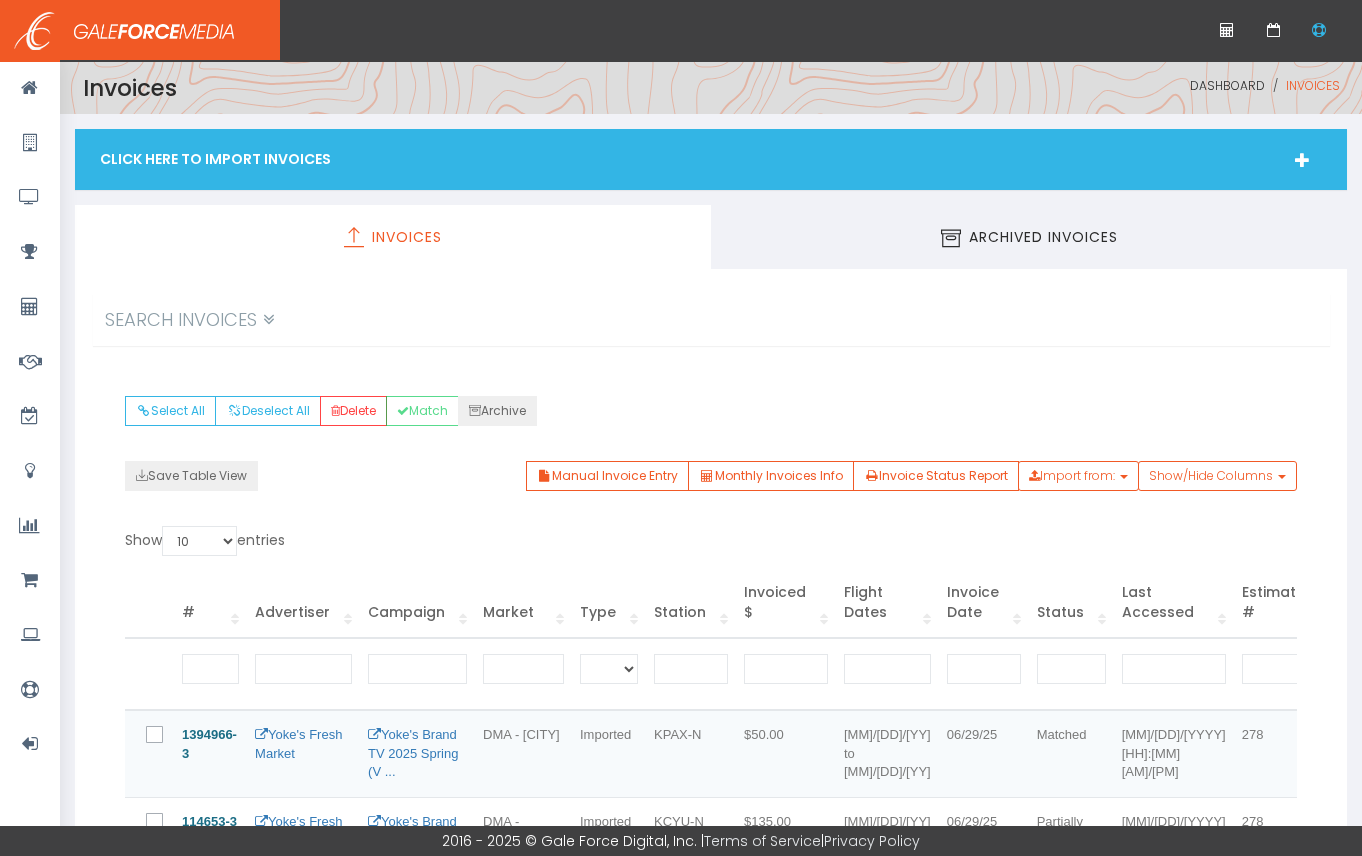 click on "Click Here To Import Invoices" at bounding box center (711, 159) 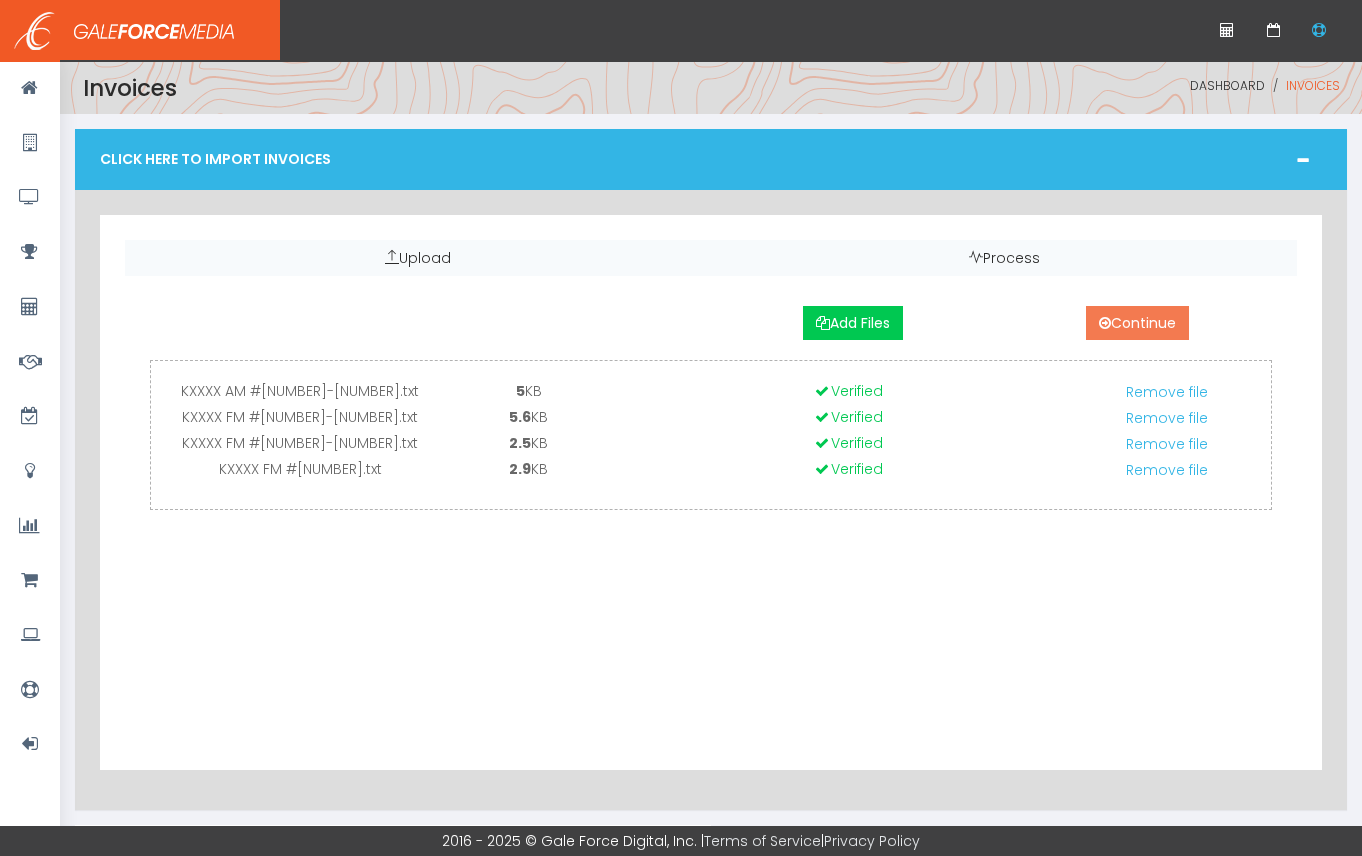 click on "Continue" at bounding box center (1137, 323) 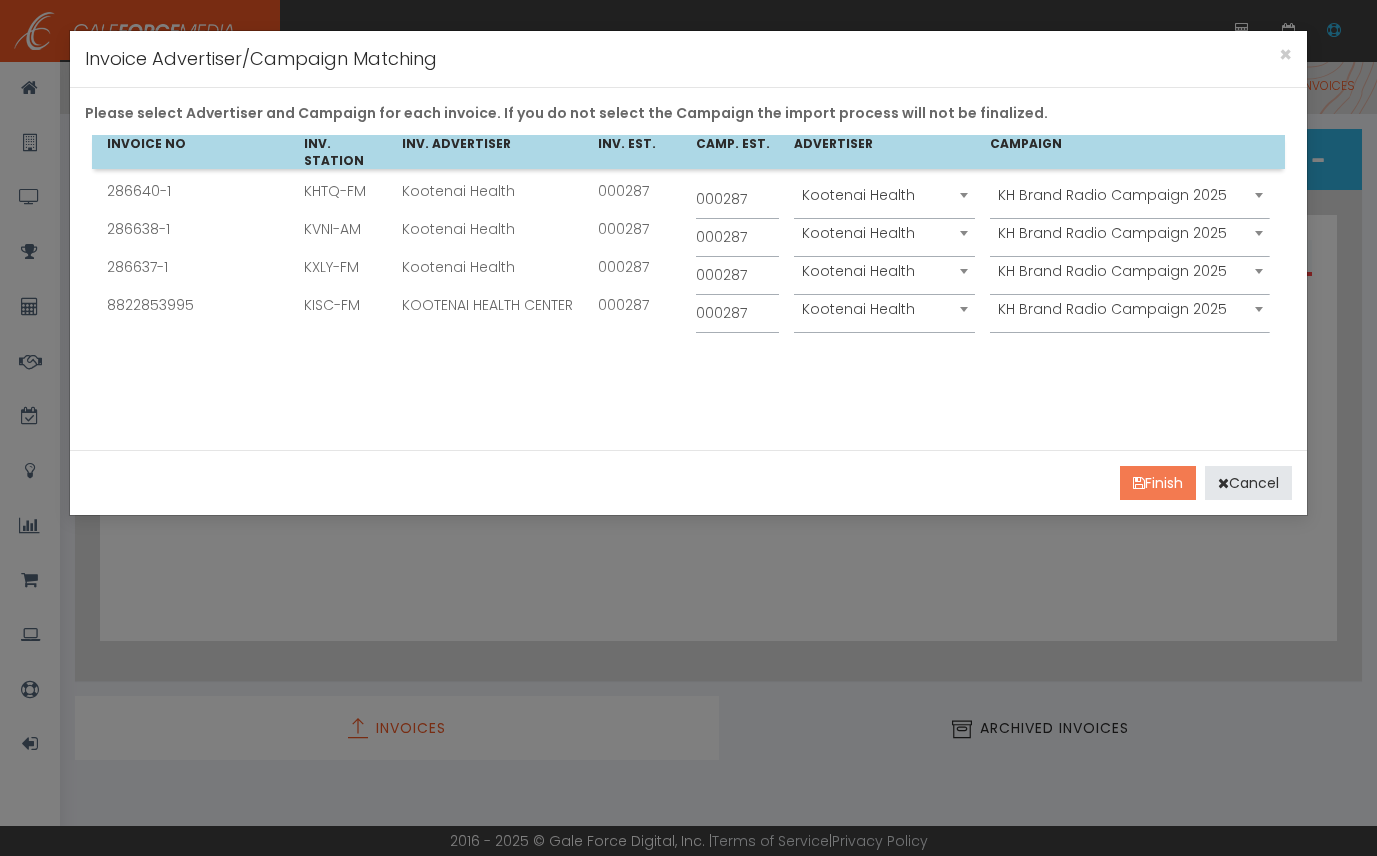 click on "Finish" at bounding box center (1158, 483) 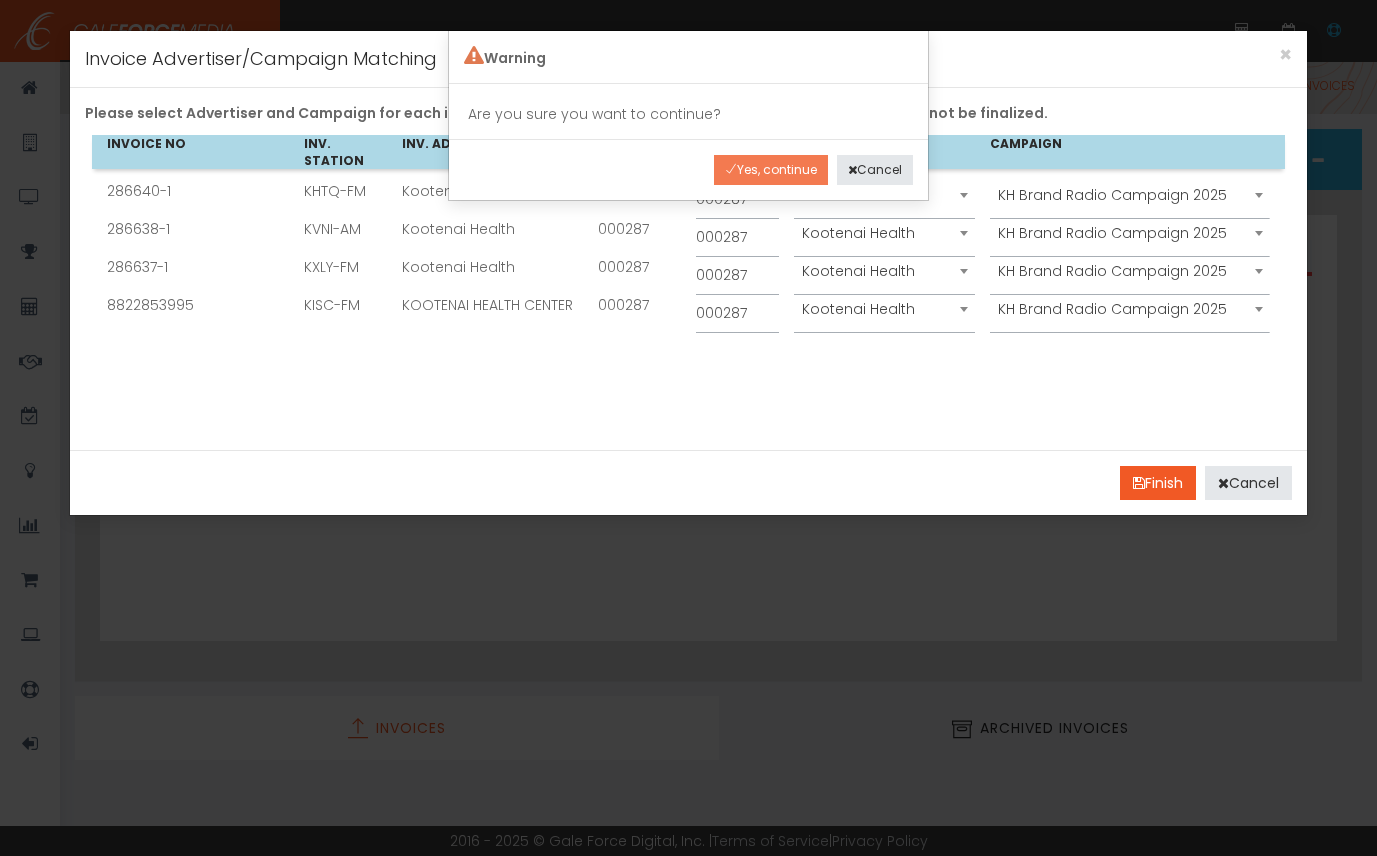 click on "Yes, continue" at bounding box center (771, 170) 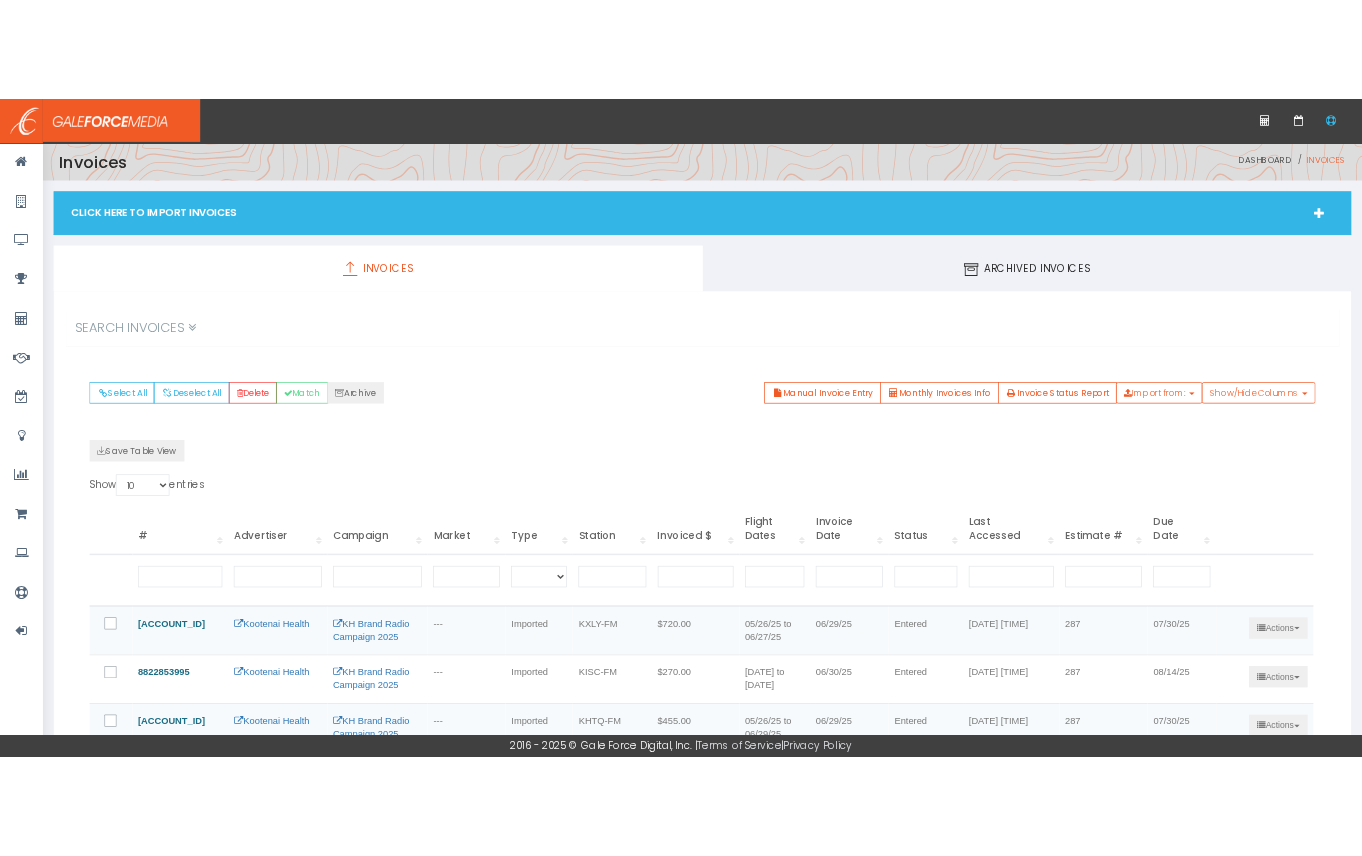 scroll, scrollTop: 100, scrollLeft: 0, axis: vertical 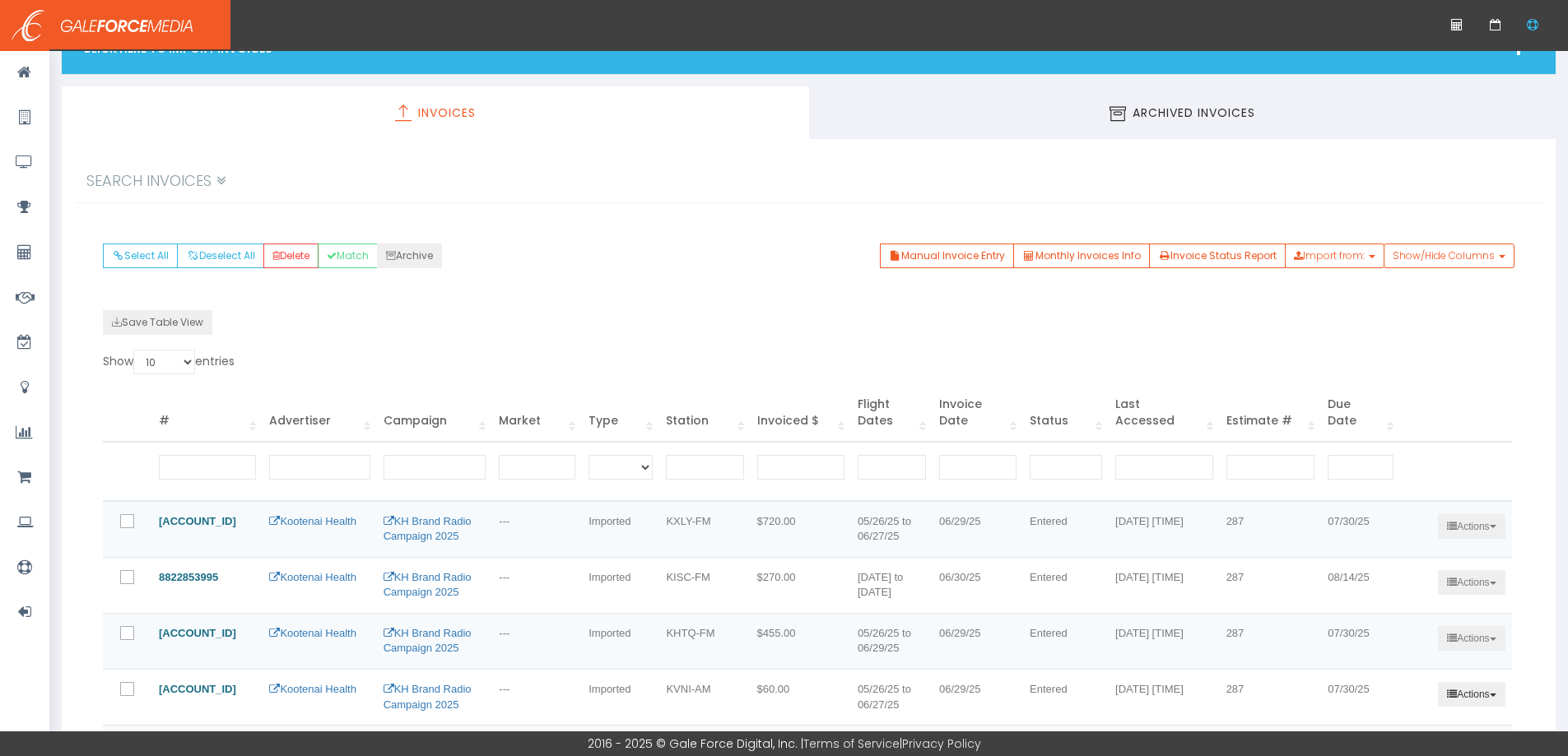 click on "Actions" at bounding box center (1471, 582) 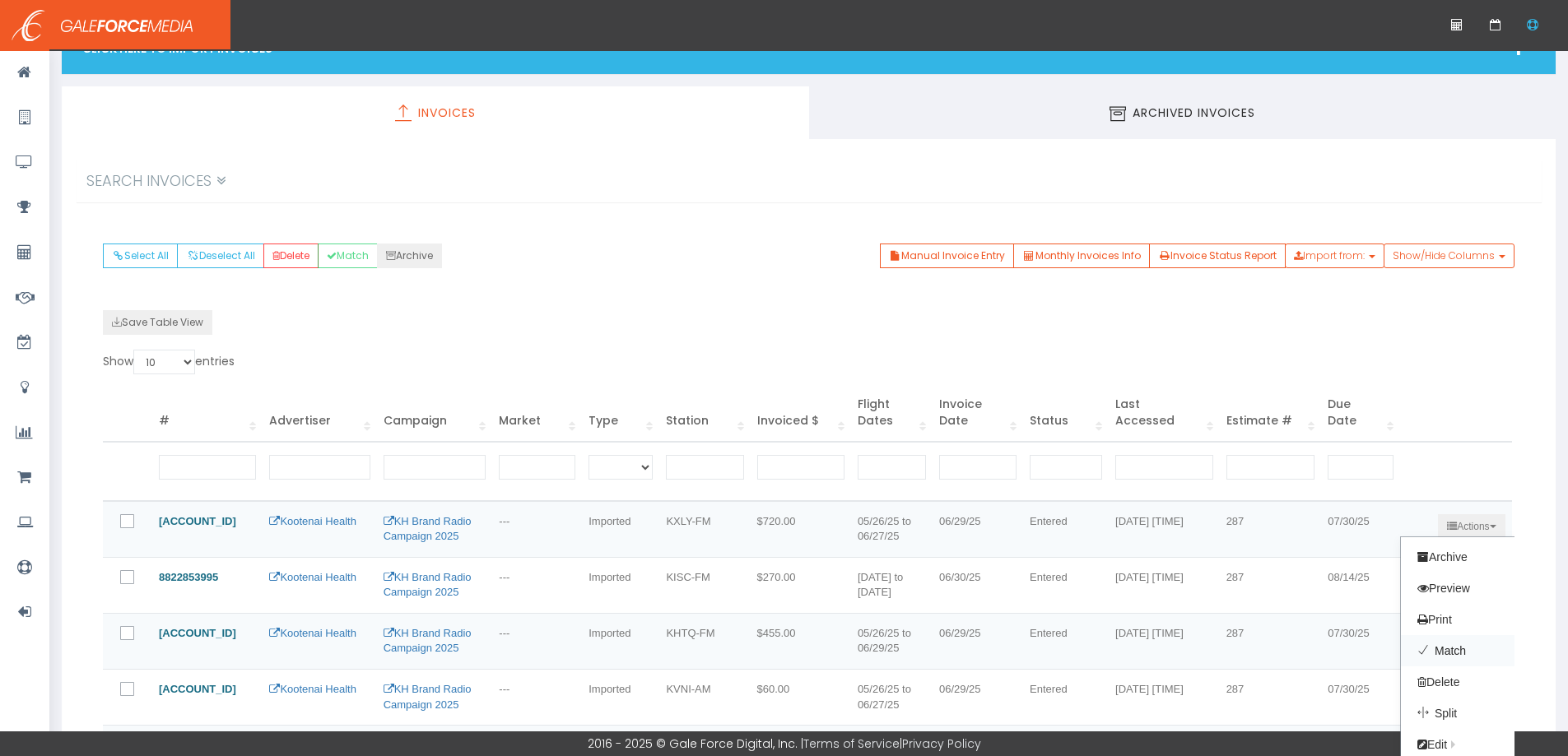 click on "Match" at bounding box center [1466, 651] 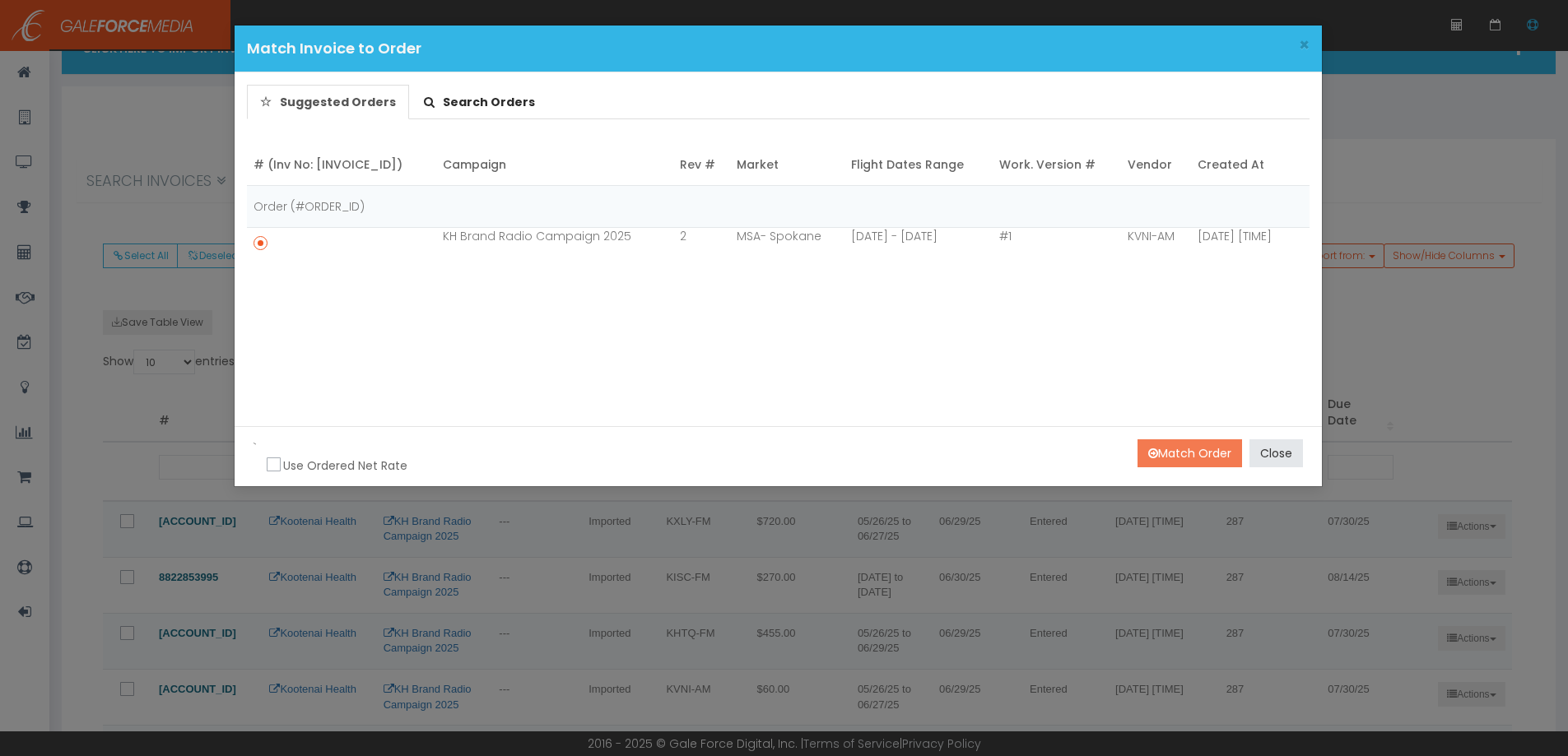 click on "Match Order" at bounding box center (1189, 453) 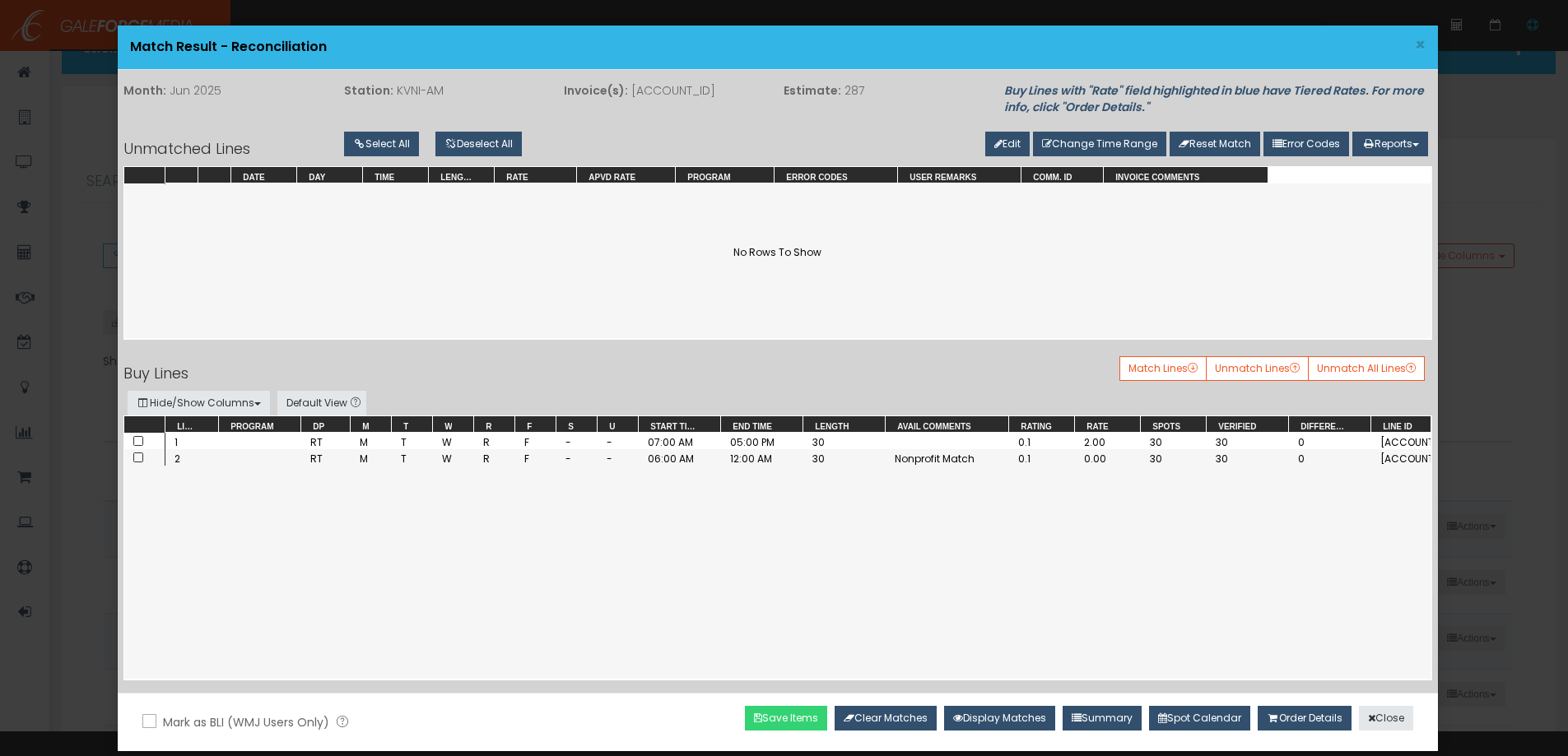 drag, startPoint x: 781, startPoint y: 720, endPoint x: 1049, endPoint y: 717, distance: 268.01679 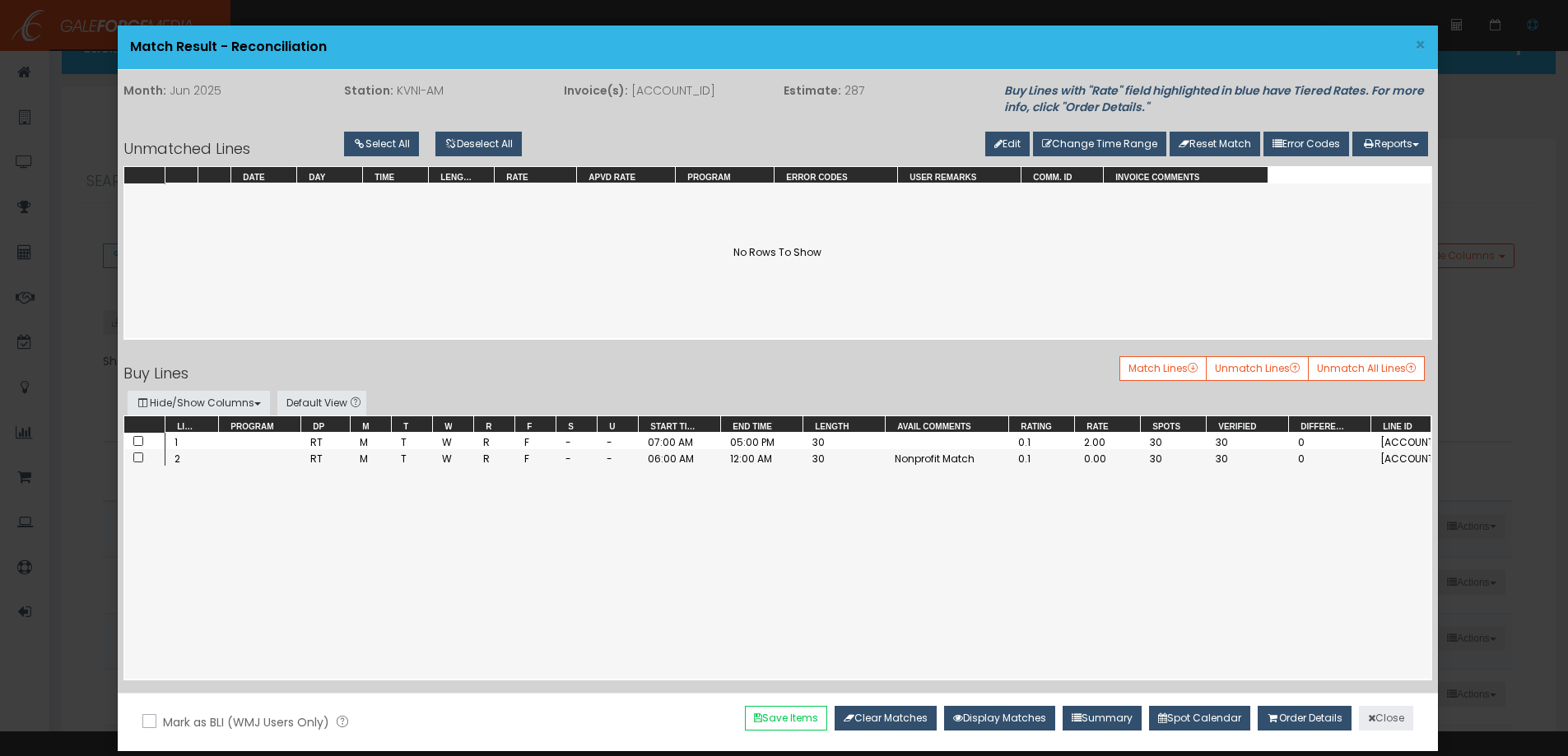 click on "Close" at bounding box center [1386, 718] 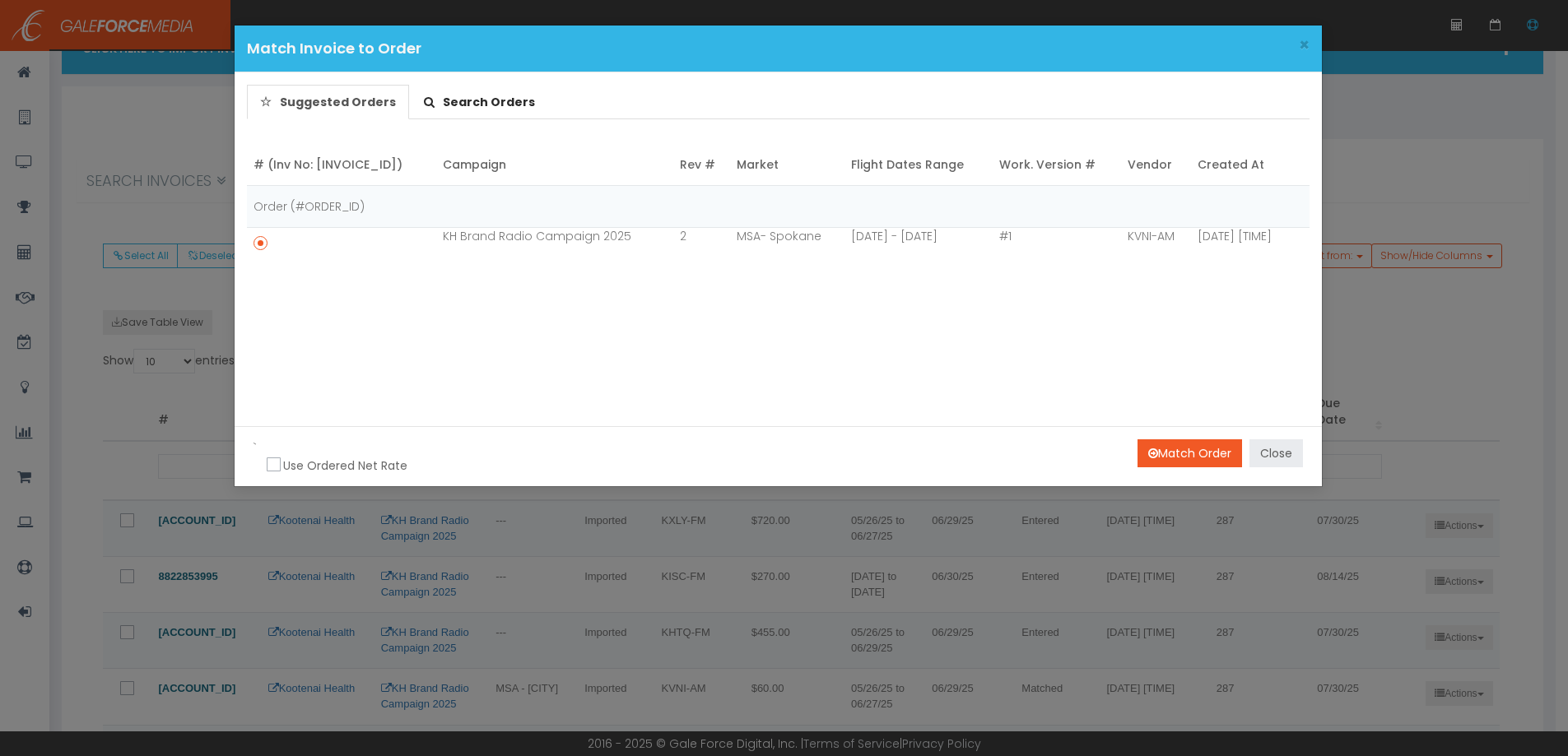 click on "Close" at bounding box center [1276, 453] 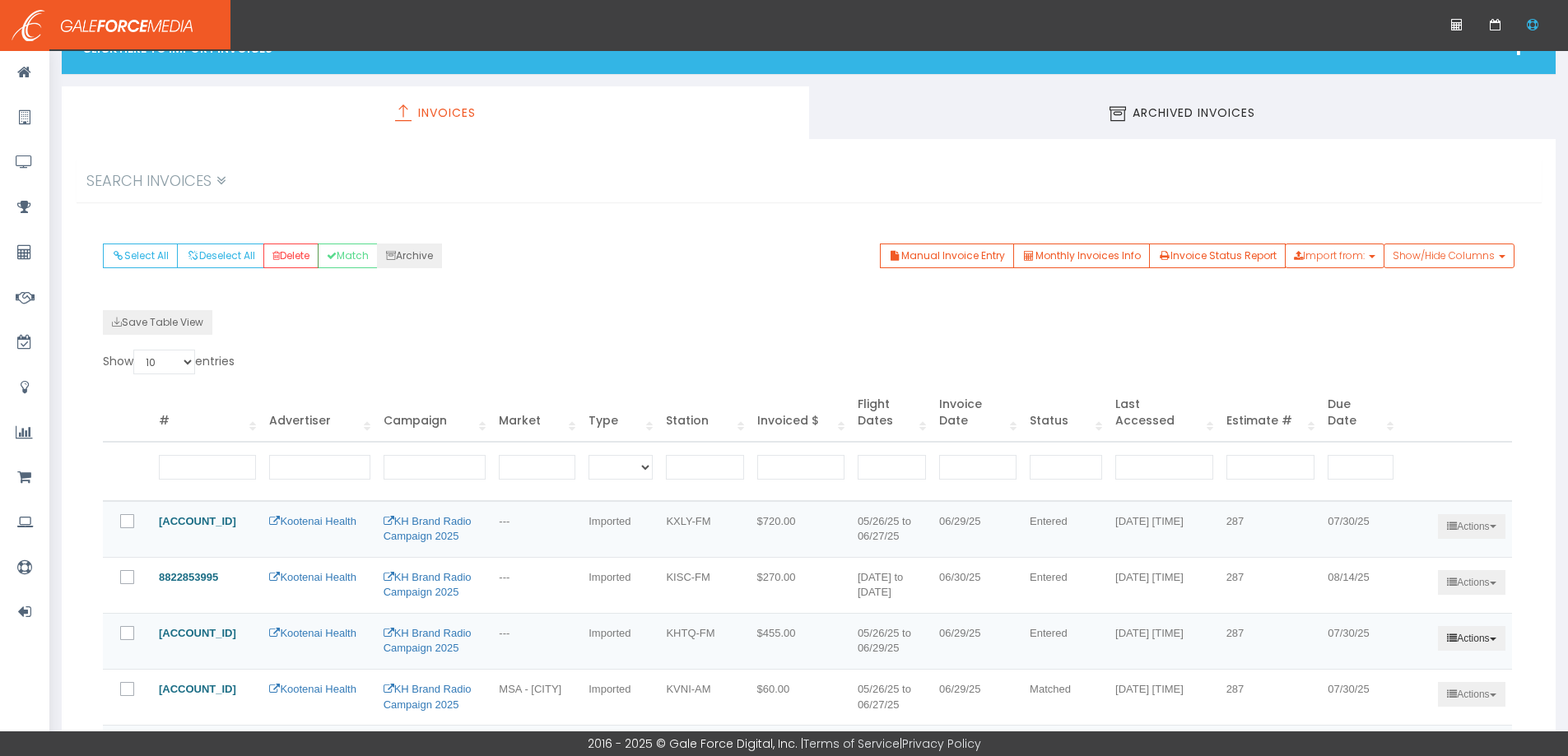 click on "Actions" at bounding box center (1471, 526) 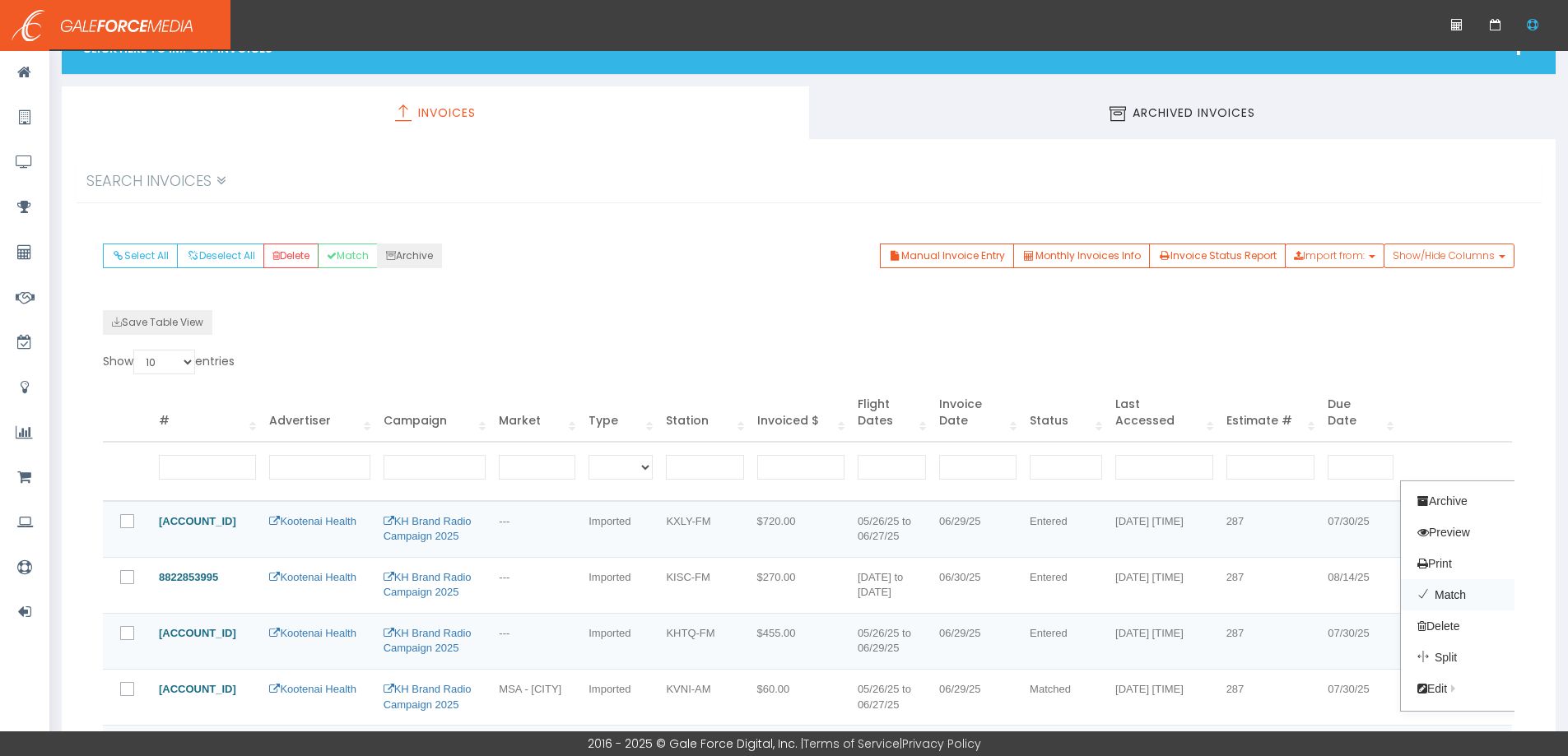 click on "Match" at bounding box center (1466, 595) 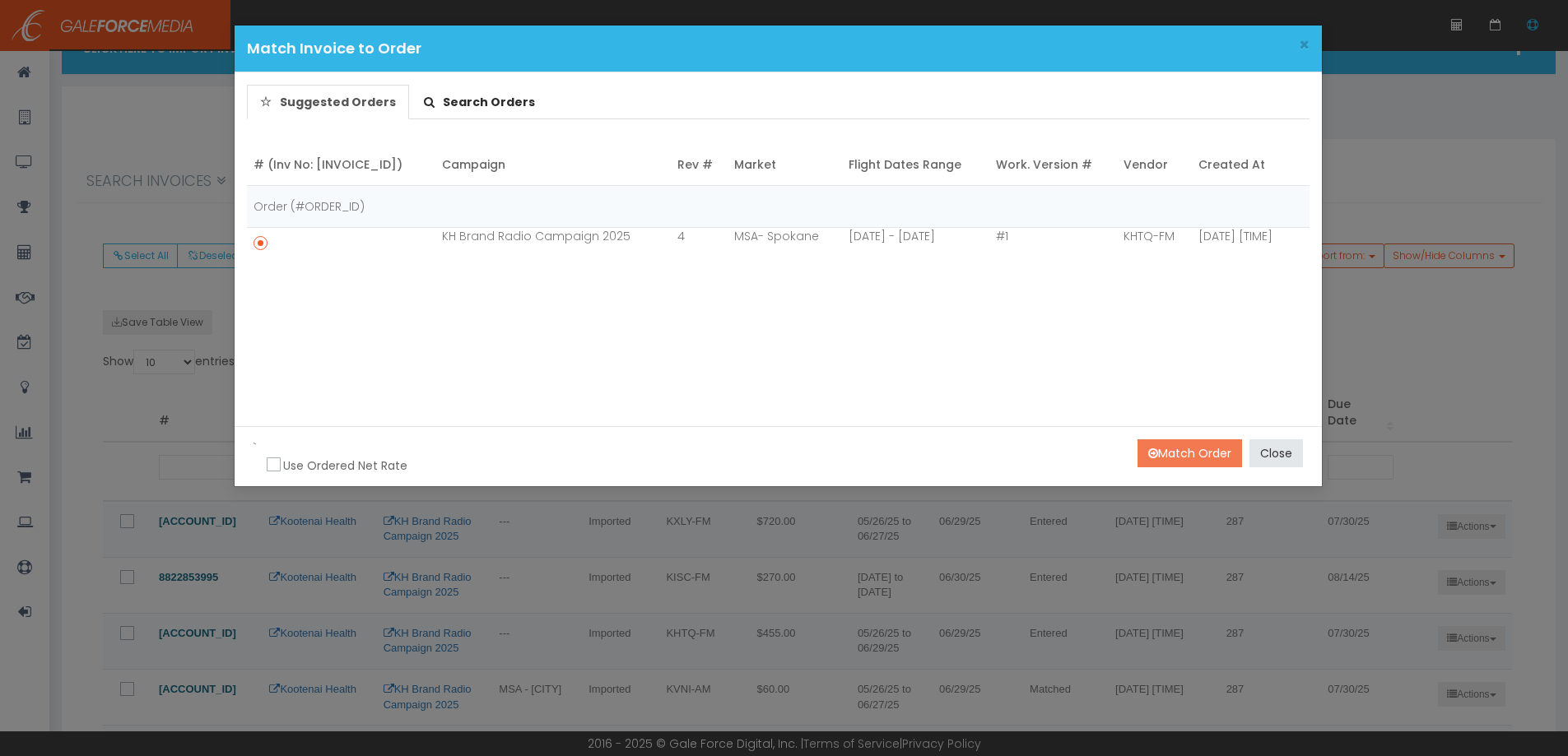 click on "Match Order" at bounding box center [1189, 453] 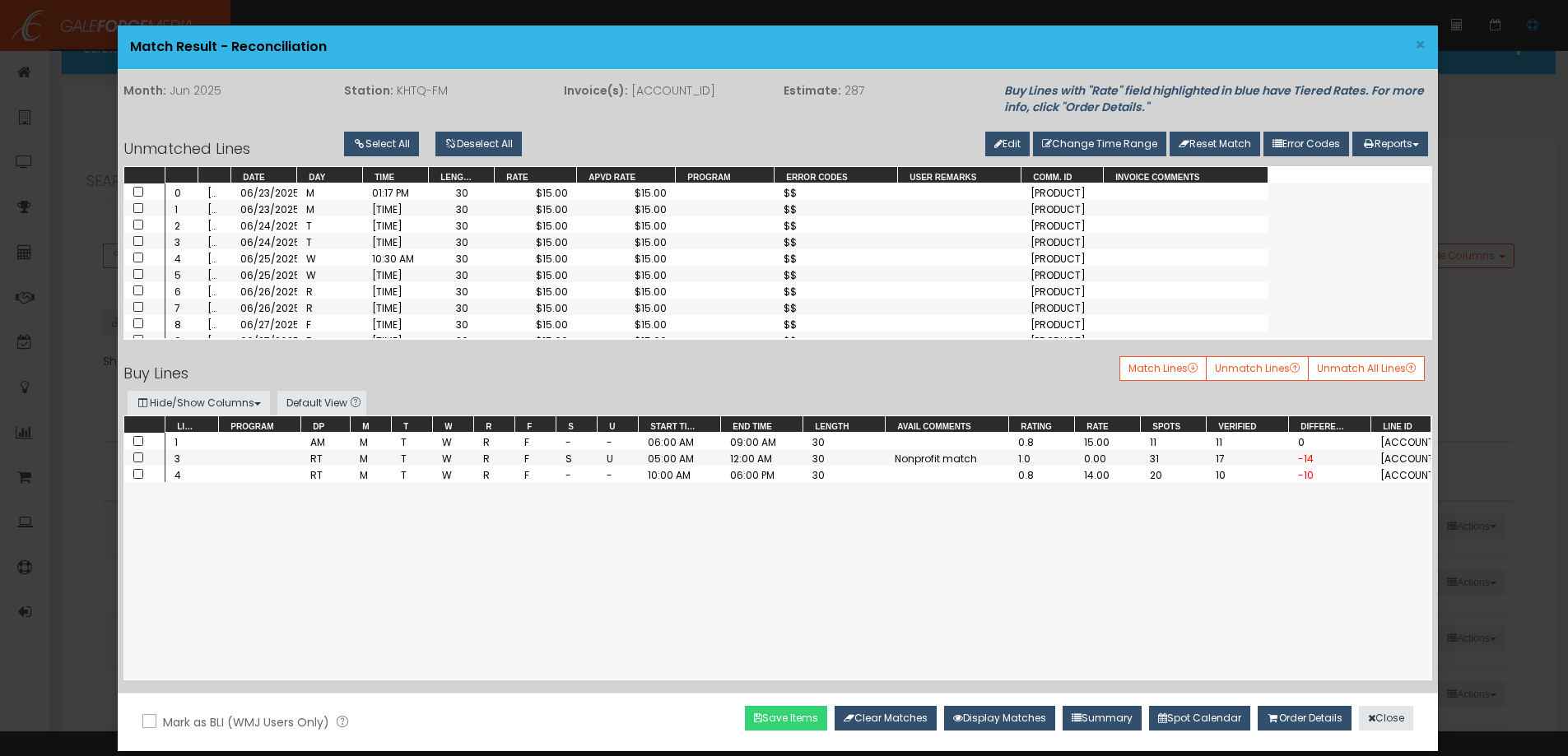 click on "Save Items" at bounding box center (786, 718) 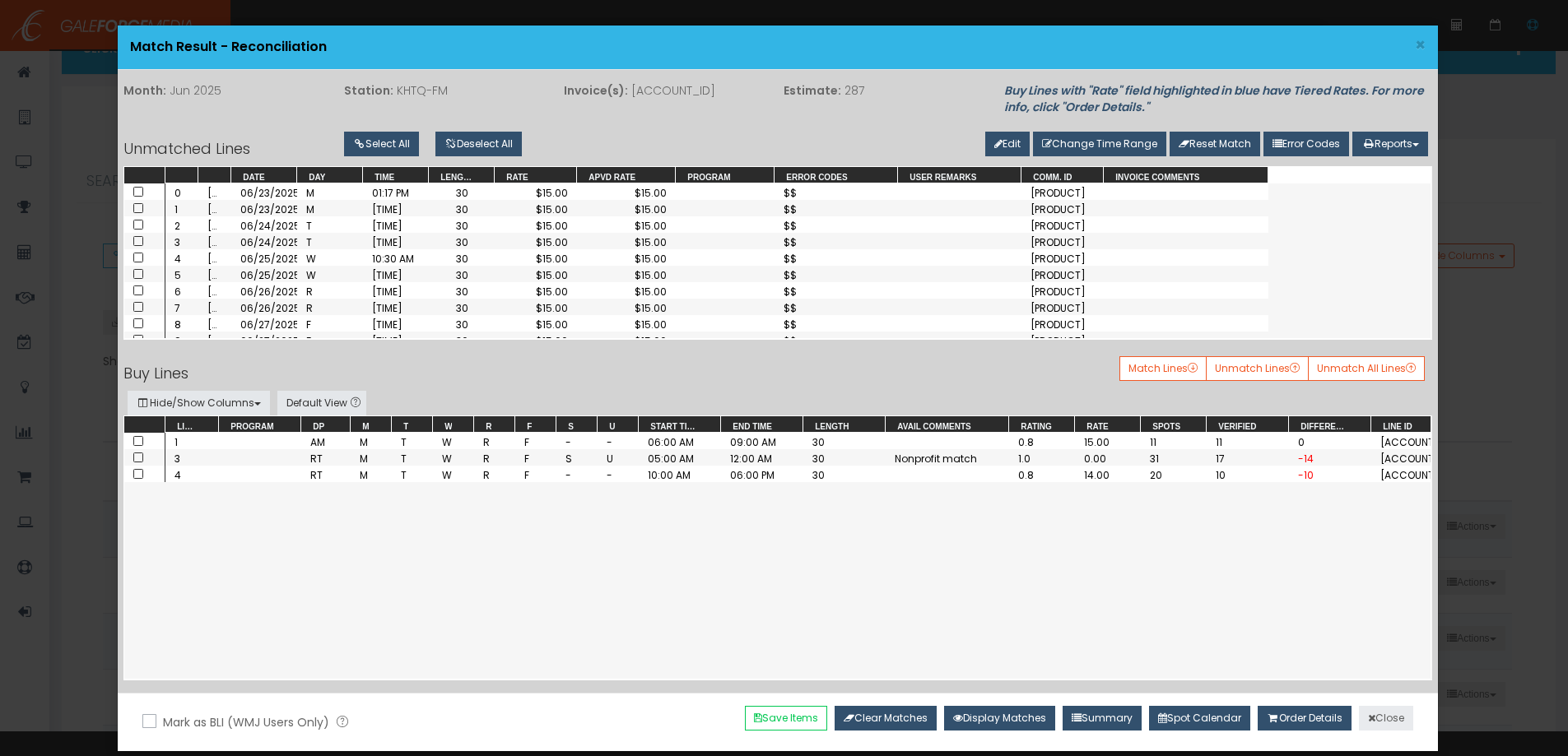 click on "Close" at bounding box center [1386, 718] 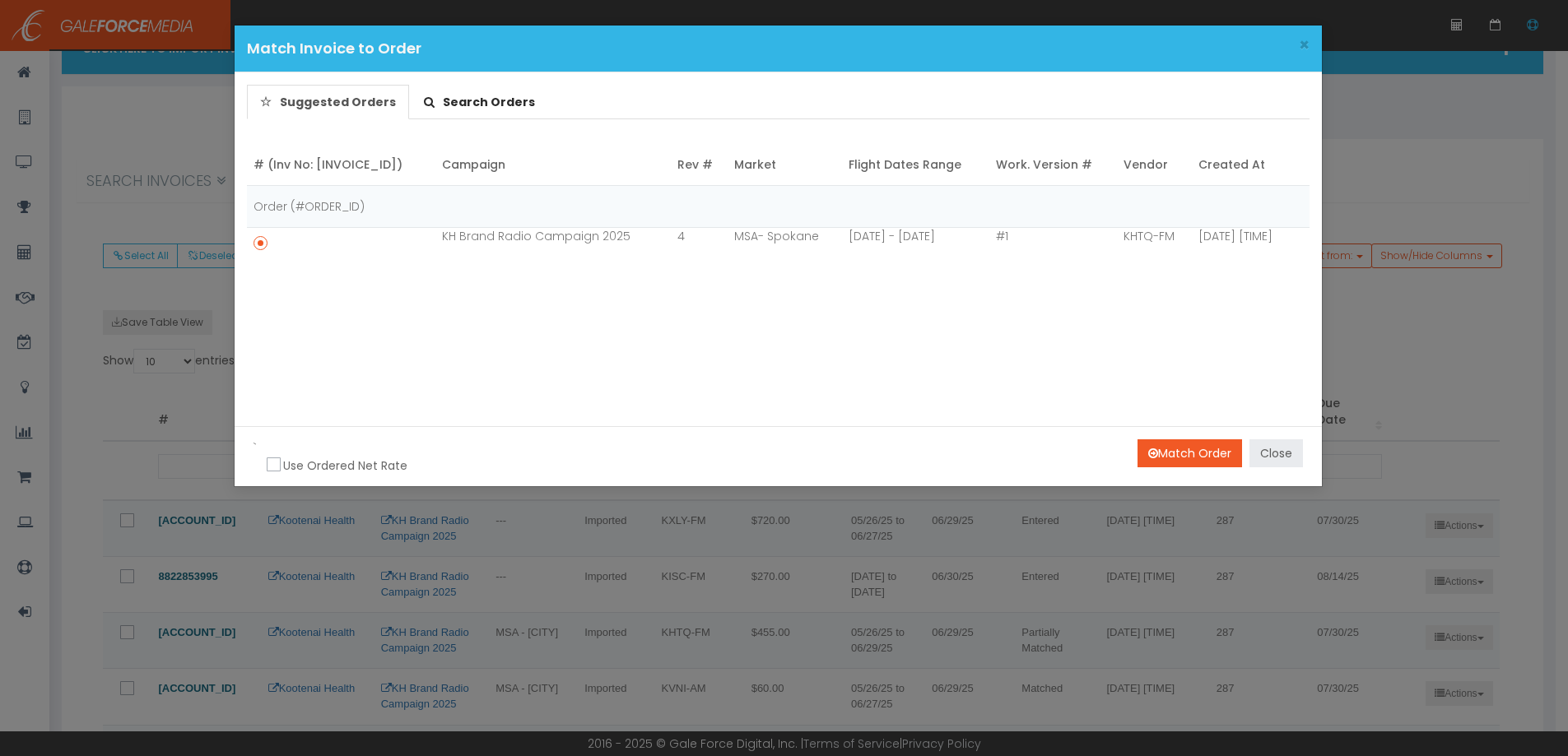 click on "Close" at bounding box center (1276, 453) 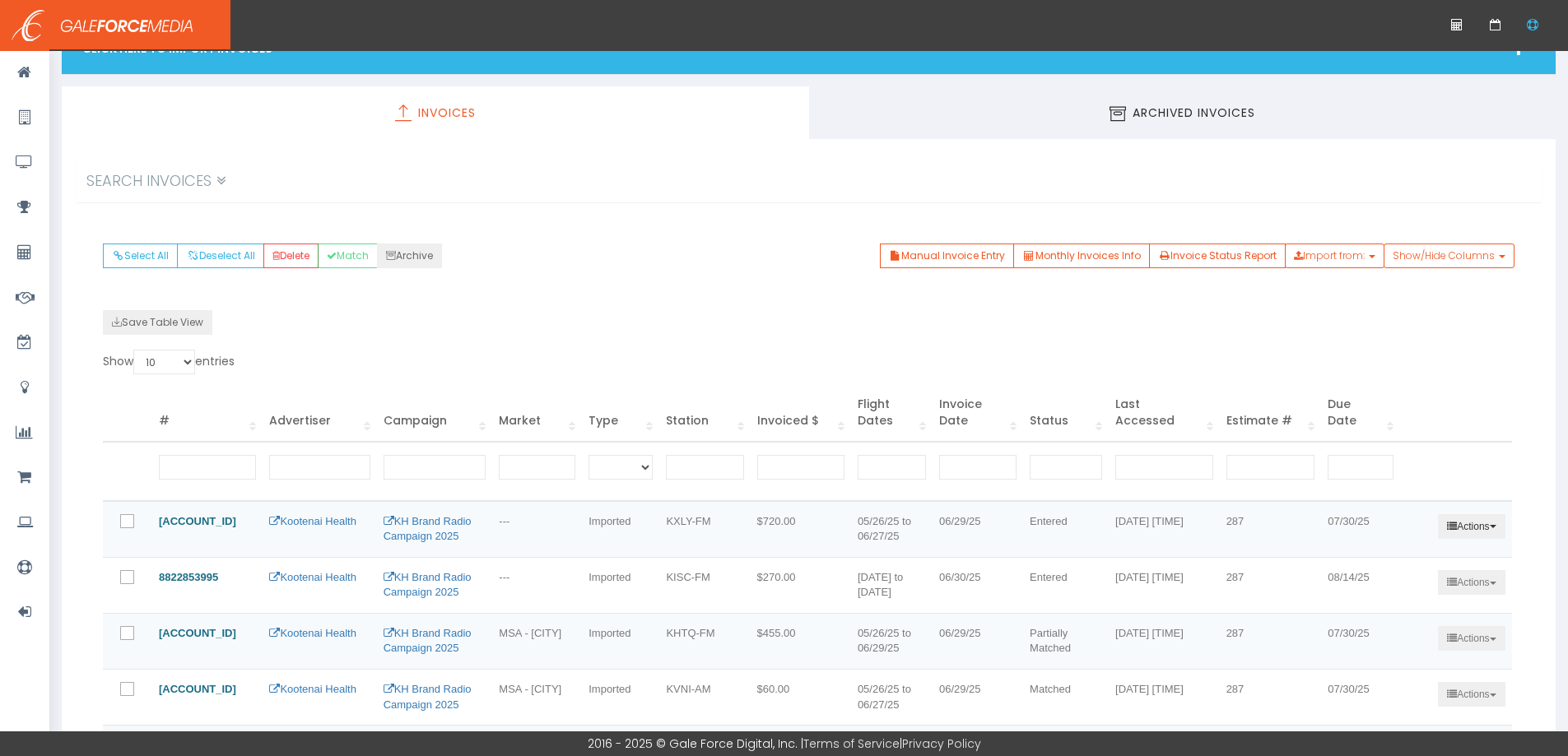 click at bounding box center [1493, 526] 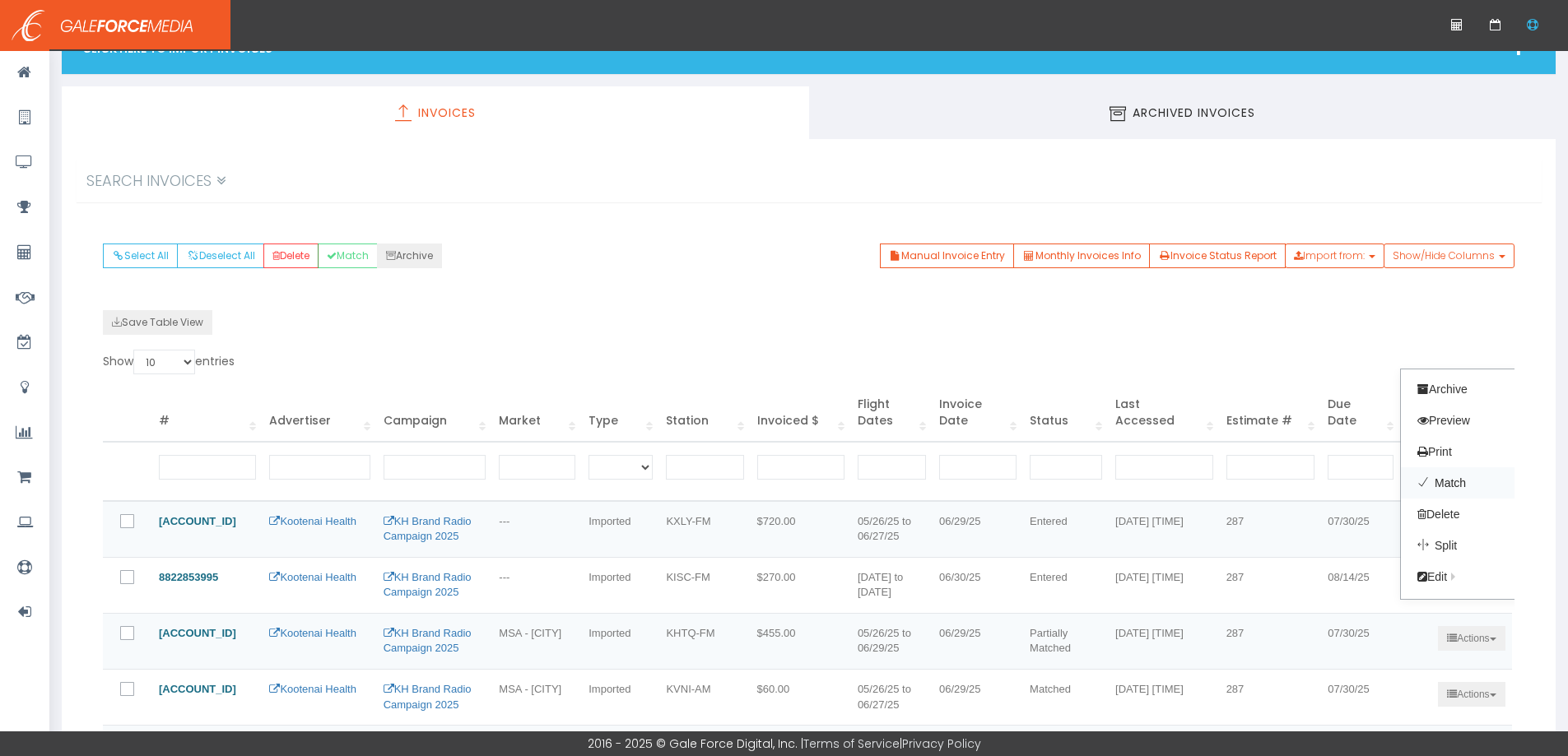 click on "Match" at bounding box center (1466, 483) 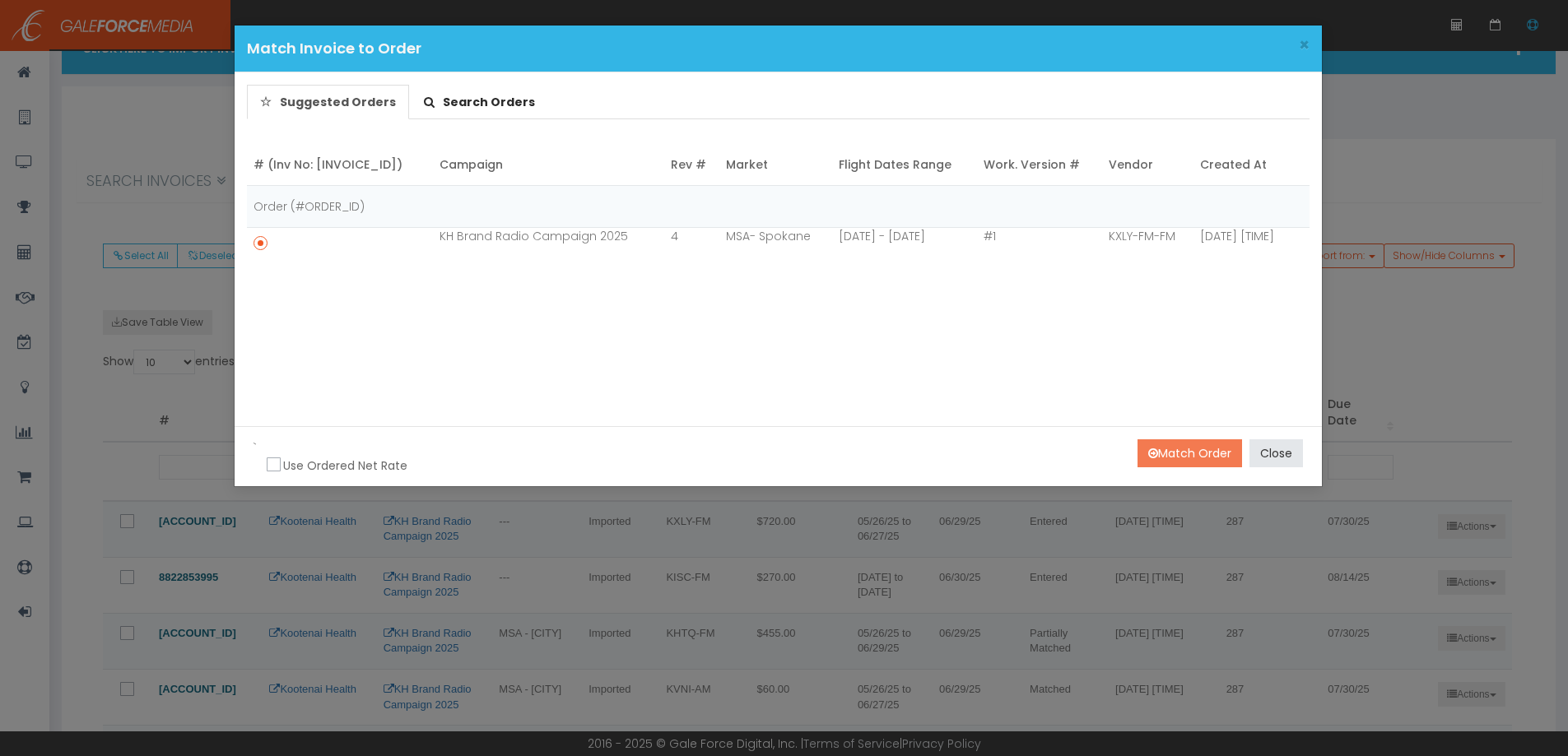 click on "Match Order" at bounding box center (1189, 453) 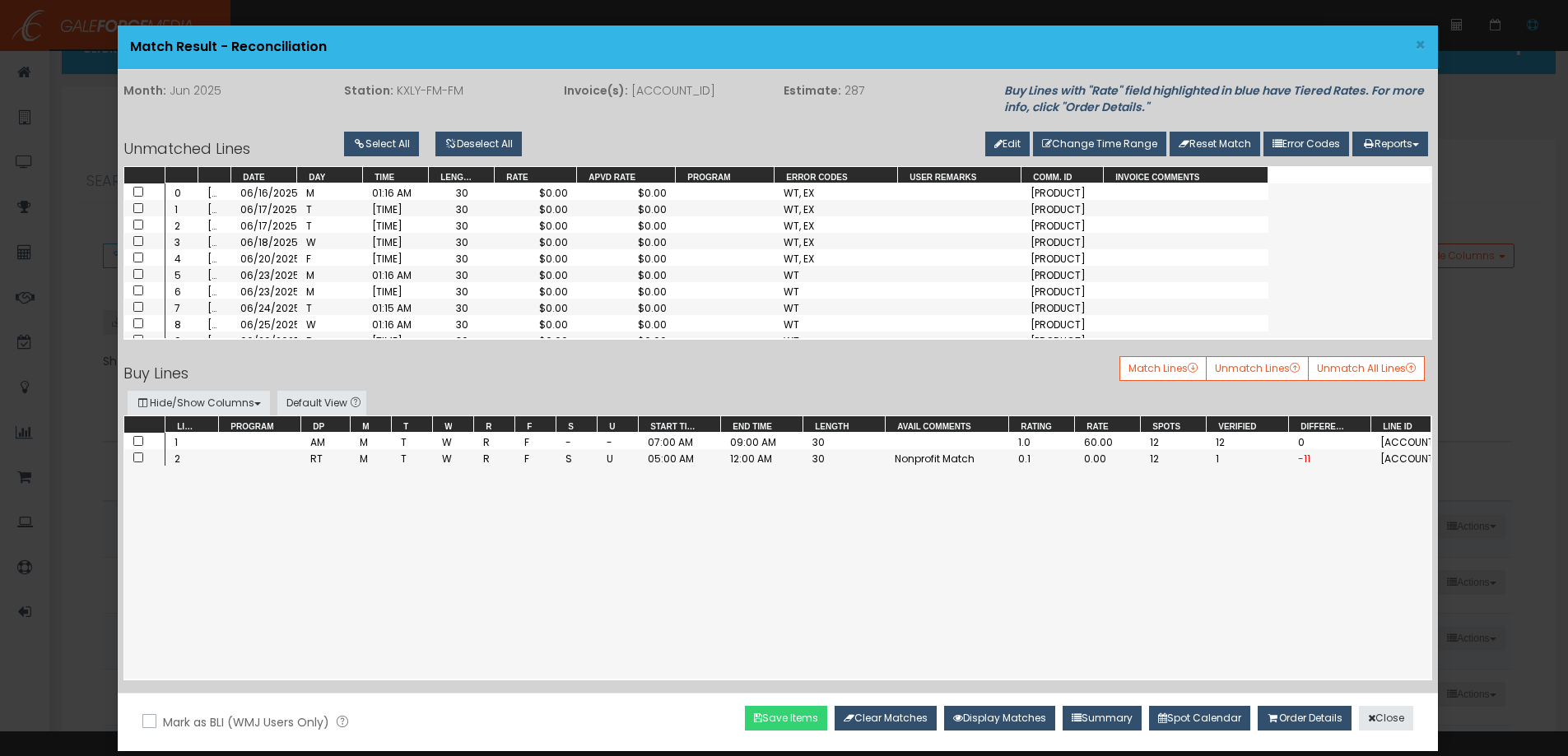 click on "Save Items" at bounding box center [786, 718] 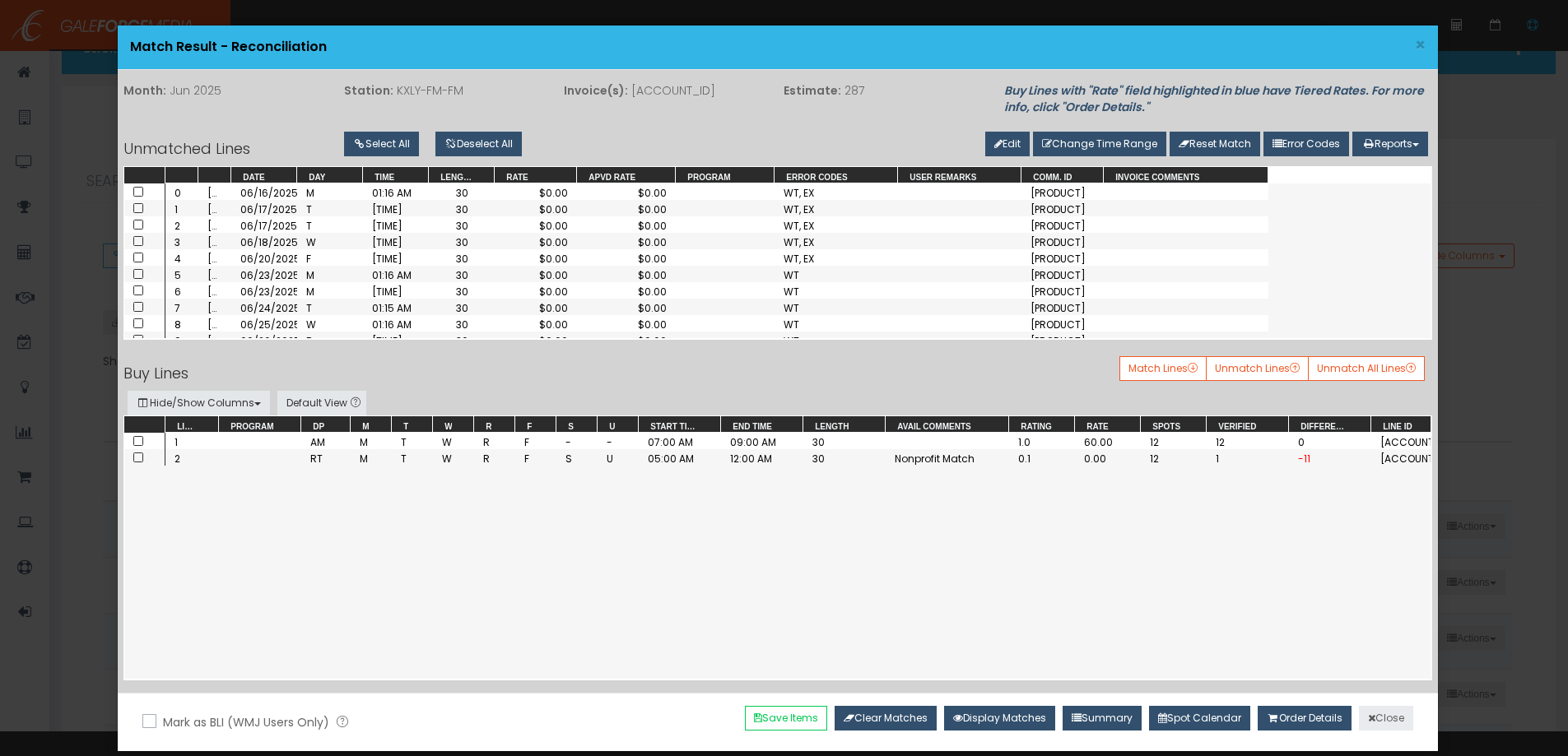 click on "Close" at bounding box center [1386, 718] 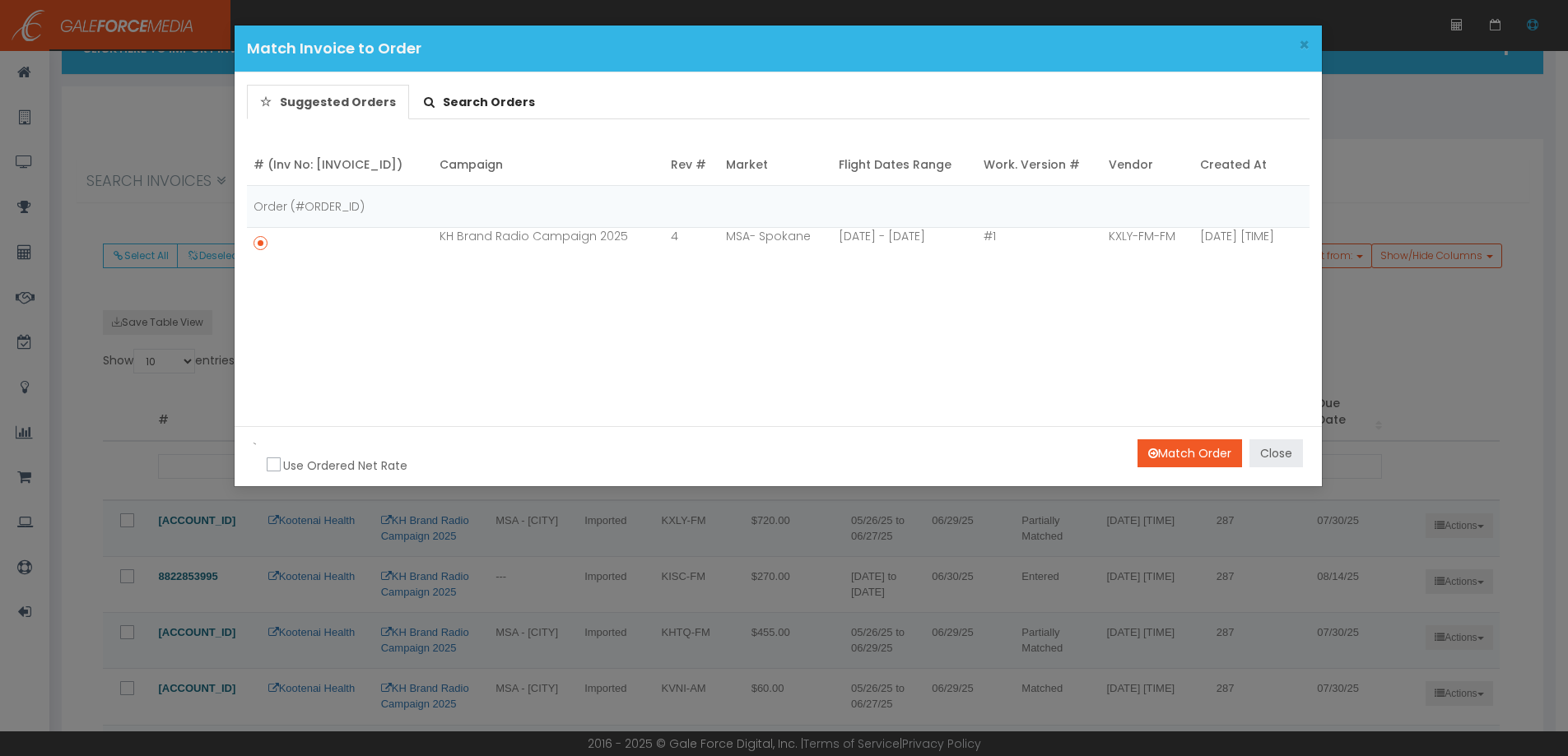 click on "Close" at bounding box center (1276, 453) 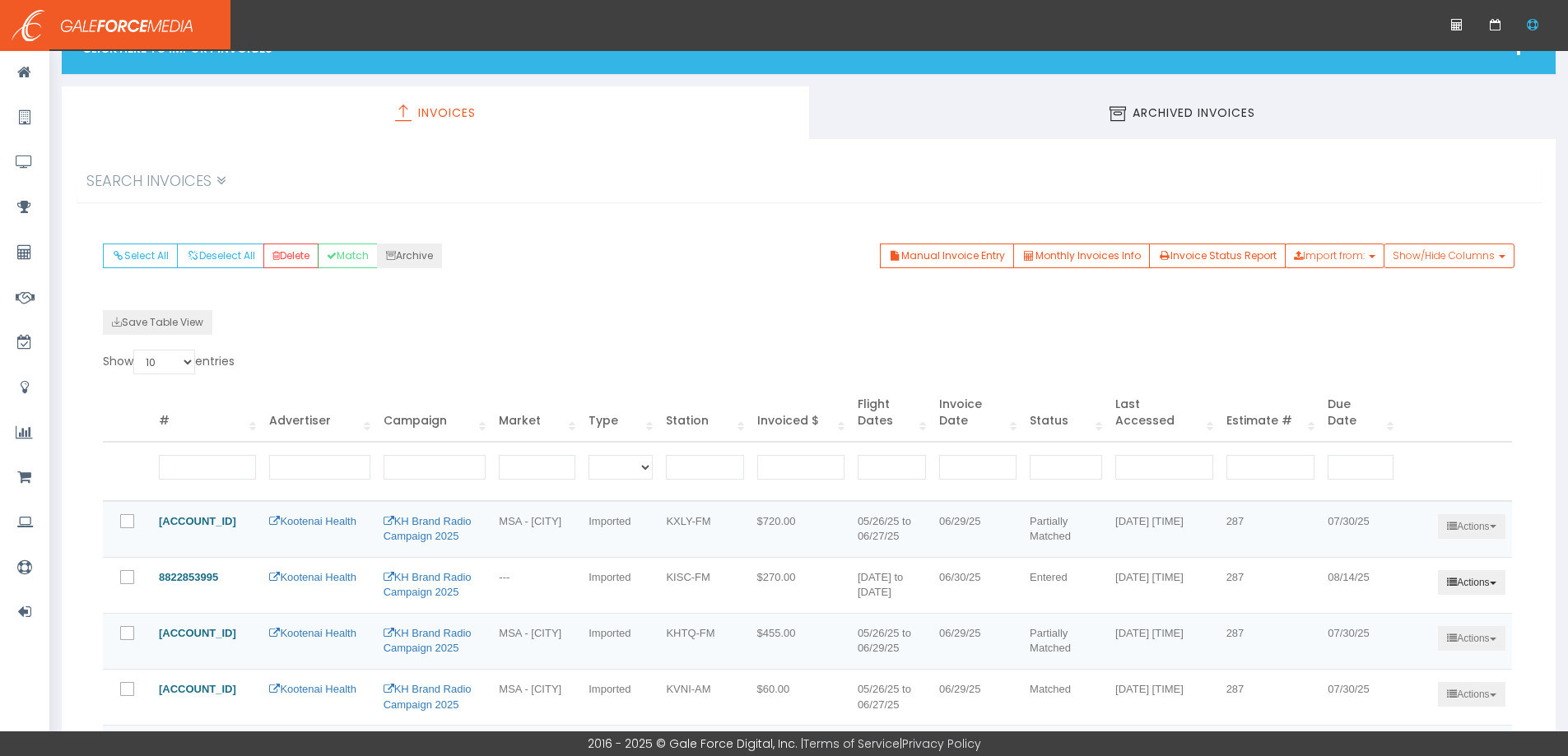 click on "Actions" at bounding box center (1471, 582) 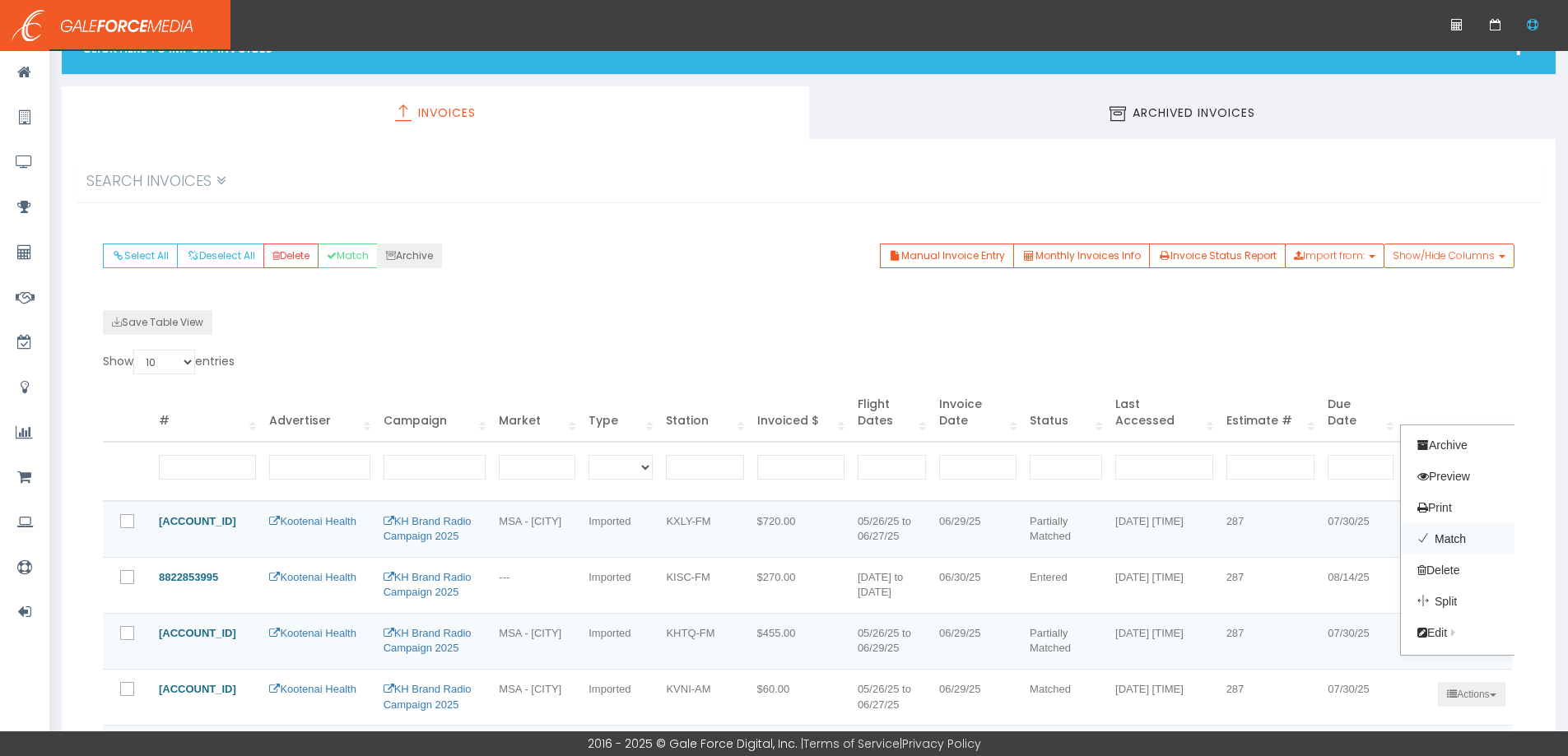 click on "Match" at bounding box center (1466, 539) 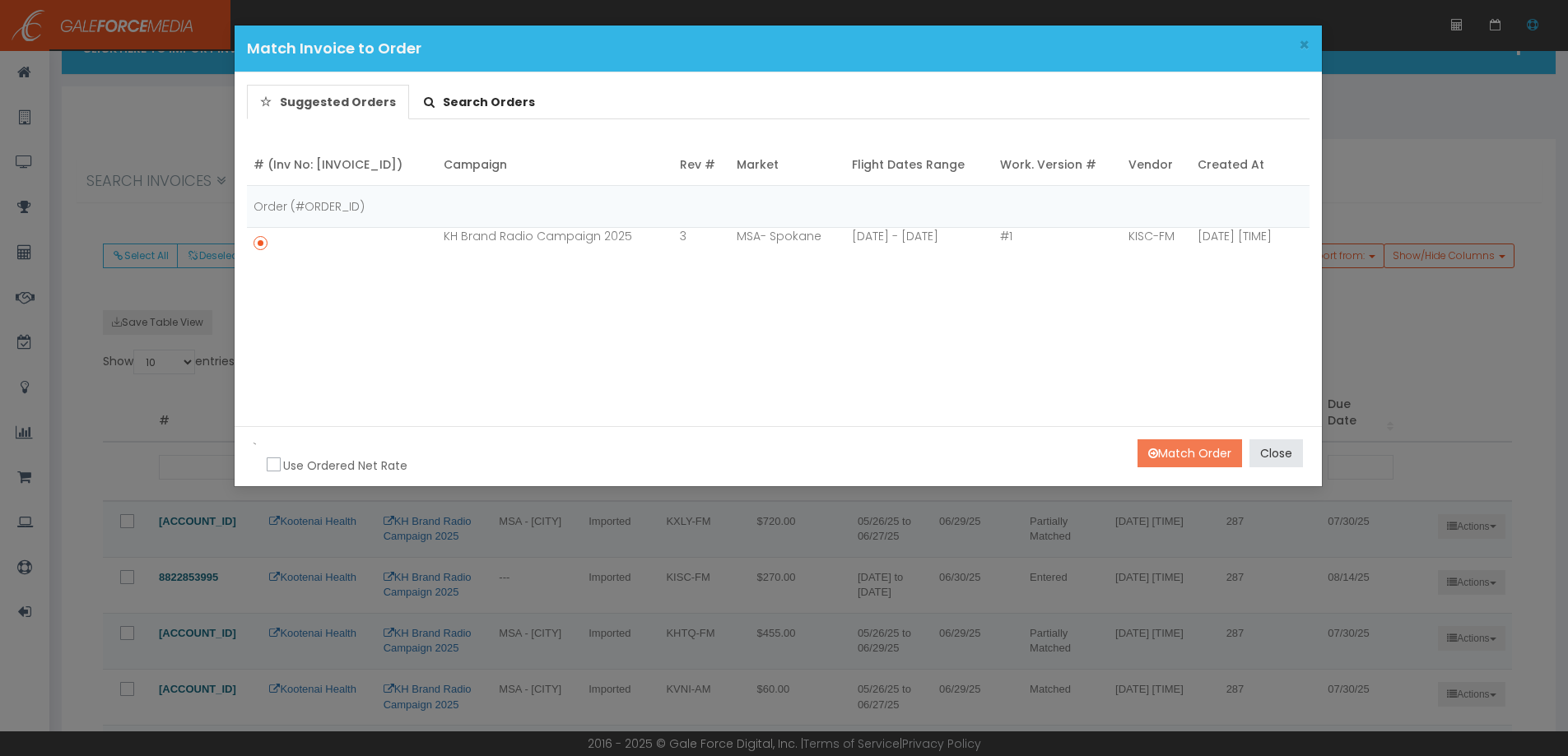 click on "Match Order" at bounding box center (1189, 453) 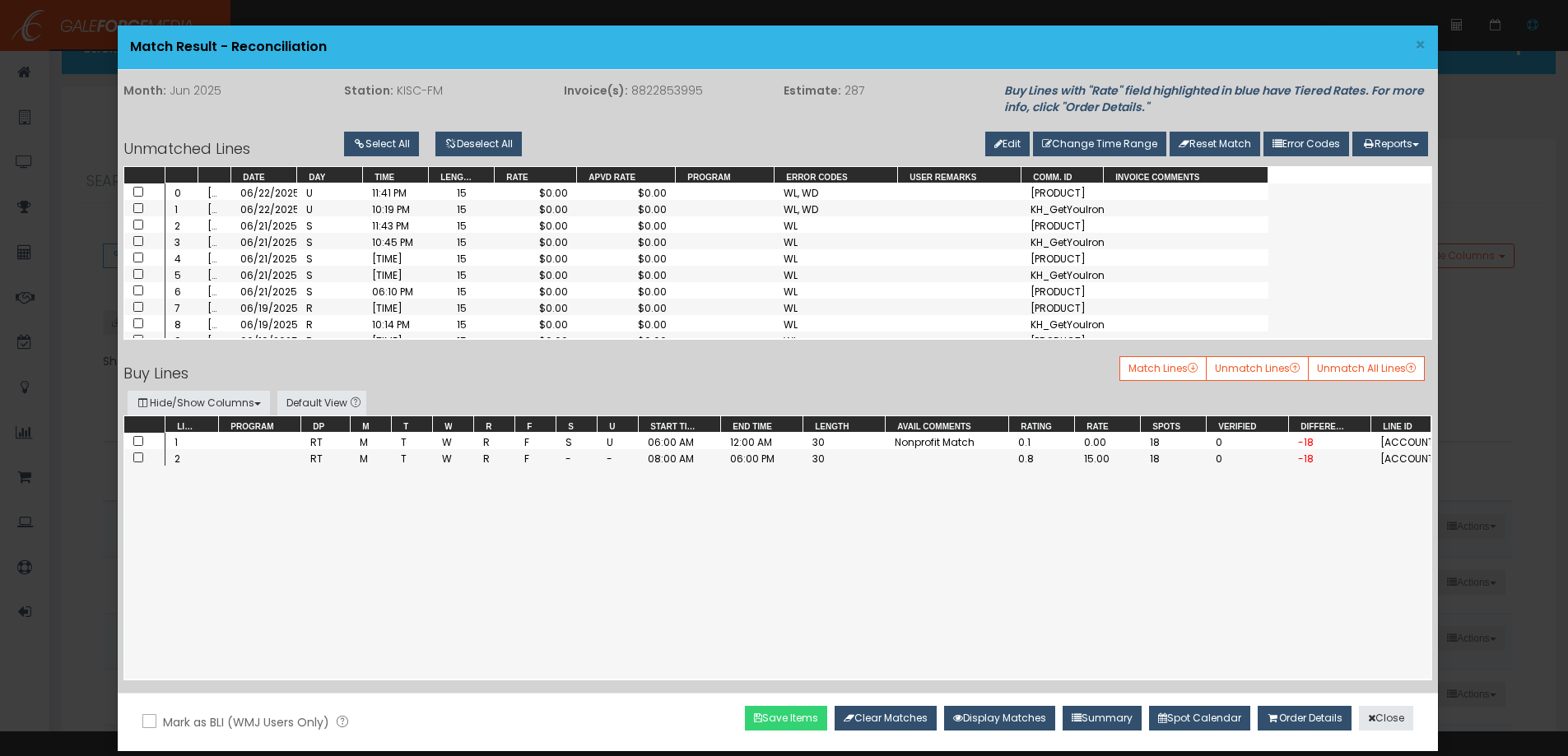click on "Save Items" at bounding box center [786, 718] 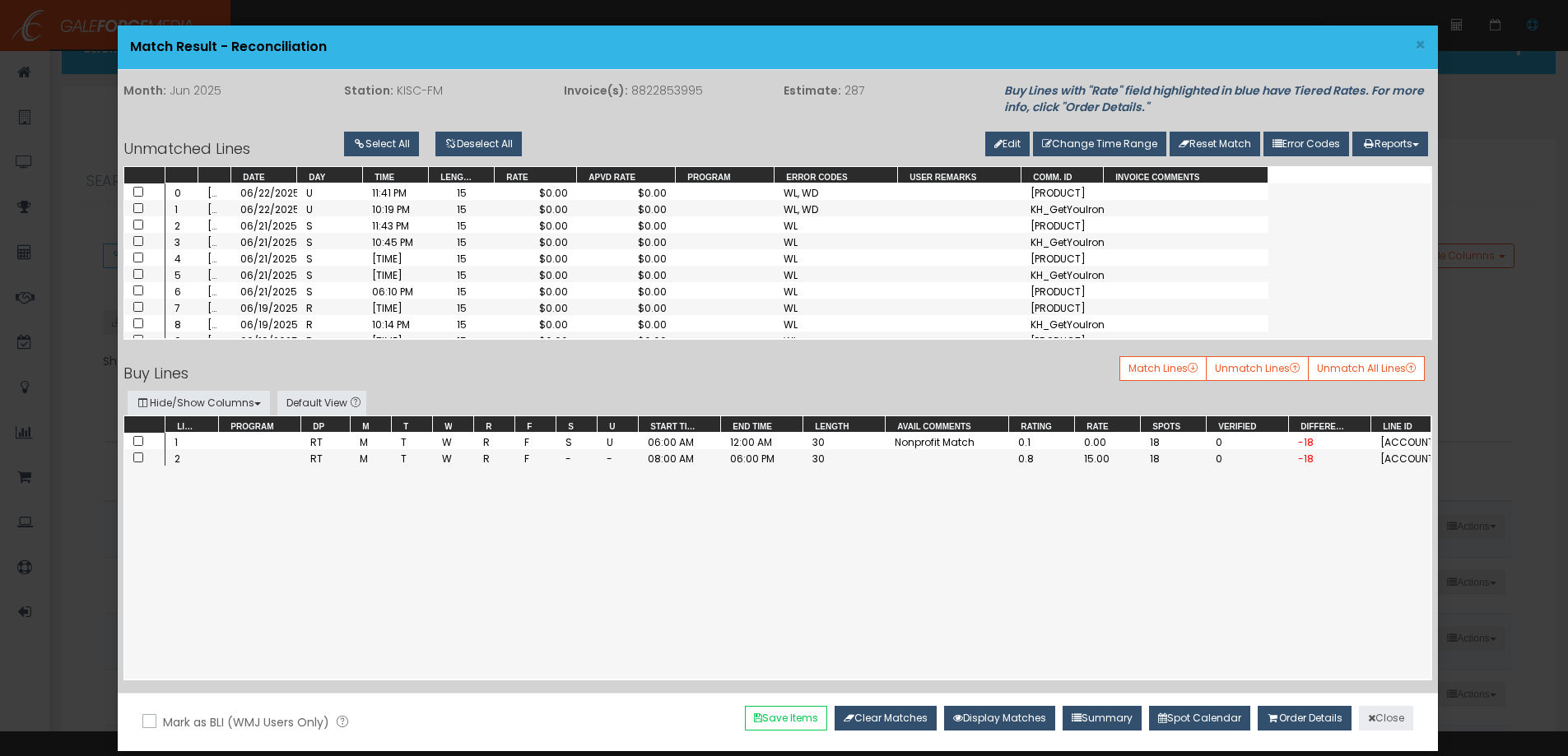 click on "Close" at bounding box center [1386, 718] 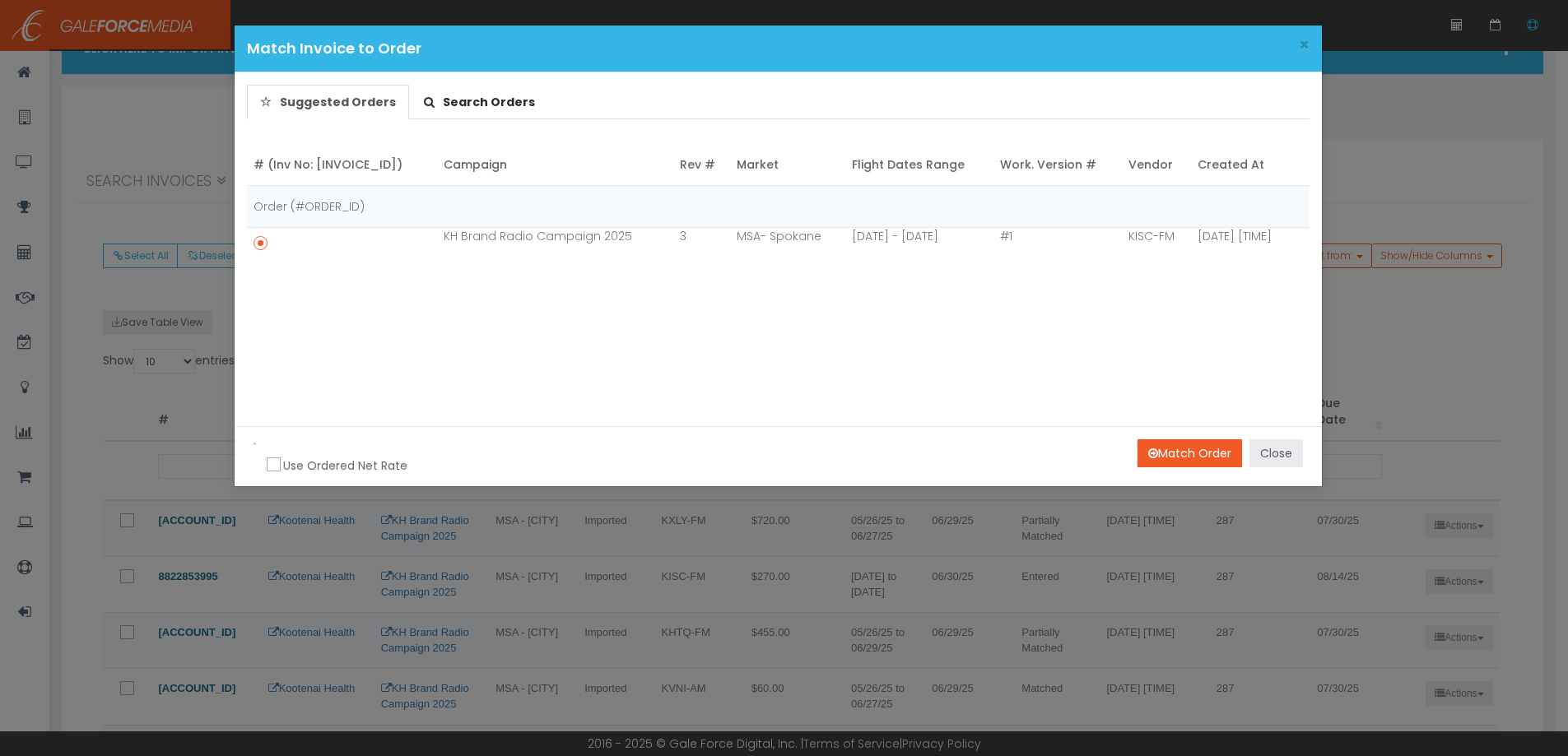 click on "Close" at bounding box center (1276, 453) 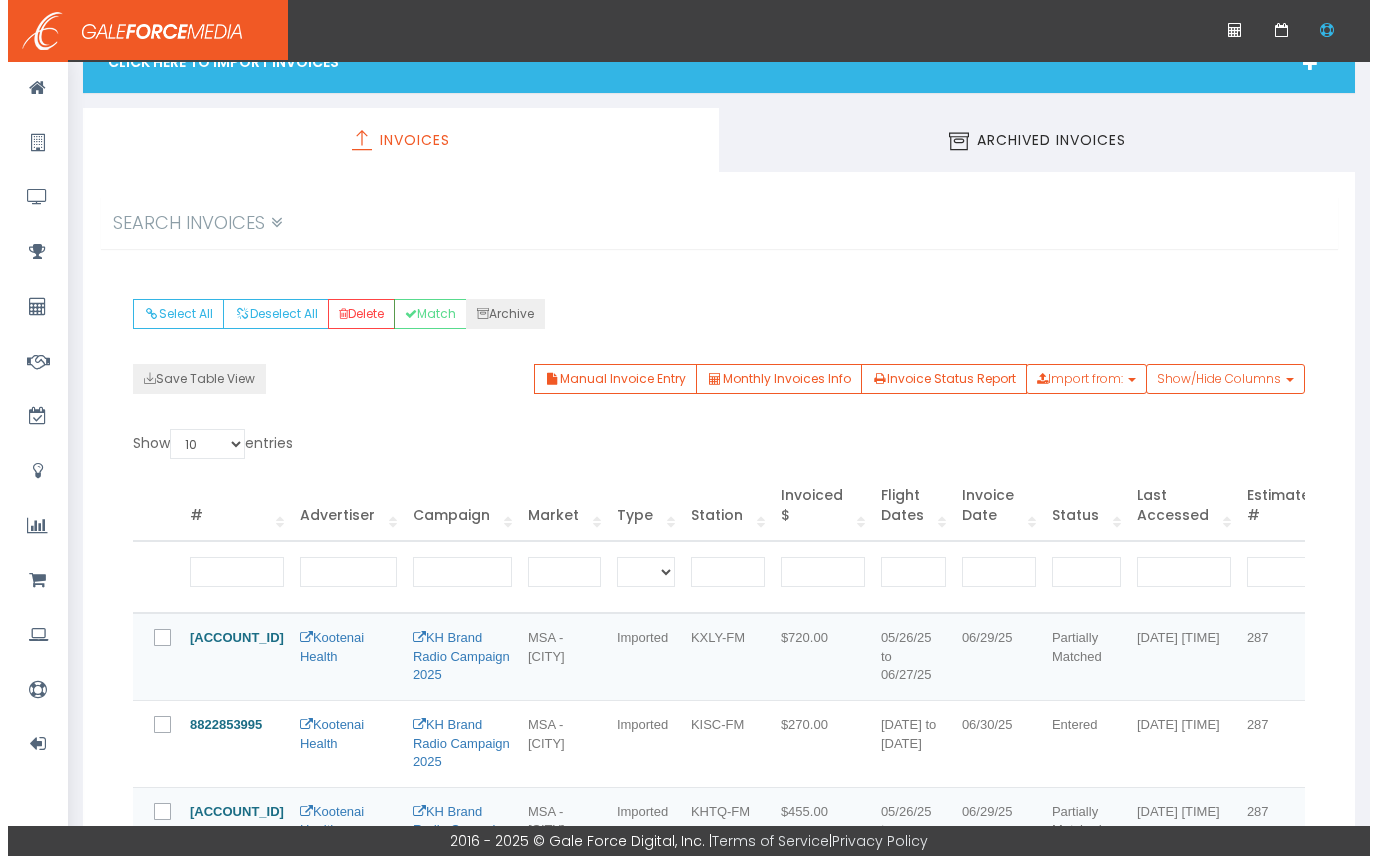scroll, scrollTop: 0, scrollLeft: 0, axis: both 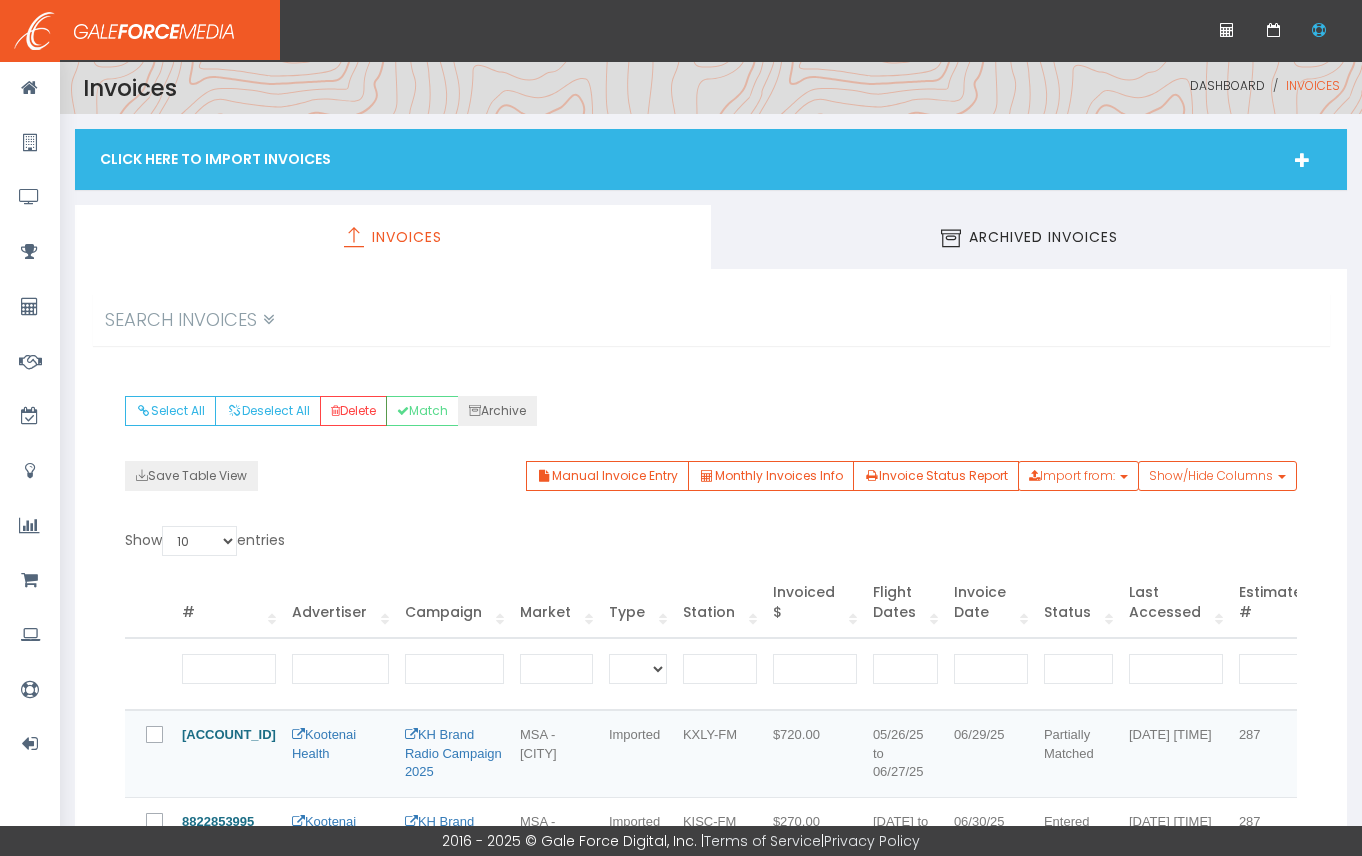 click on "Click Here To Import Invoices" at bounding box center [711, 159] 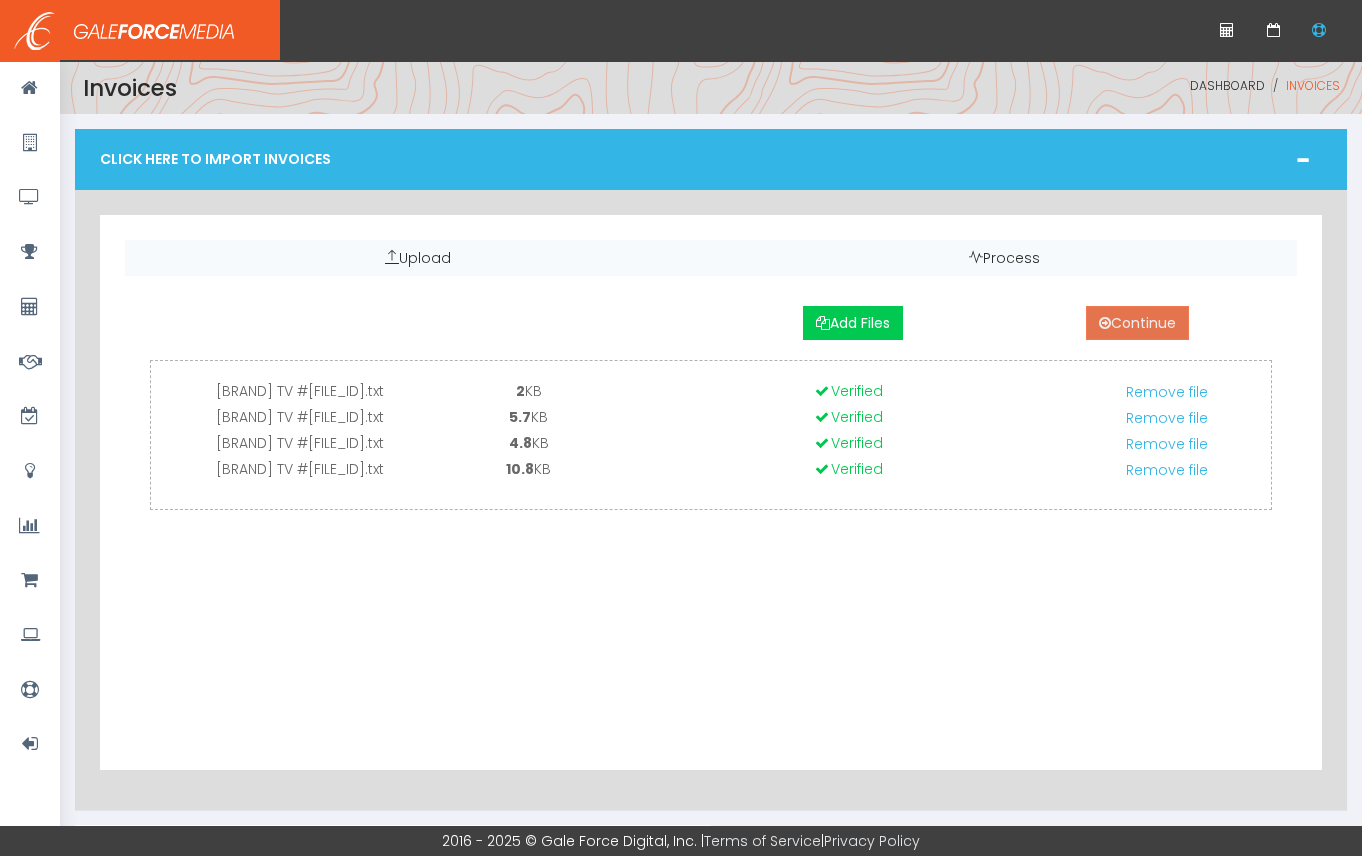 click on "Continue" at bounding box center [1137, 323] 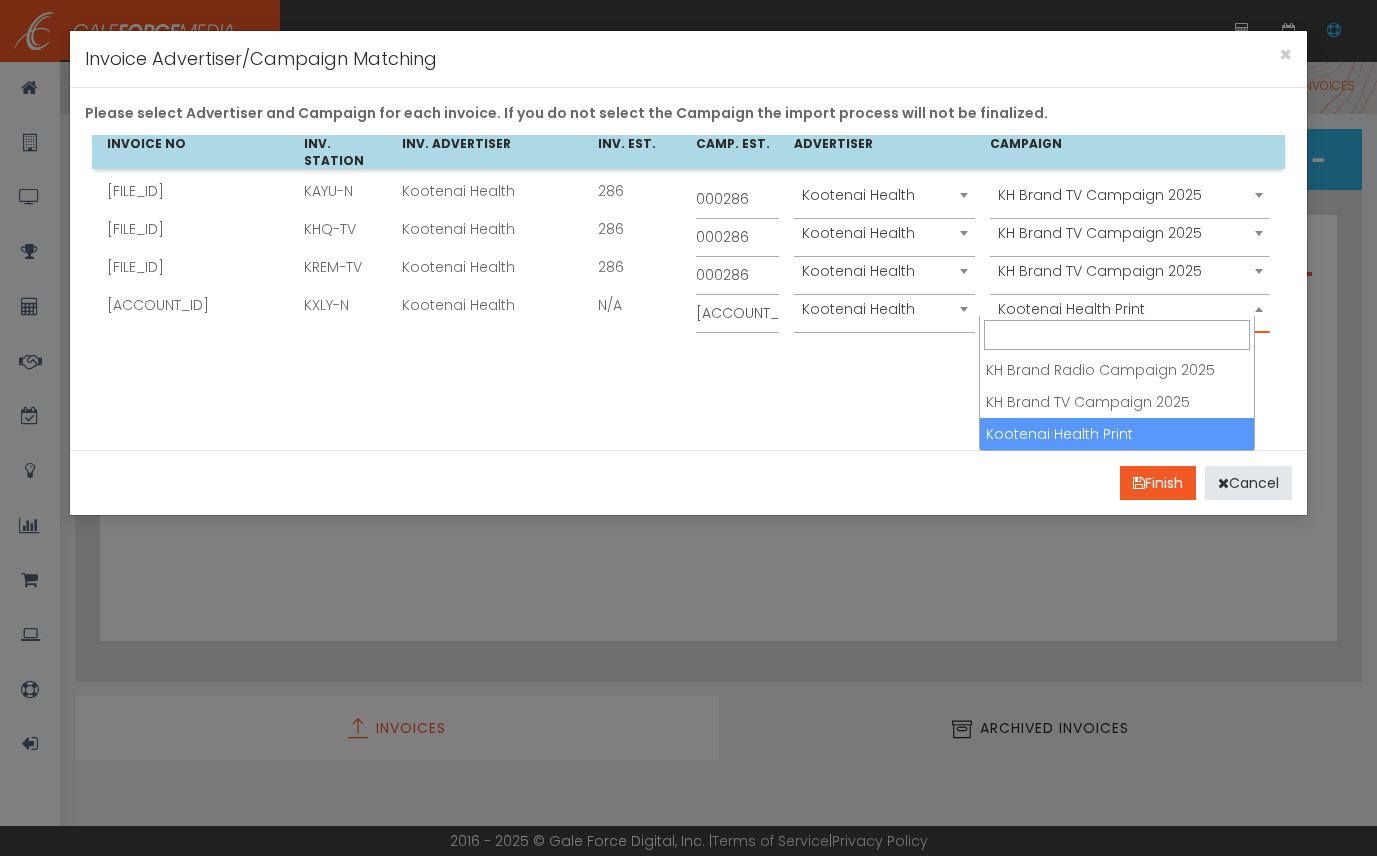 click at bounding box center (1259, 309) 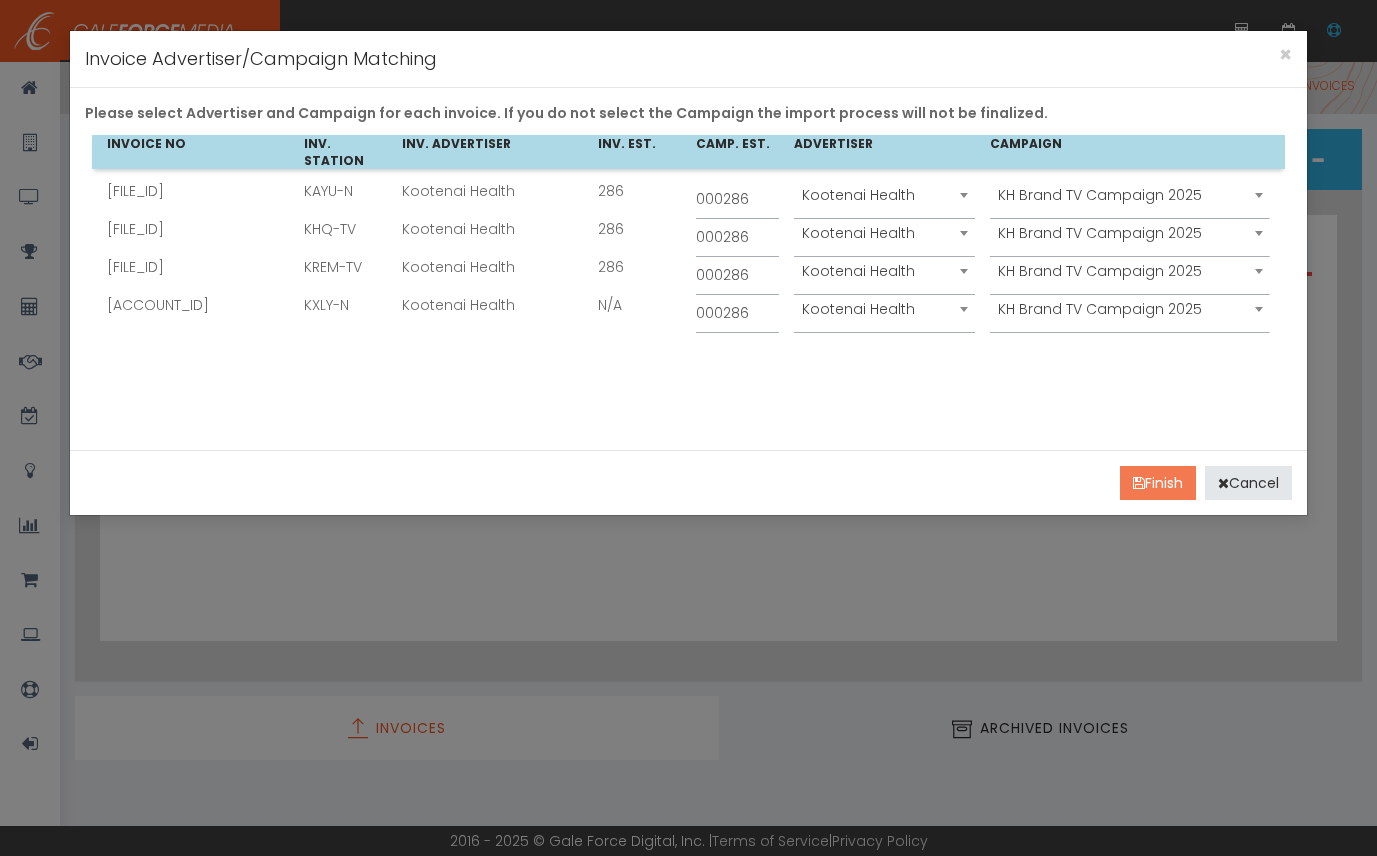 click on "Finish" at bounding box center [1158, 483] 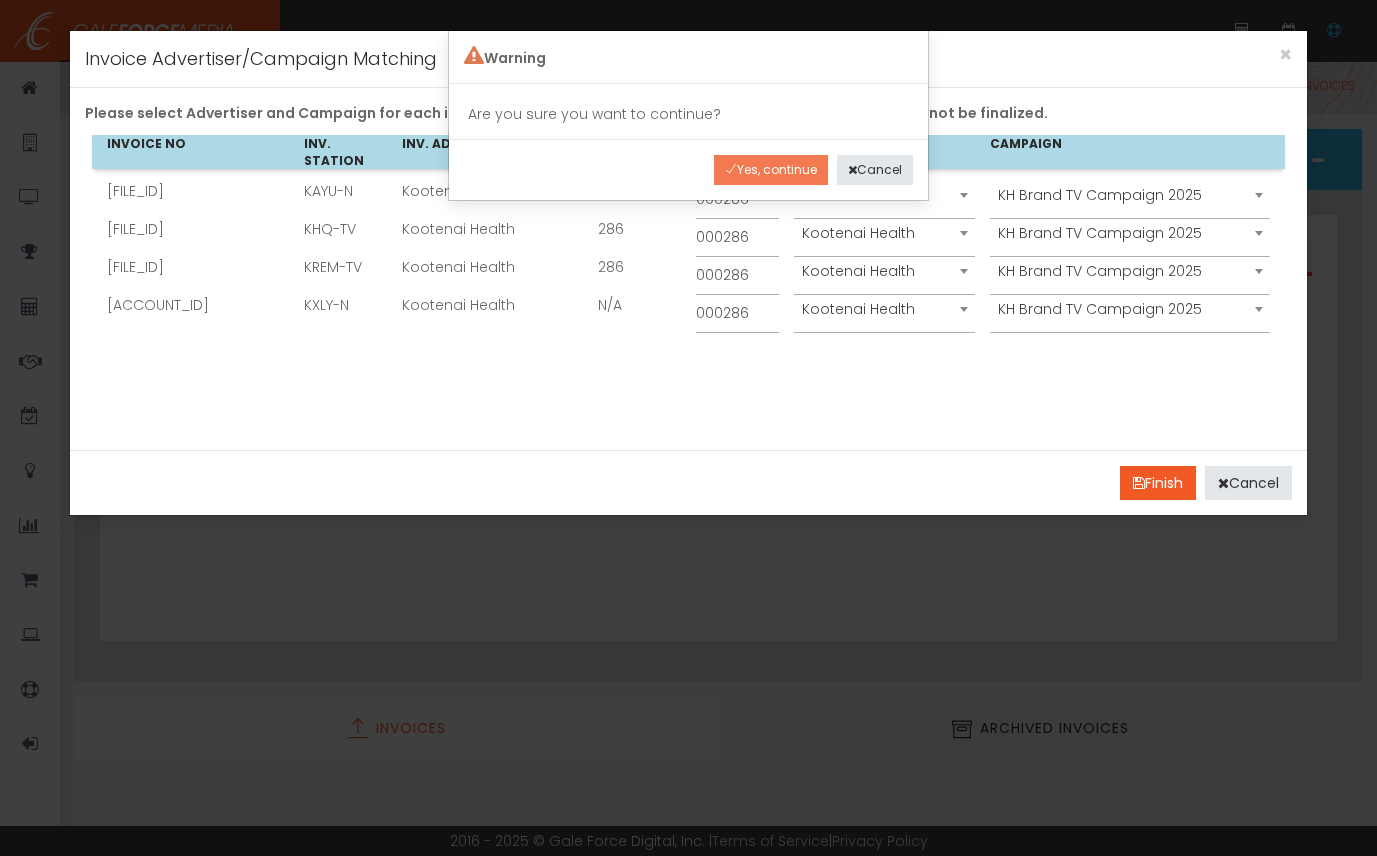 click on "Yes, continue" at bounding box center (771, 170) 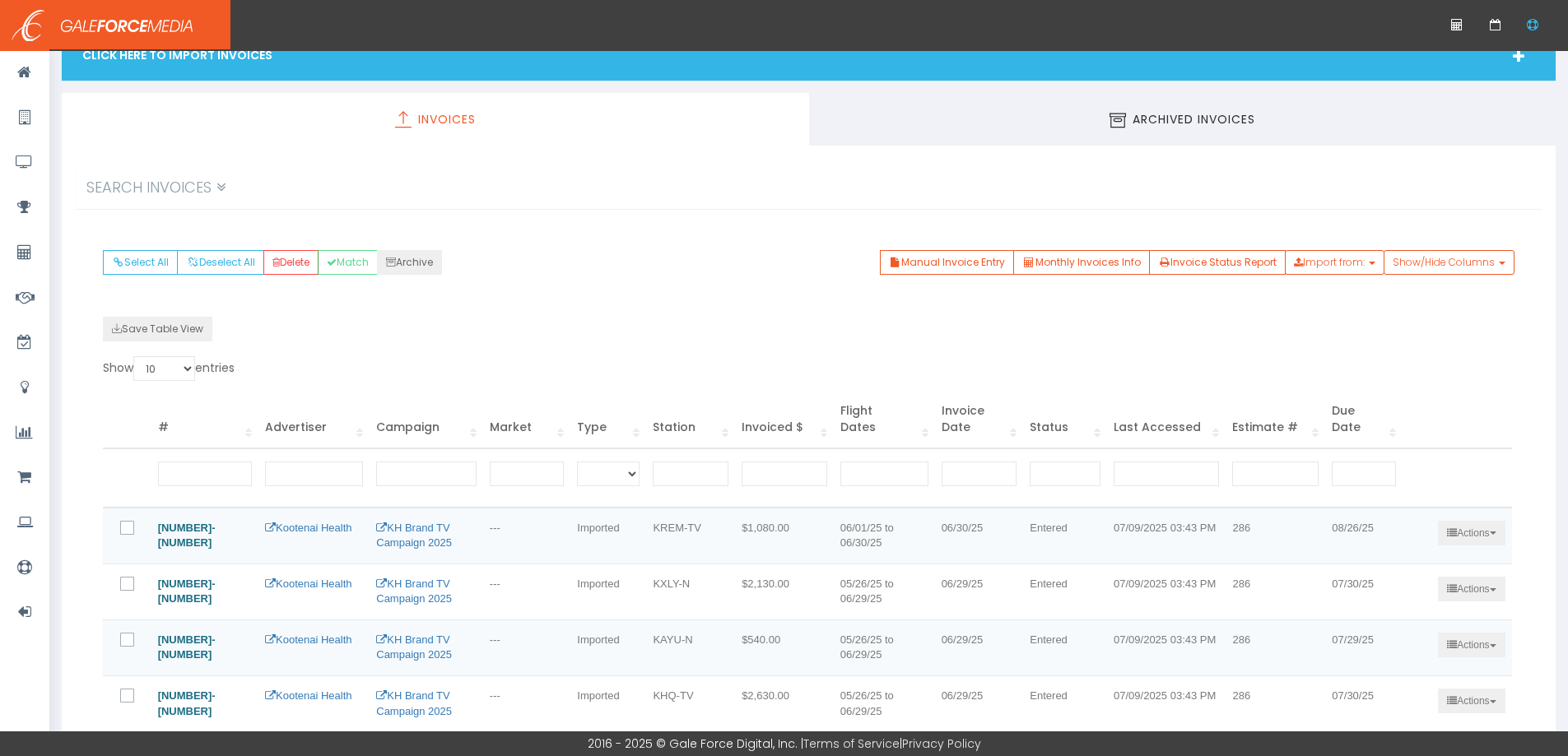 scroll, scrollTop: 82, scrollLeft: 0, axis: vertical 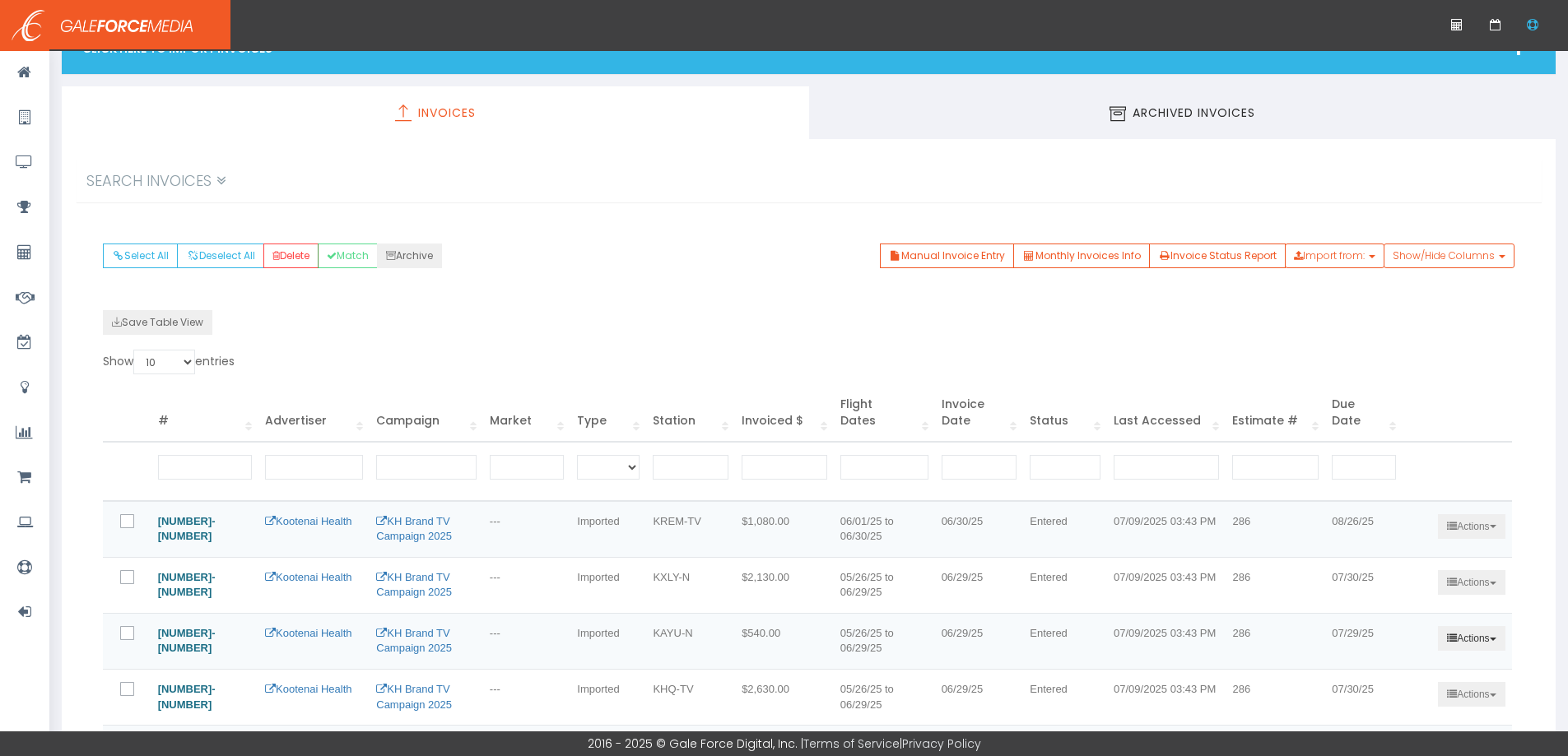 click on "Actions" at bounding box center [1471, 526] 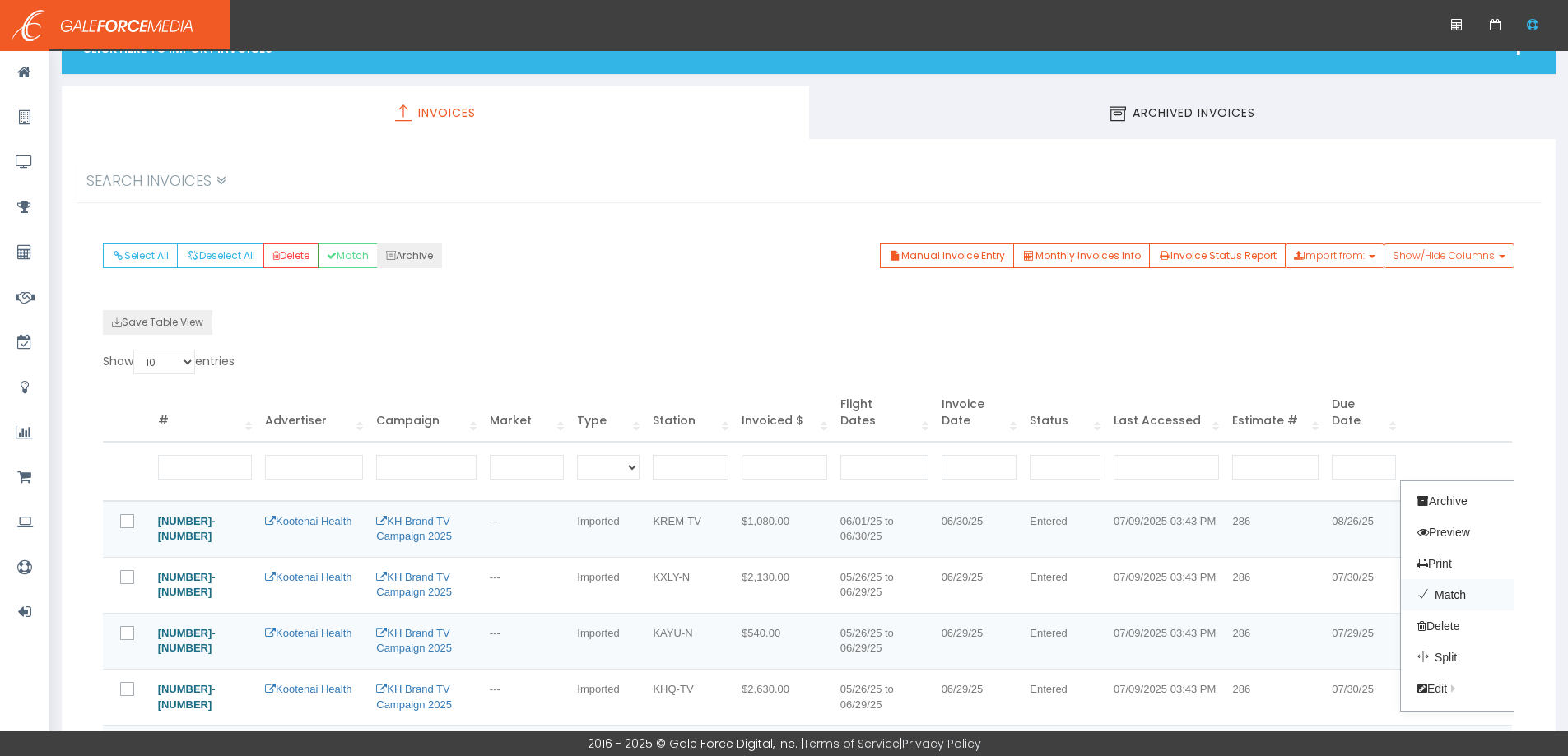 click on "Match" at bounding box center [1466, 595] 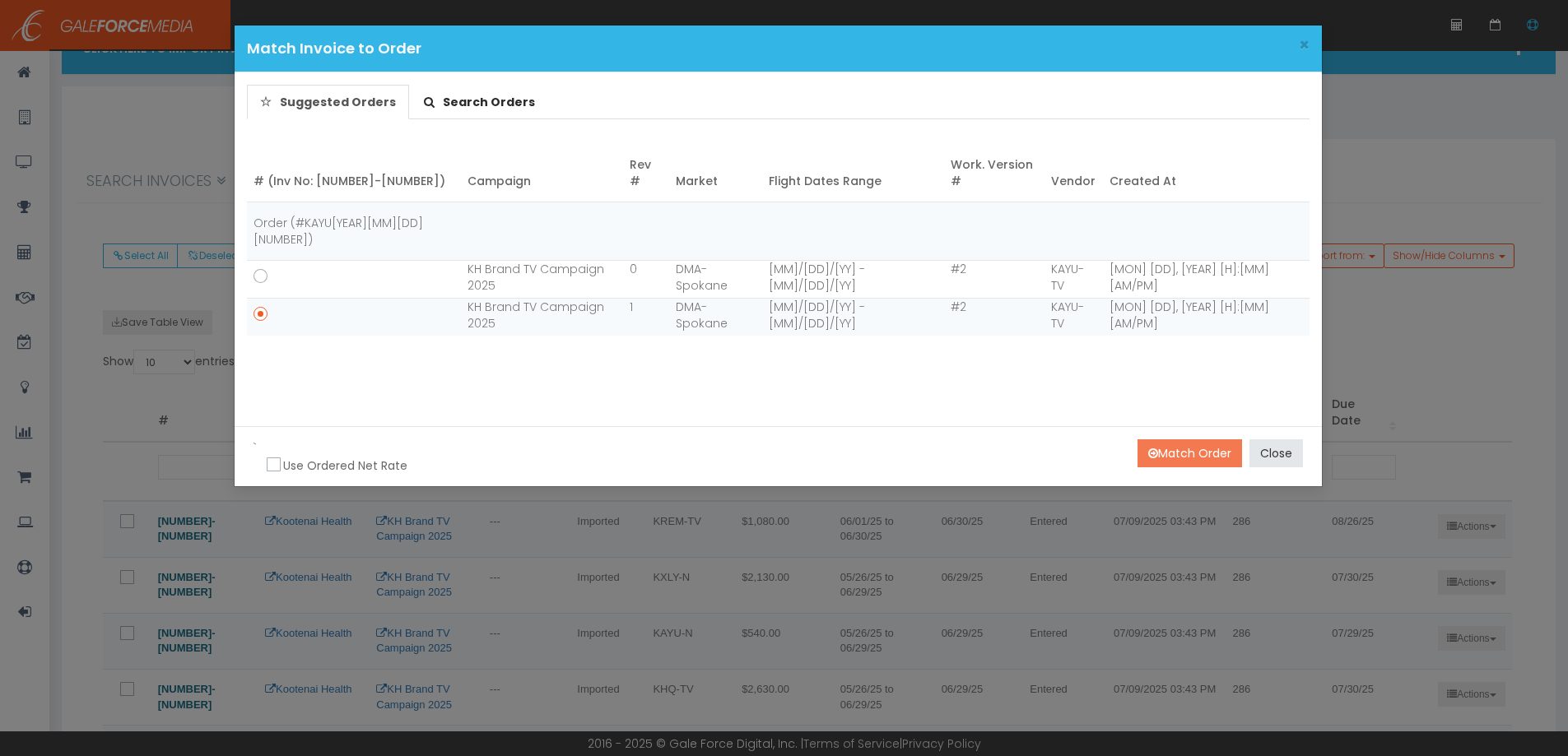 click on "Match Order" at bounding box center (1189, 453) 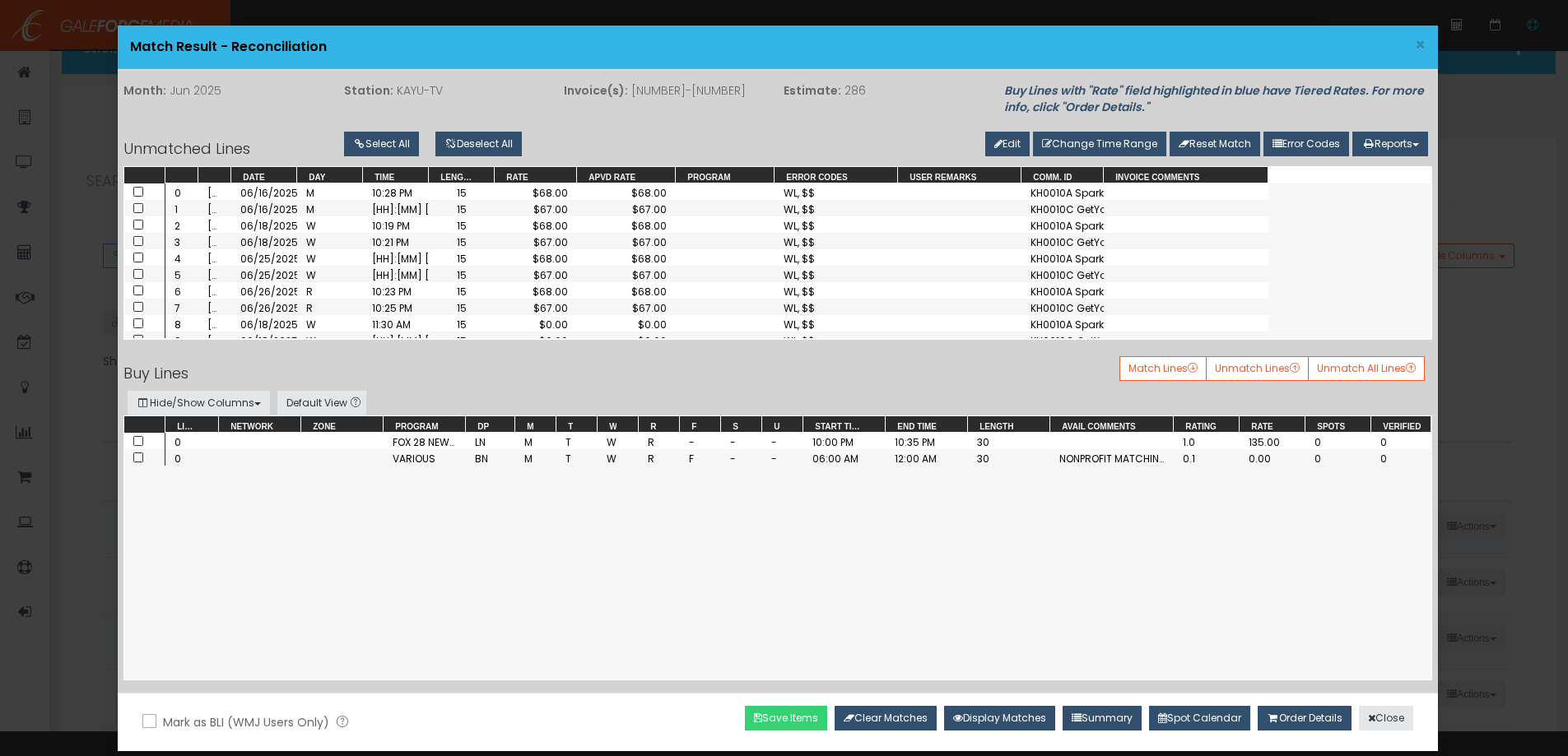 click on "Save Items" at bounding box center (786, 718) 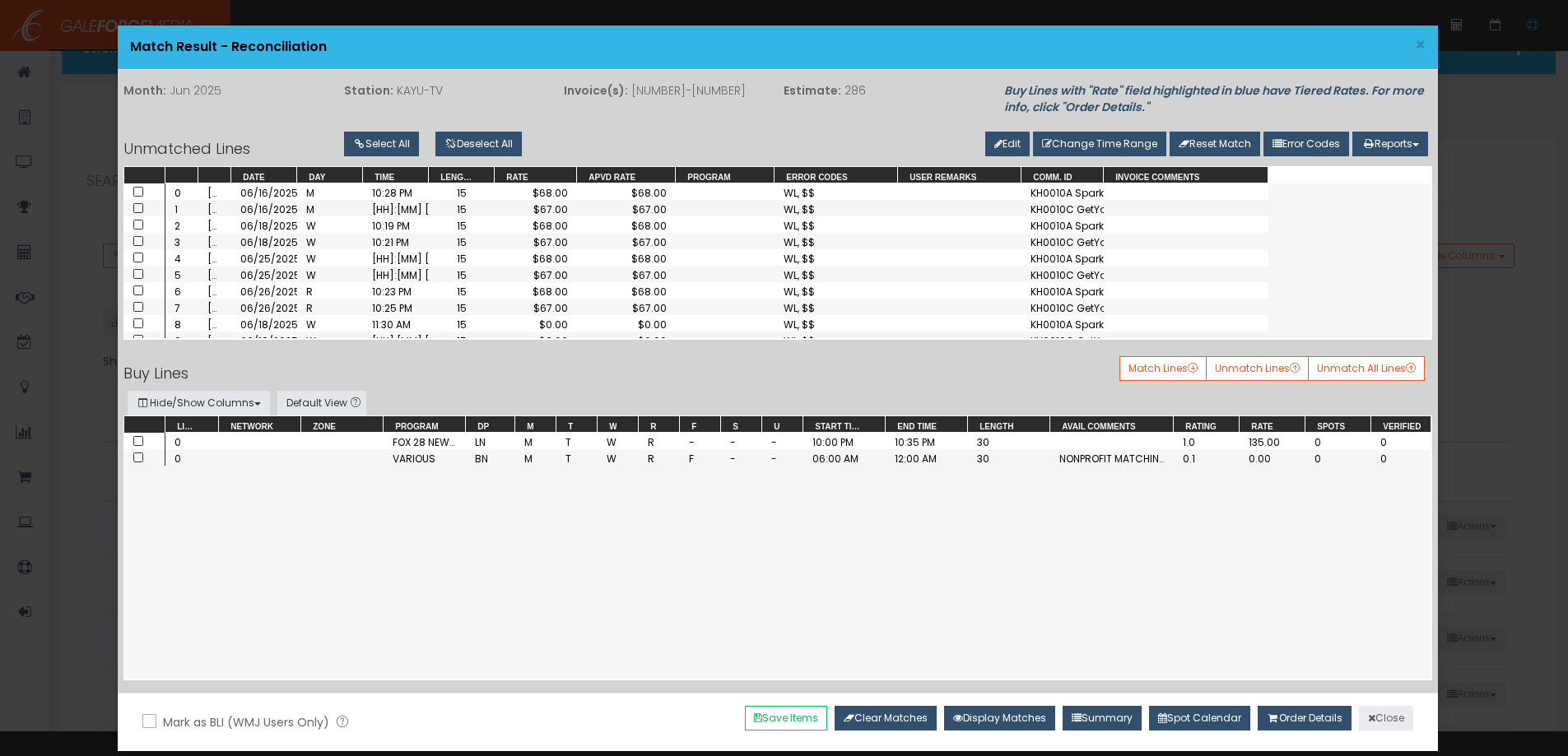 click on "Close" at bounding box center (1386, 718) 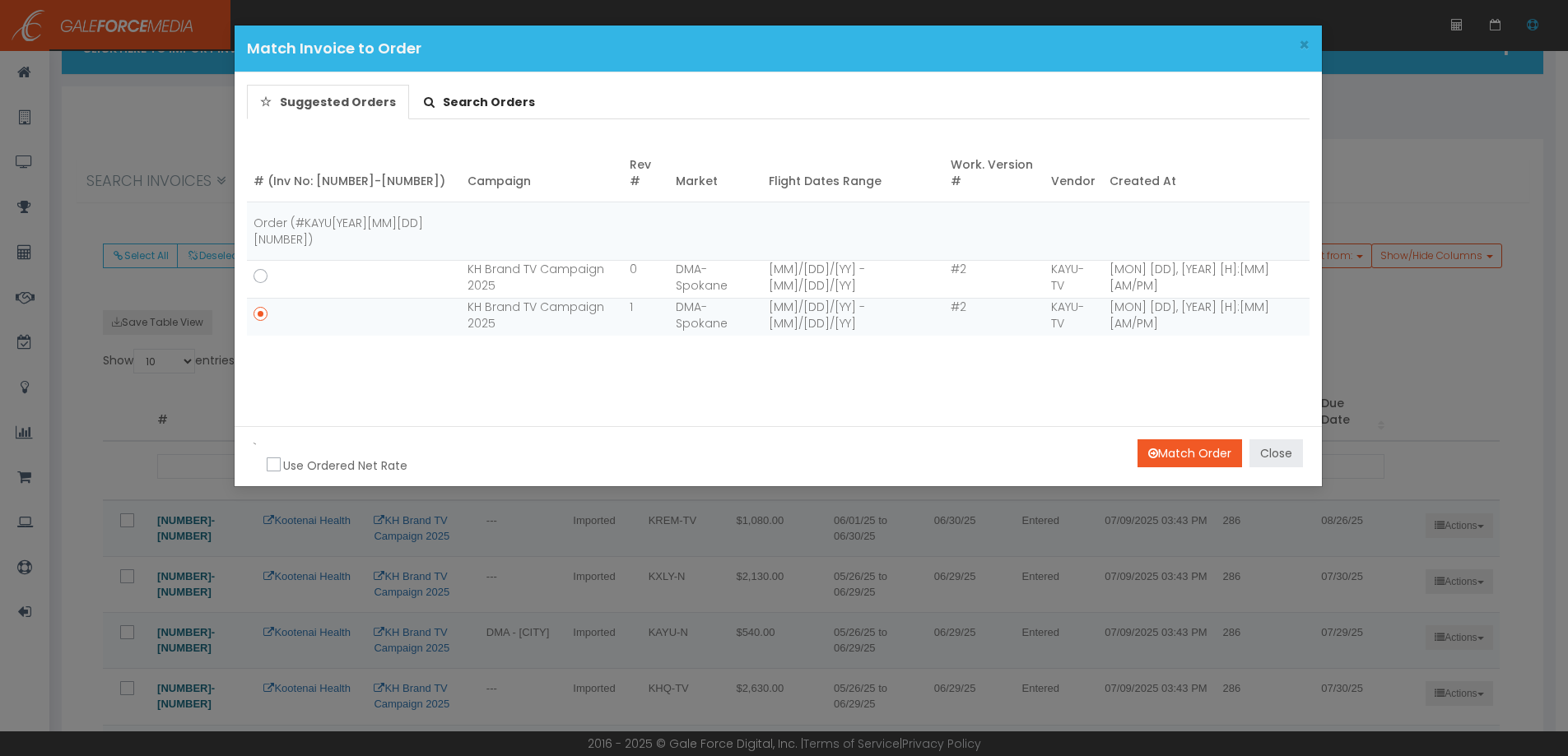 click on "Close" at bounding box center (1276, 453) 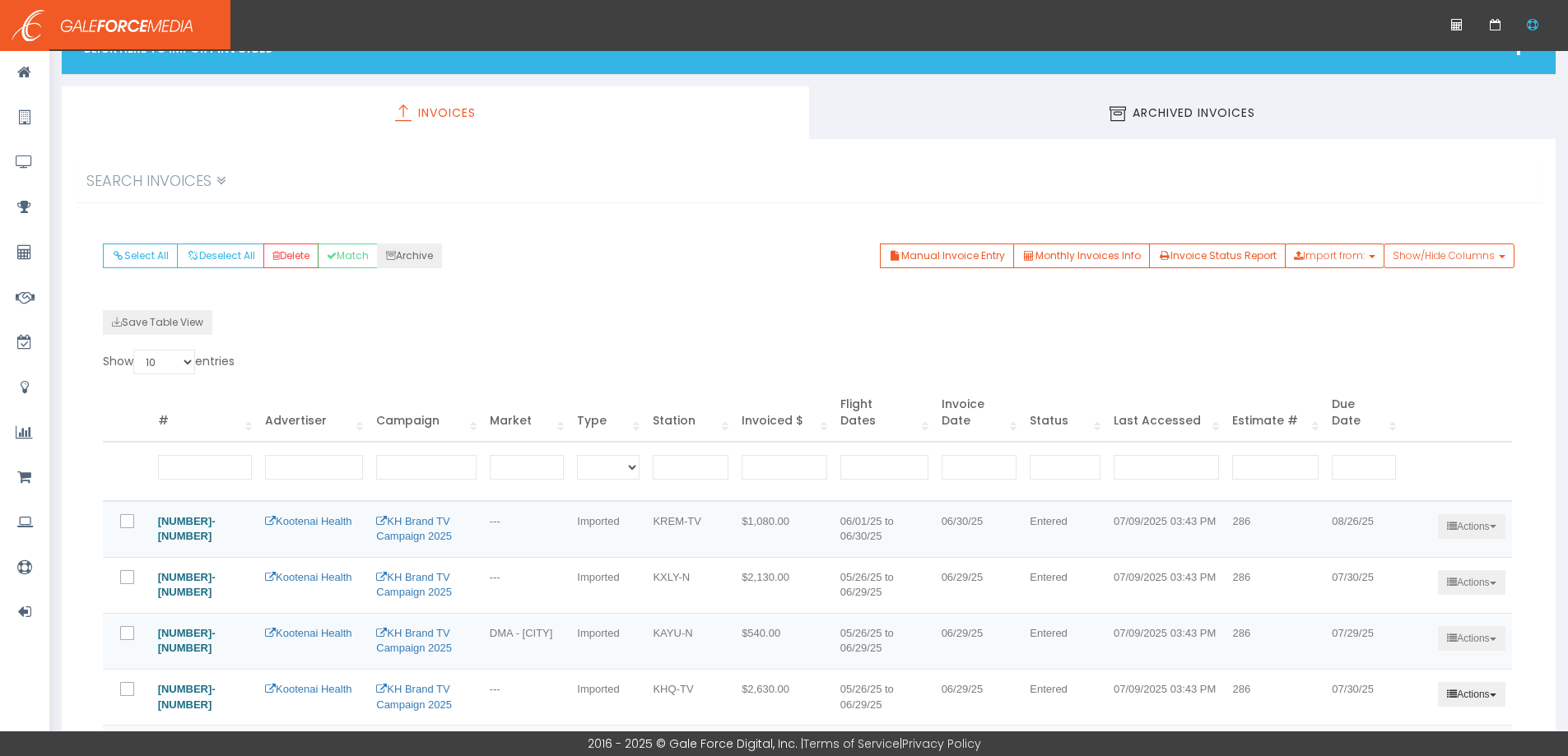 click at bounding box center (1493, 583) 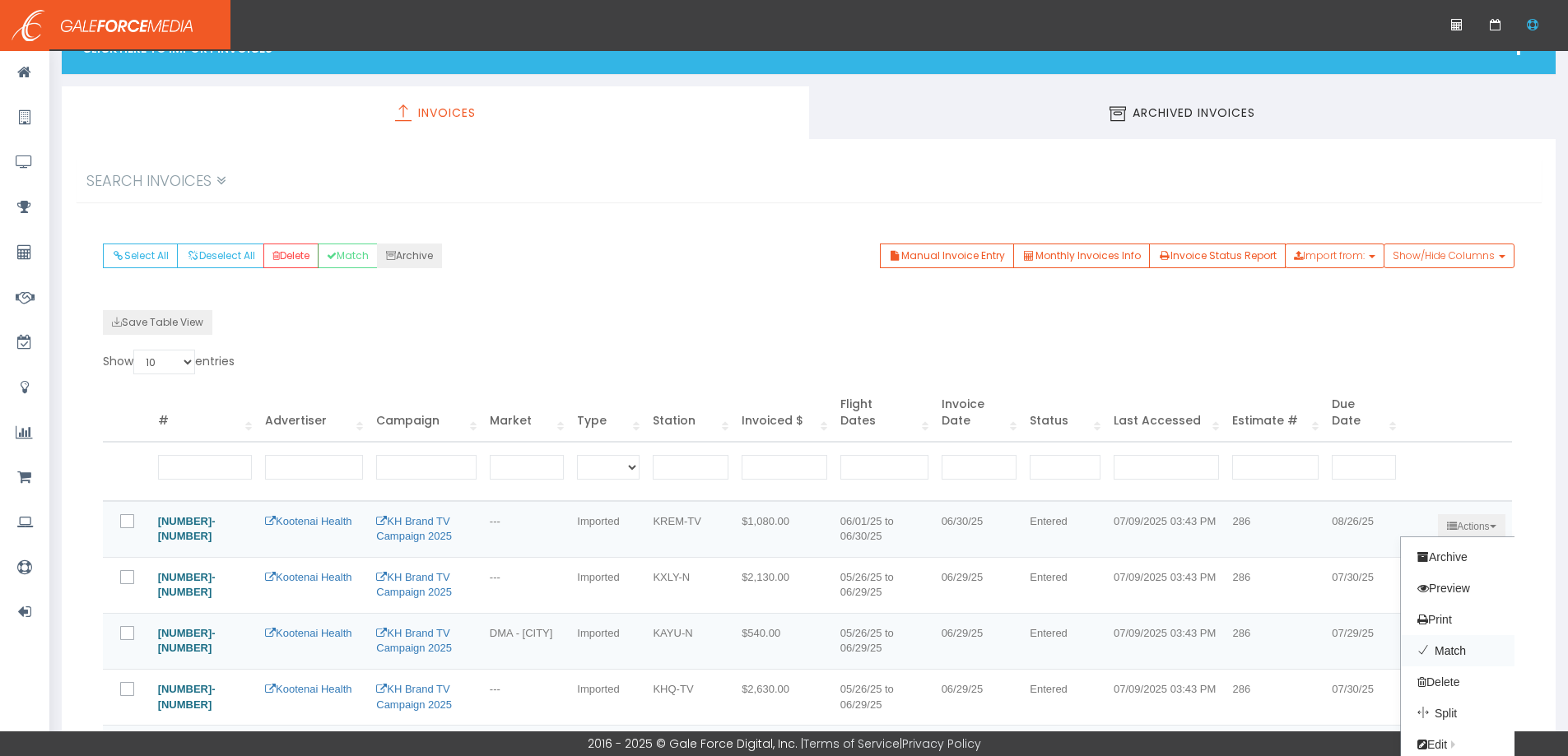click on "Match" at bounding box center (1466, 651) 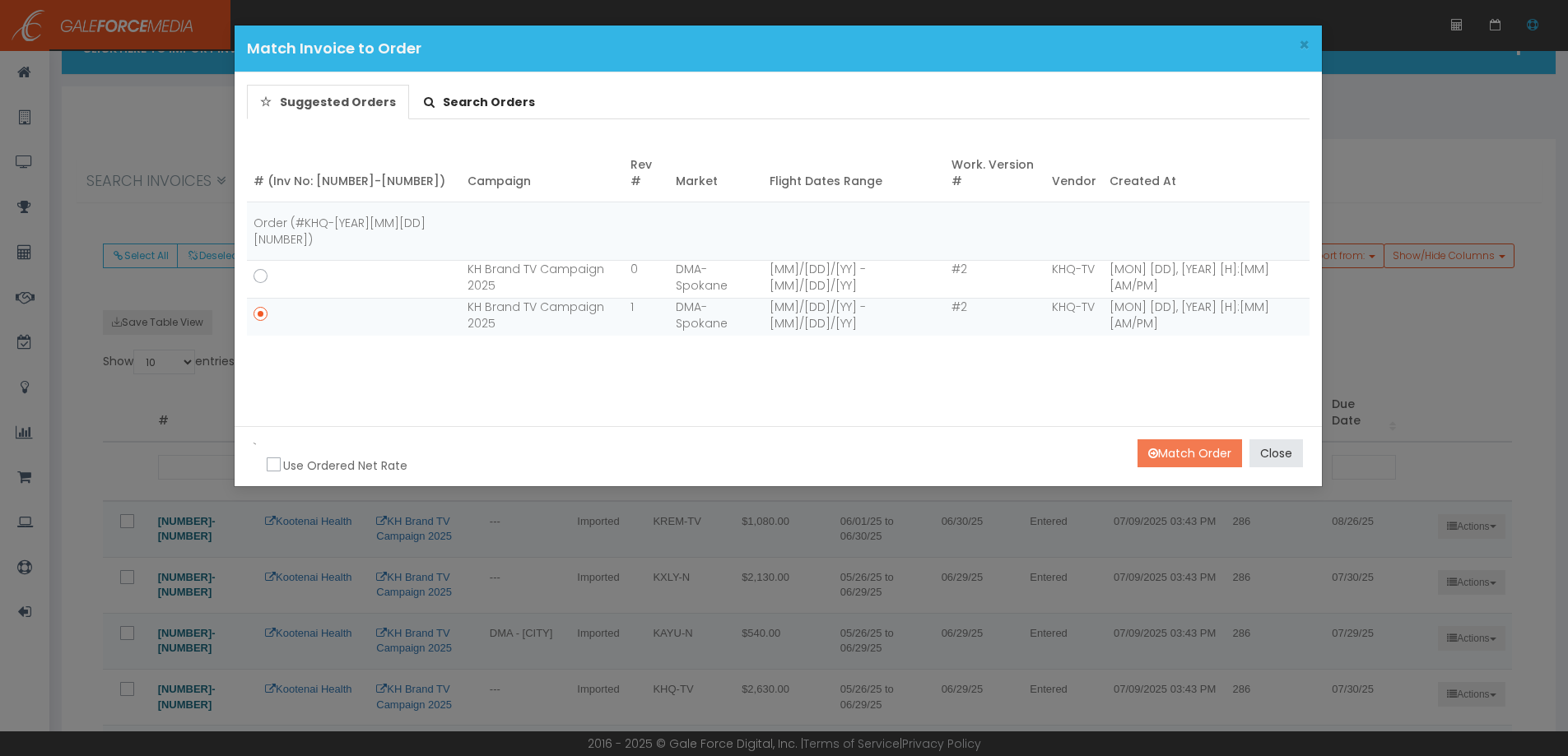 click on "Match Order" at bounding box center (1189, 453) 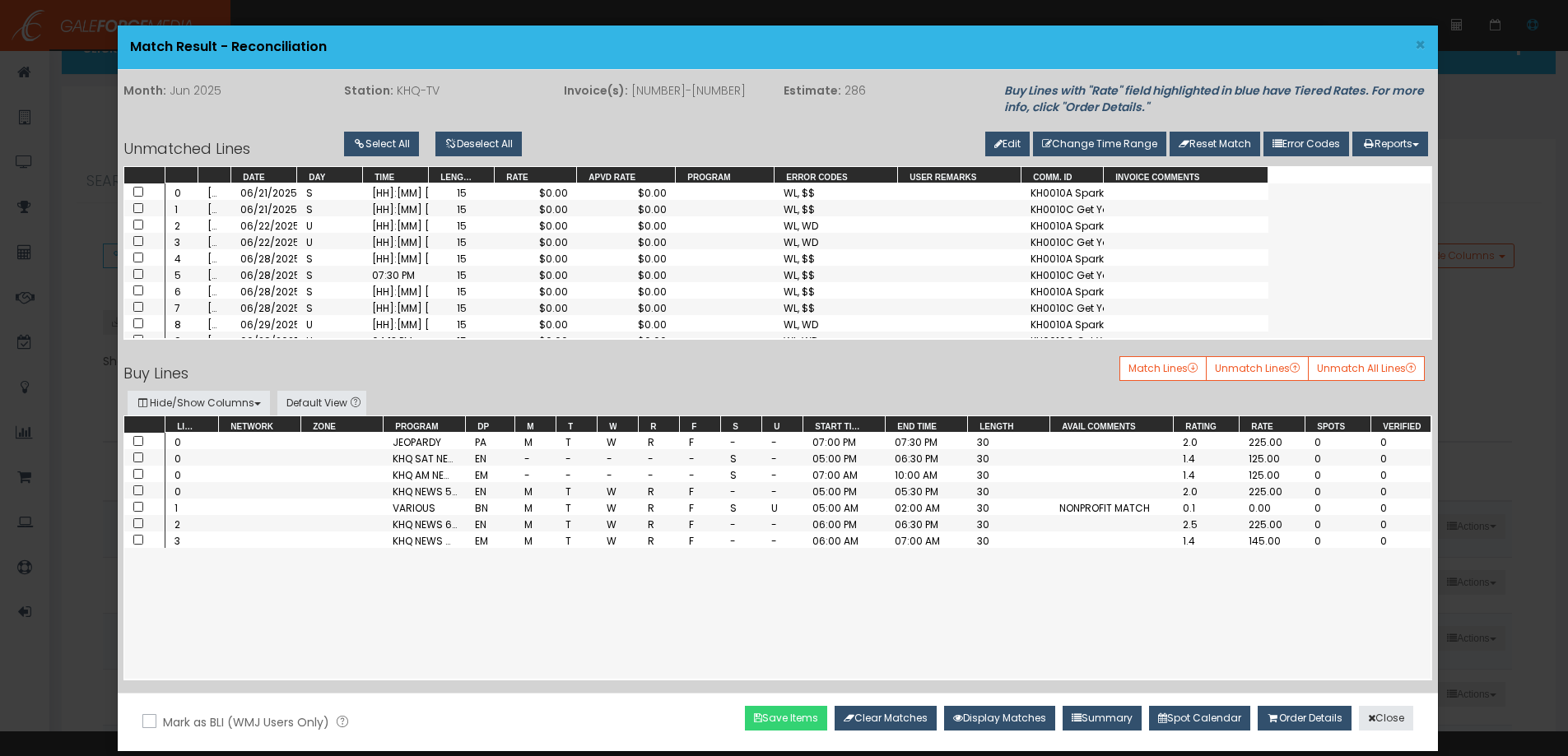 click on "Save Items" at bounding box center (786, 718) 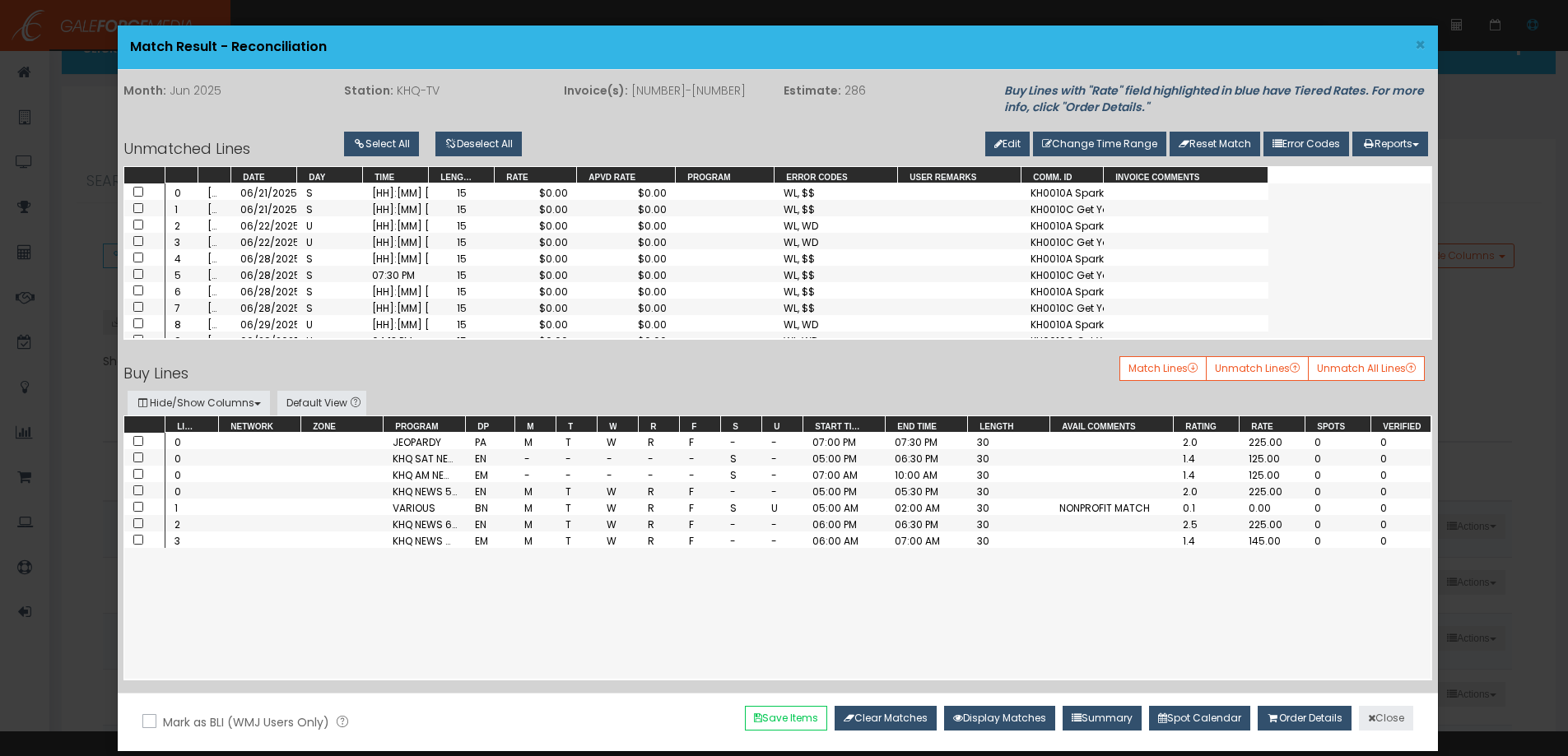 click on "Close" at bounding box center (1386, 718) 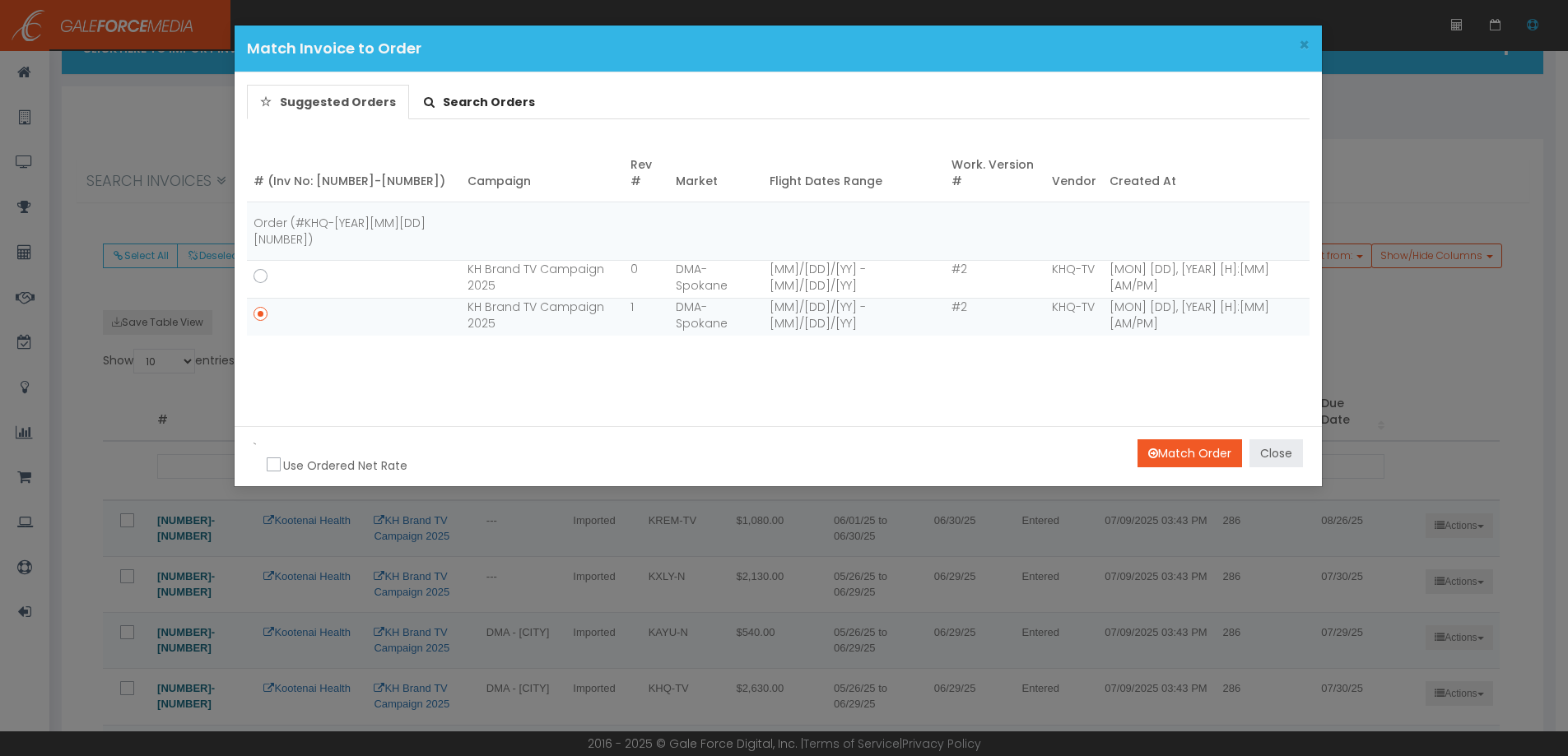 click on "Close" at bounding box center [1276, 453] 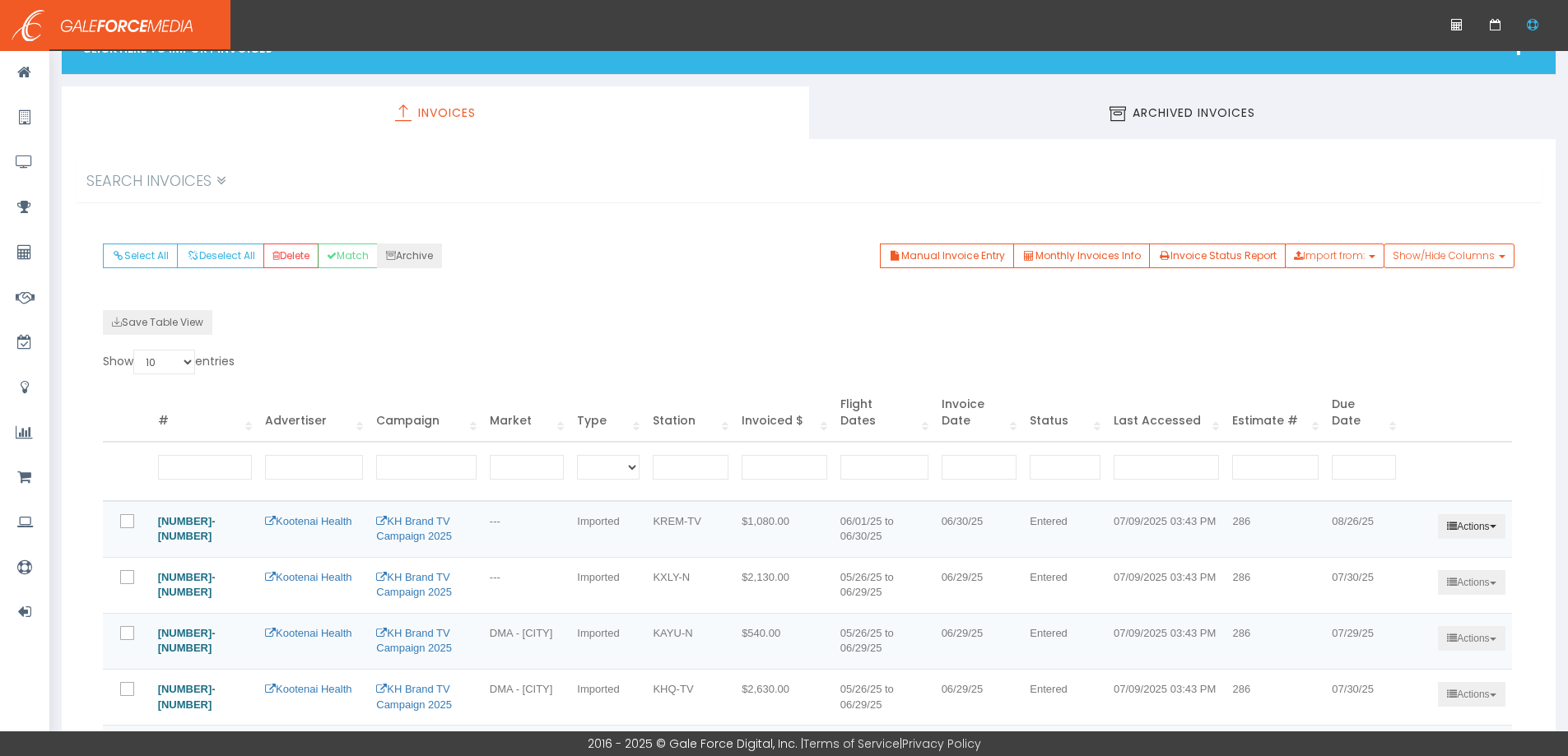 click on "Actions" at bounding box center (1471, 526) 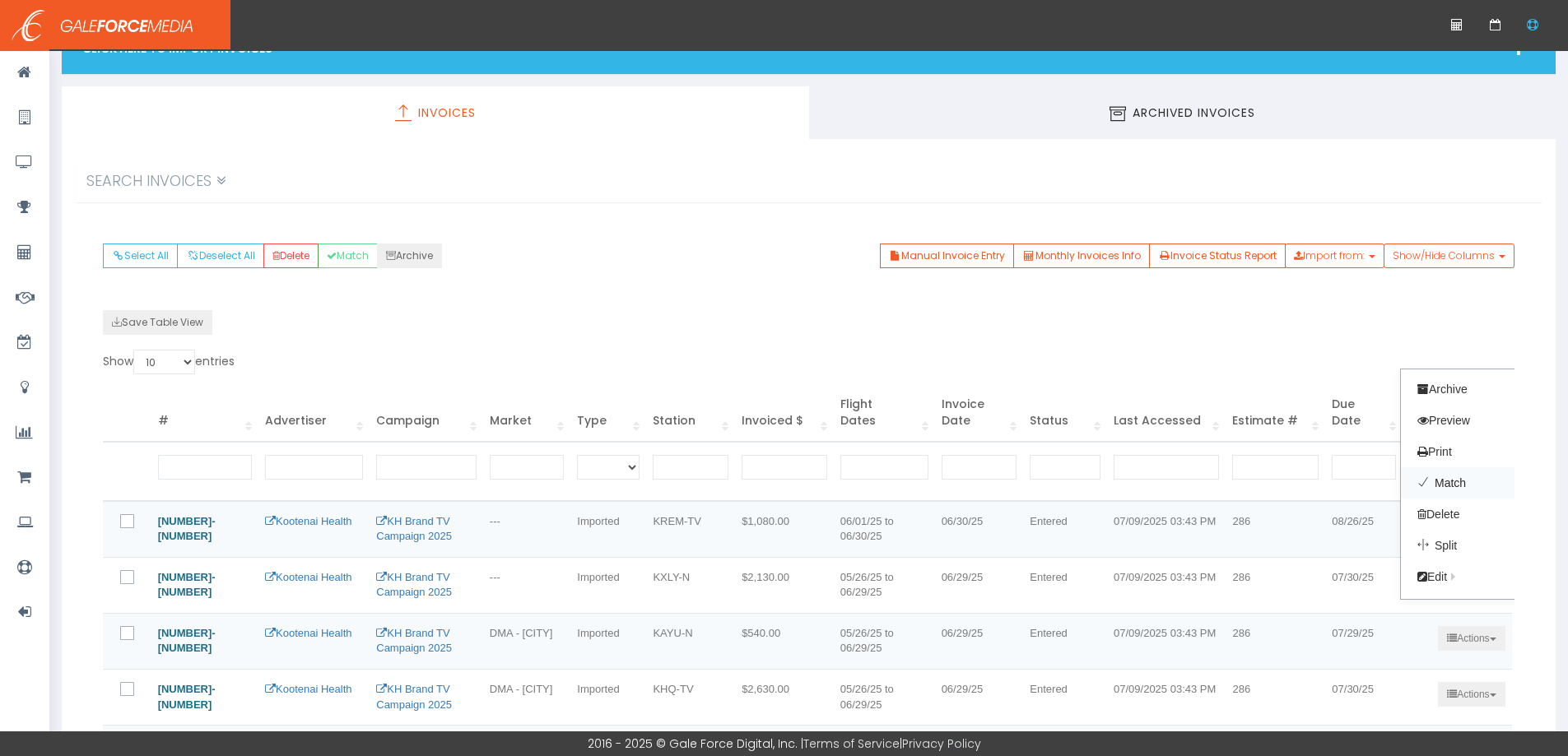 click on "Match" at bounding box center [1466, 483] 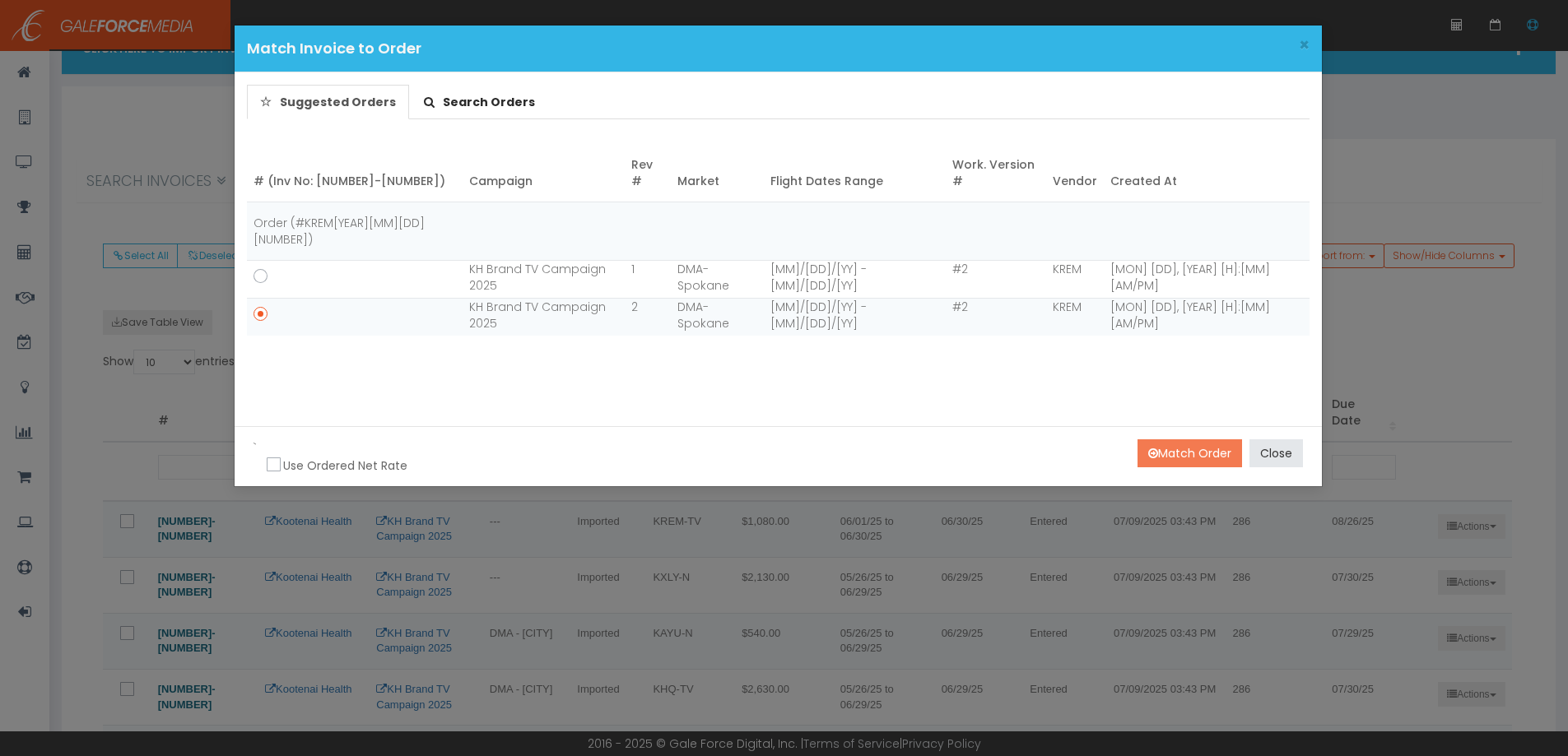 click on "Match Order" at bounding box center [1189, 453] 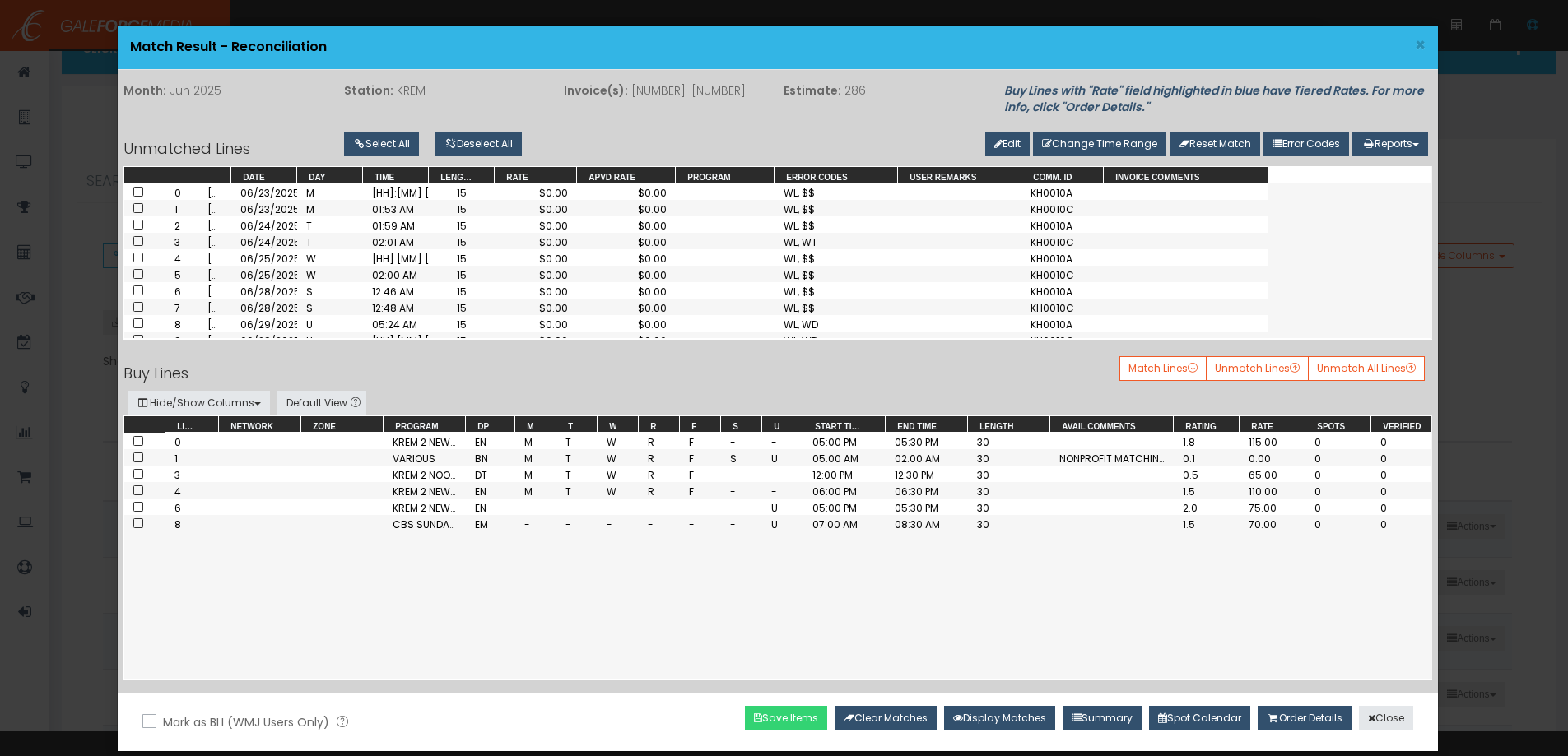 drag, startPoint x: 778, startPoint y: 727, endPoint x: 820, endPoint y: 722, distance: 42.296572 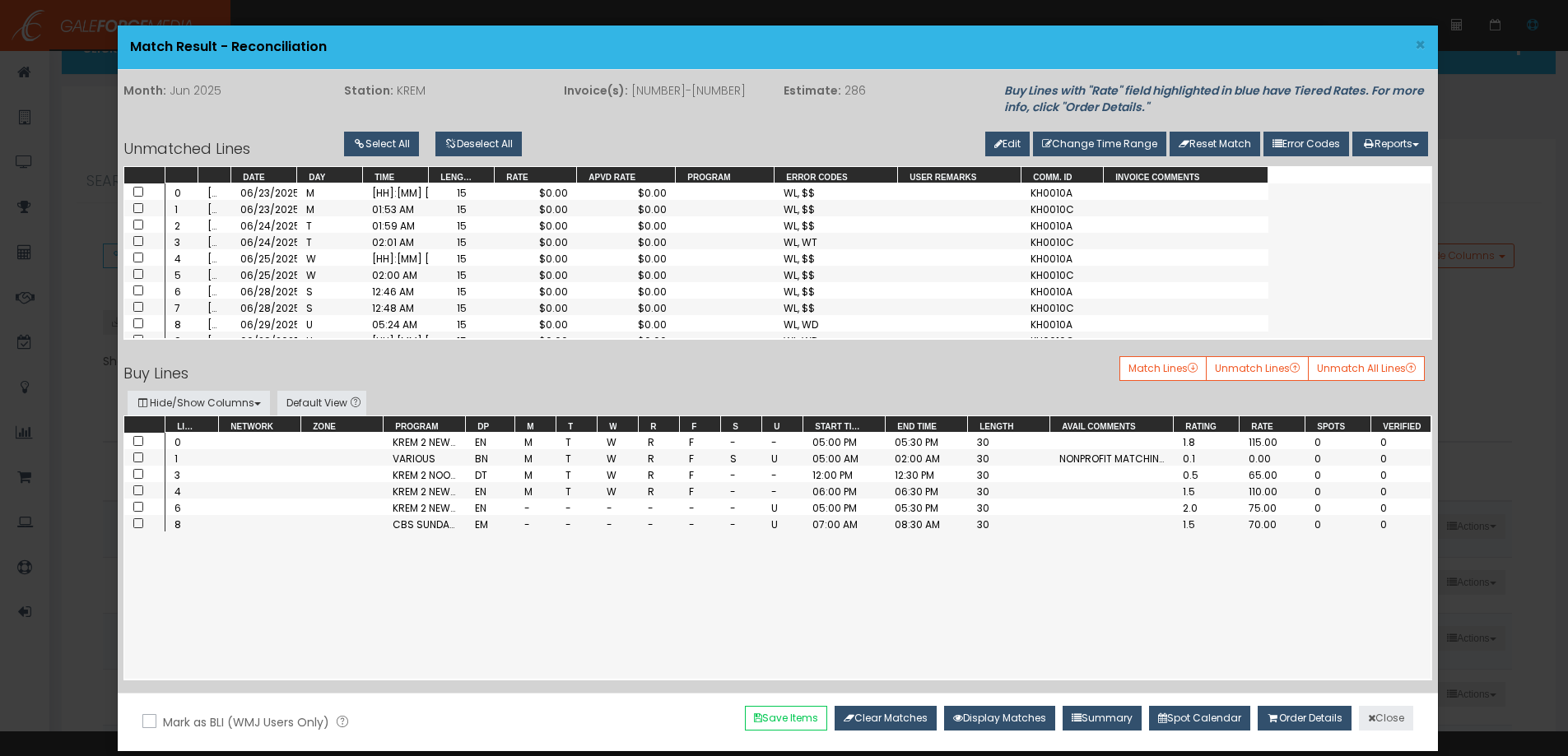 click on "Close" at bounding box center (1386, 718) 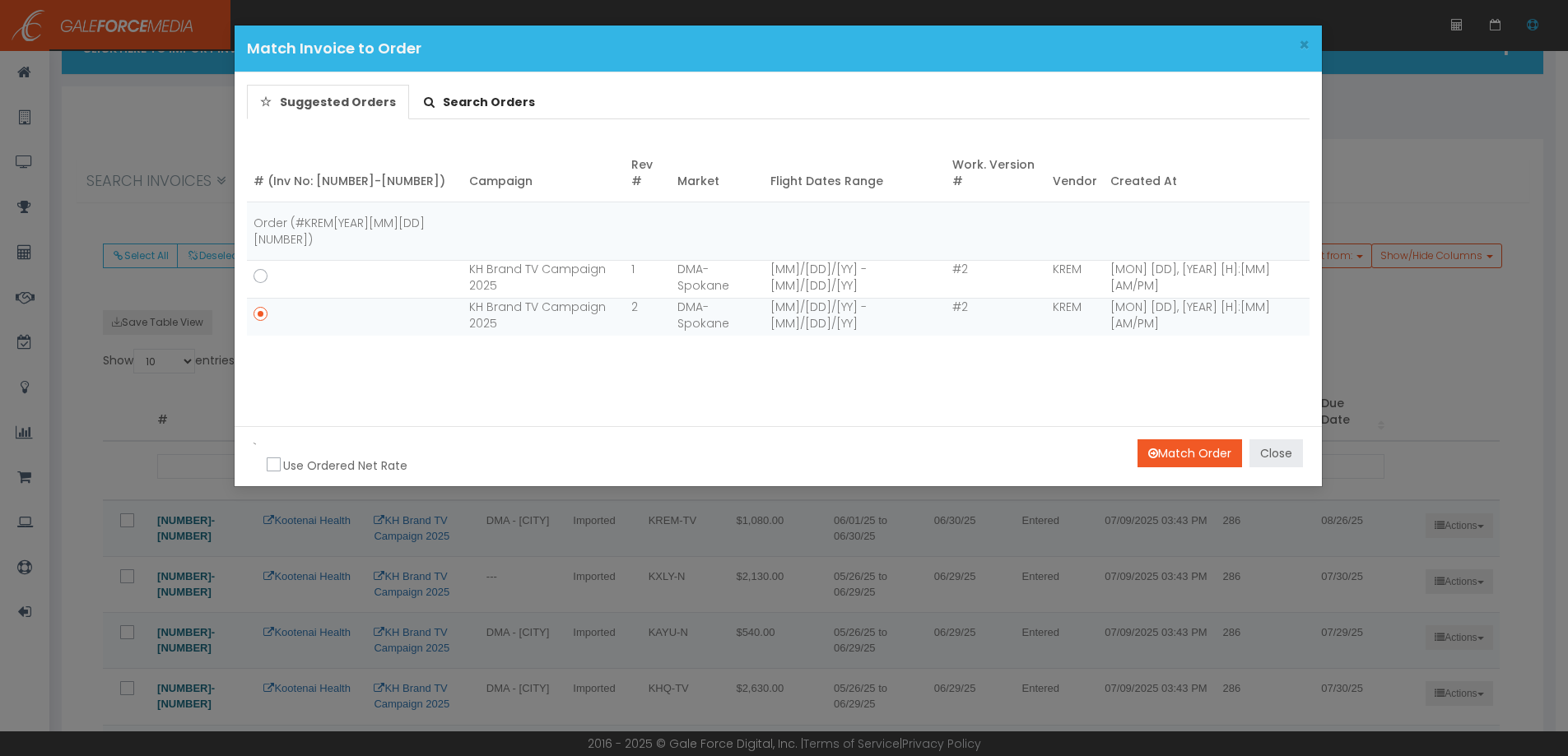 click on "Close" at bounding box center (1276, 453) 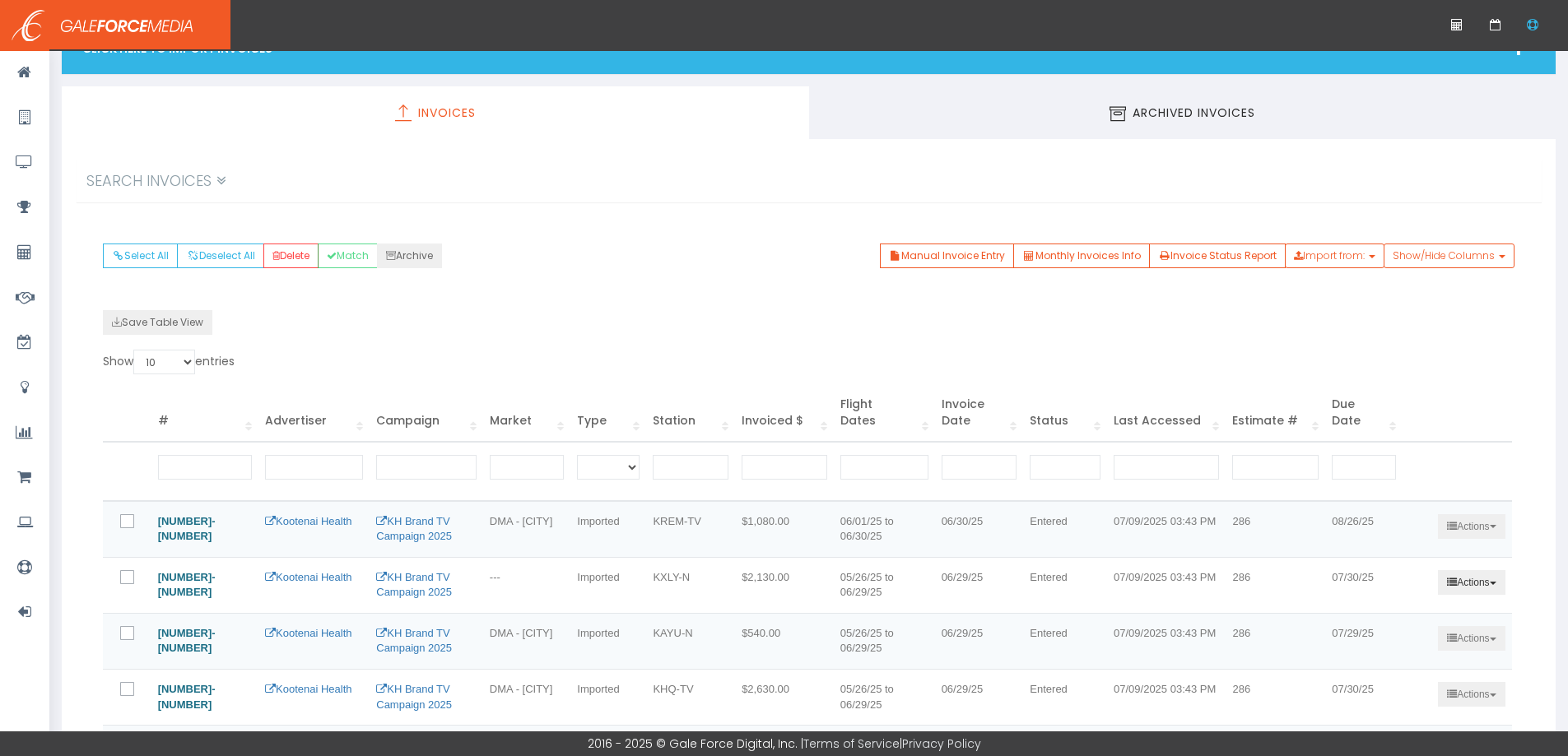click on "Actions" at bounding box center [1471, 582] 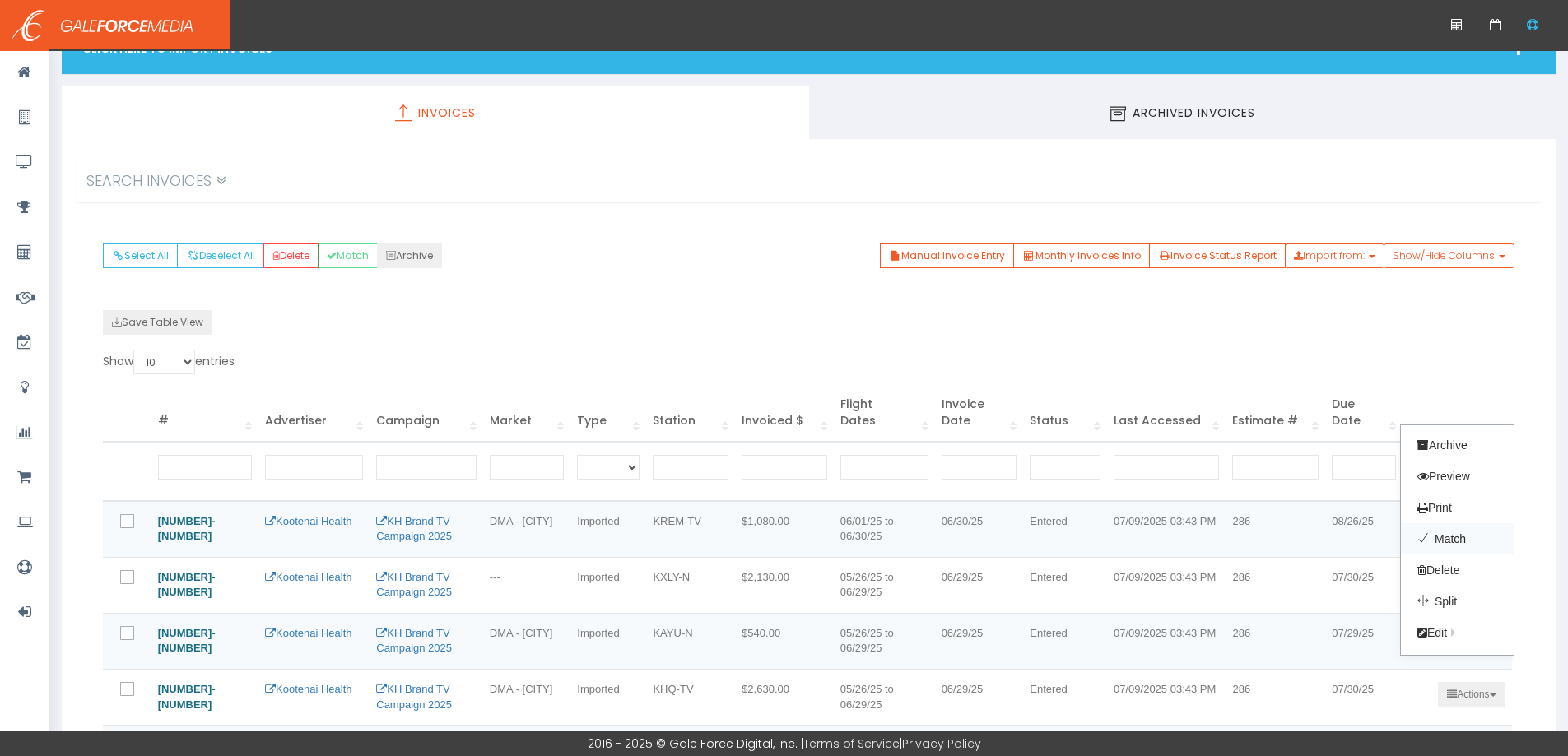 click on "Match" at bounding box center [1466, 539] 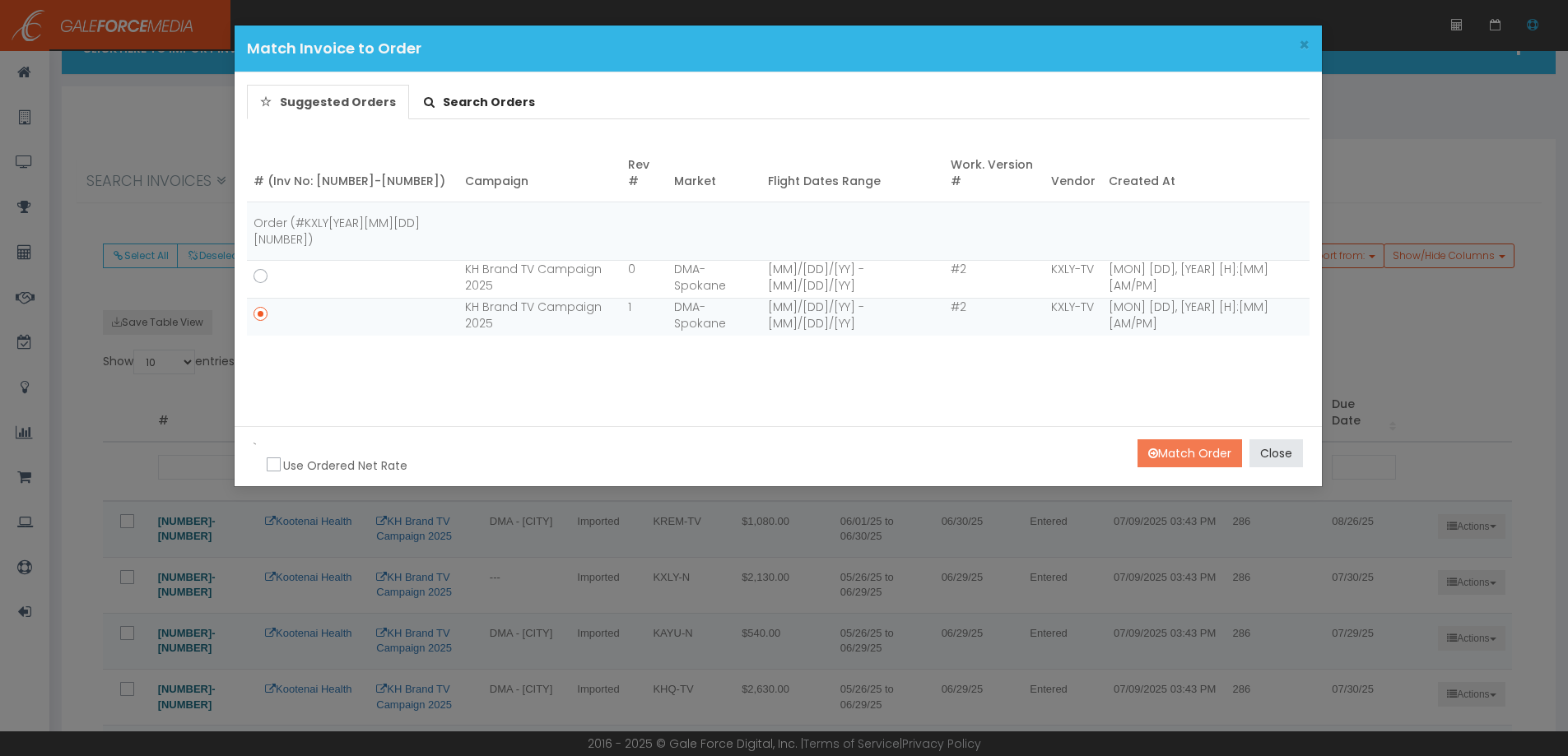 click on "Match Order" at bounding box center (1189, 453) 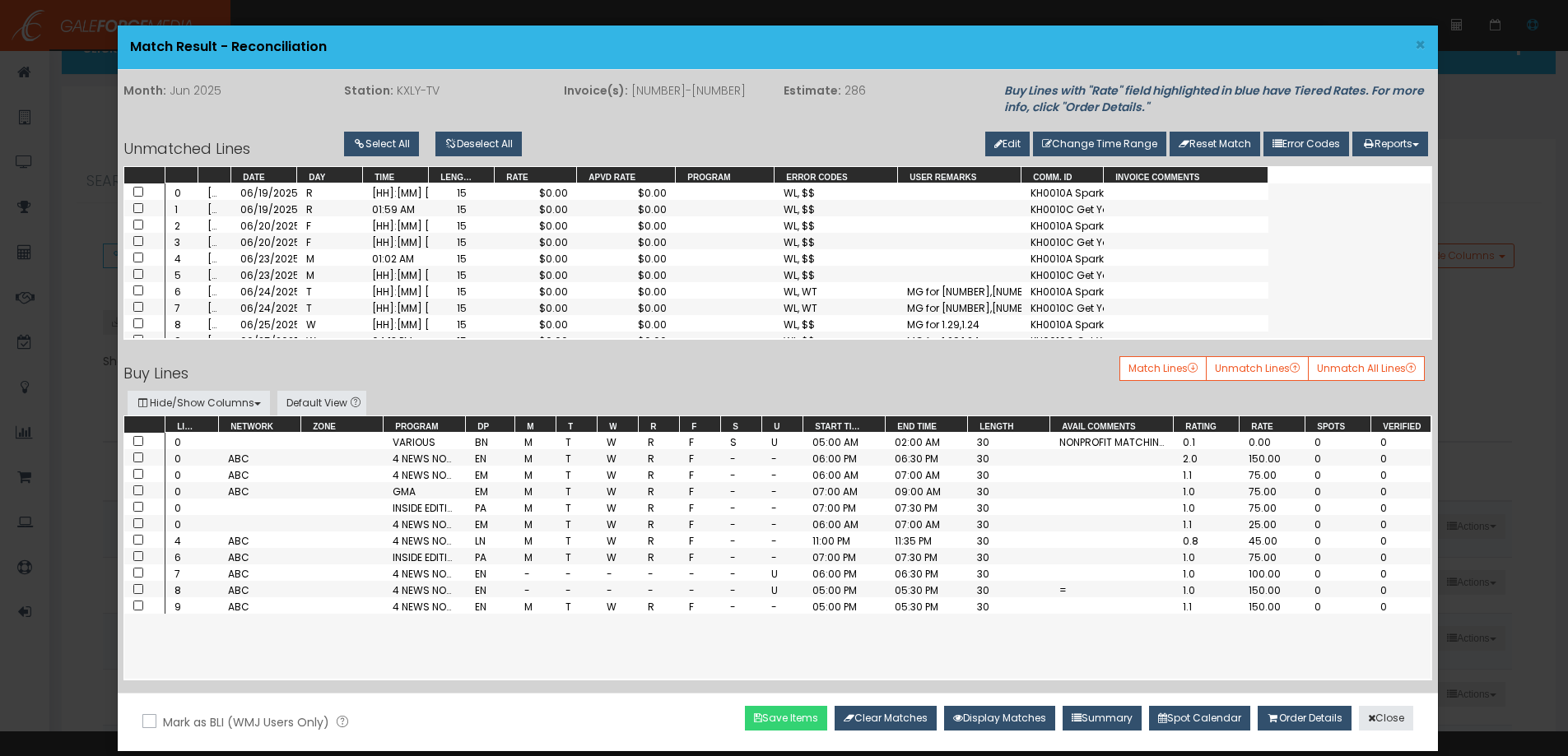 click on "Save Items" at bounding box center [786, 718] 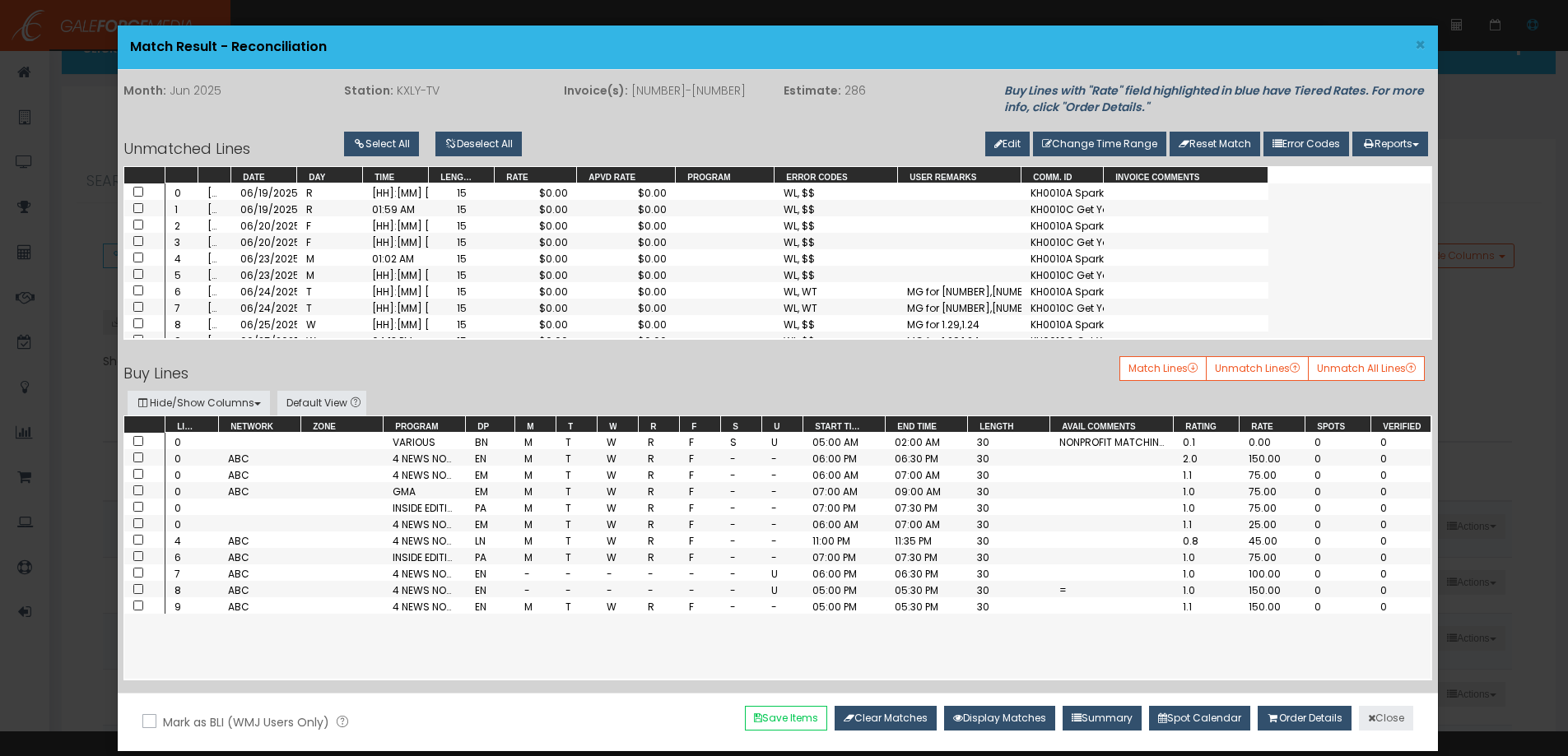 click on "Close" at bounding box center [1386, 718] 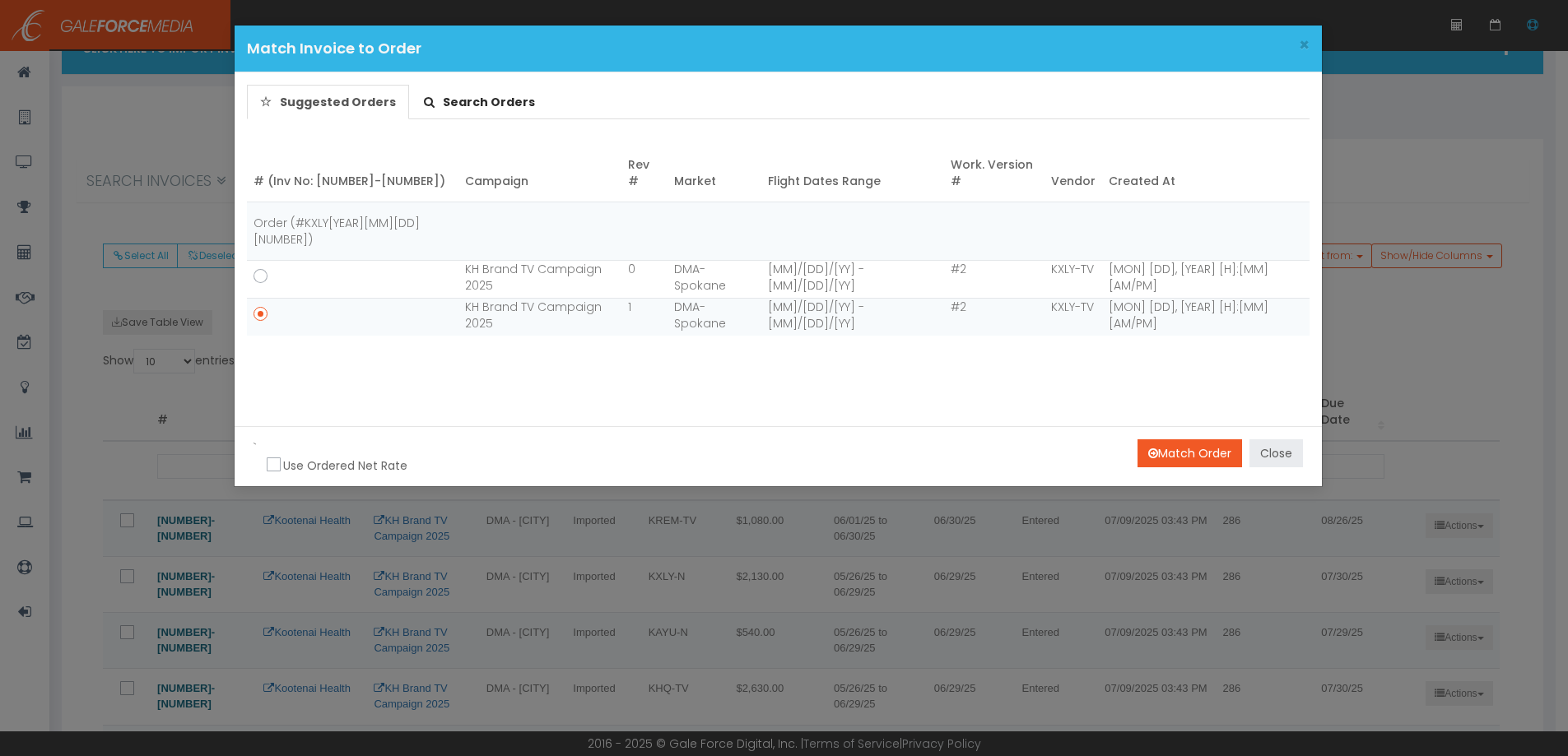 click on "Close" at bounding box center [1276, 453] 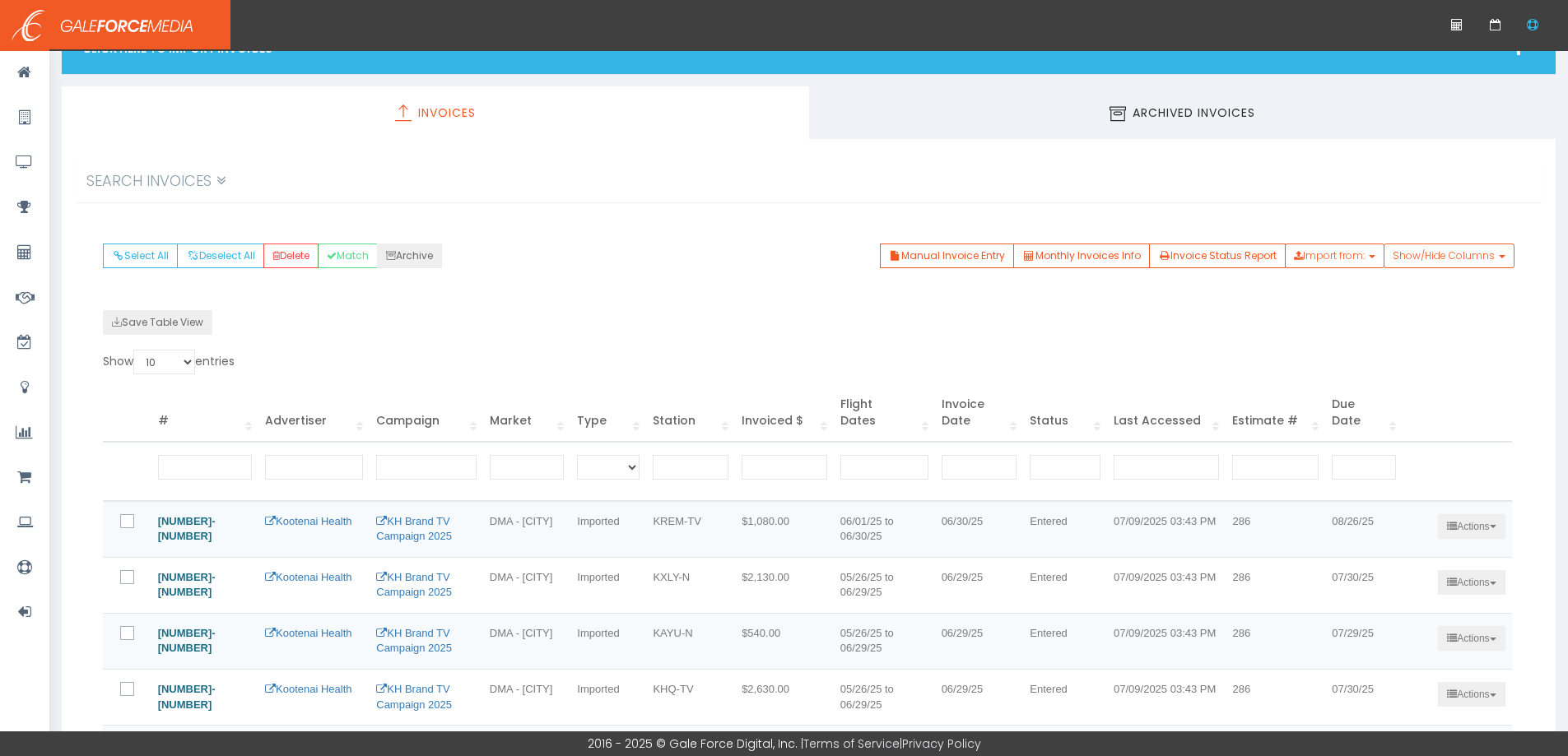 scroll, scrollTop: 165, scrollLeft: 0, axis: vertical 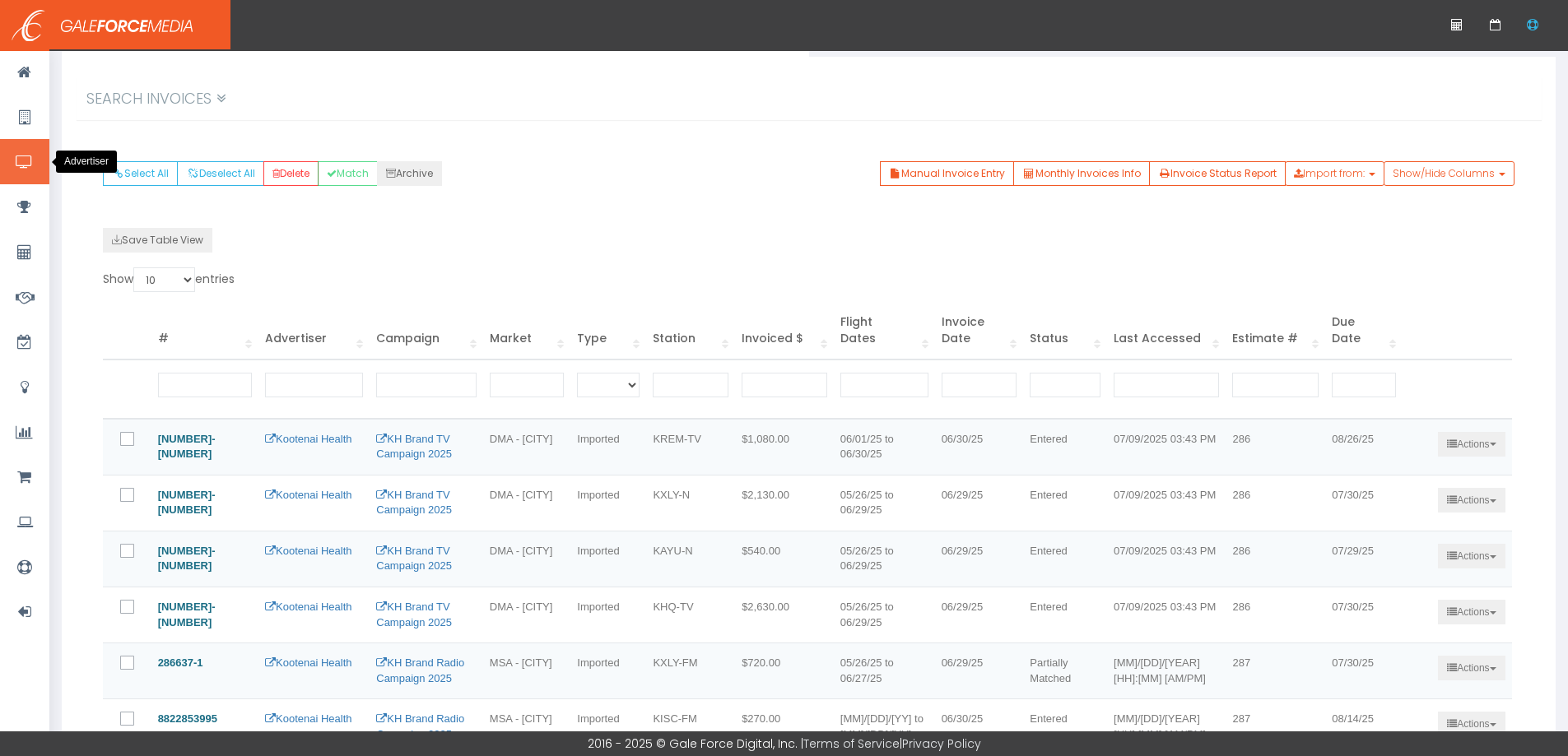click at bounding box center (24, 162) 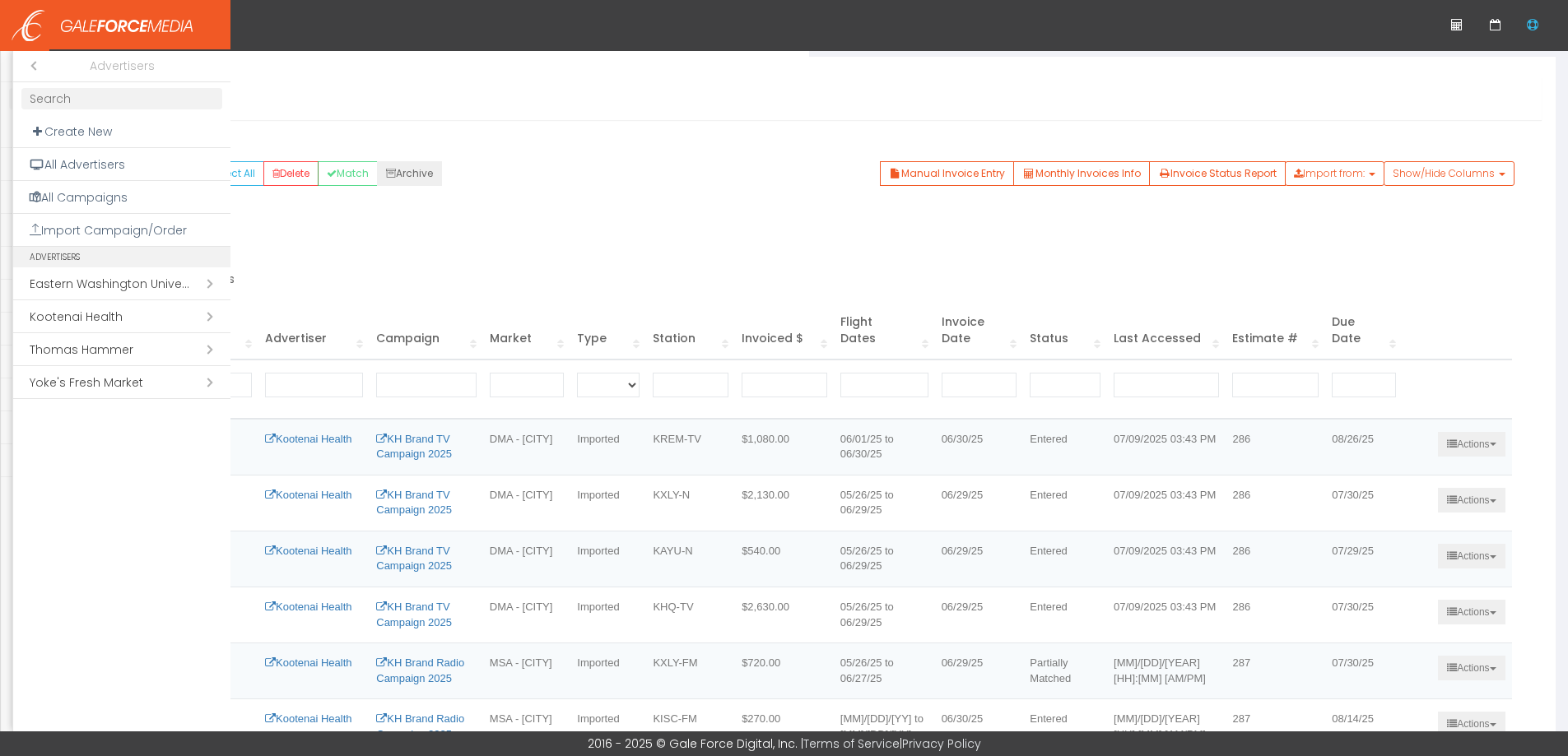 click on "Open submenu (  Kootenai Health)" at bounding box center [122, 317] 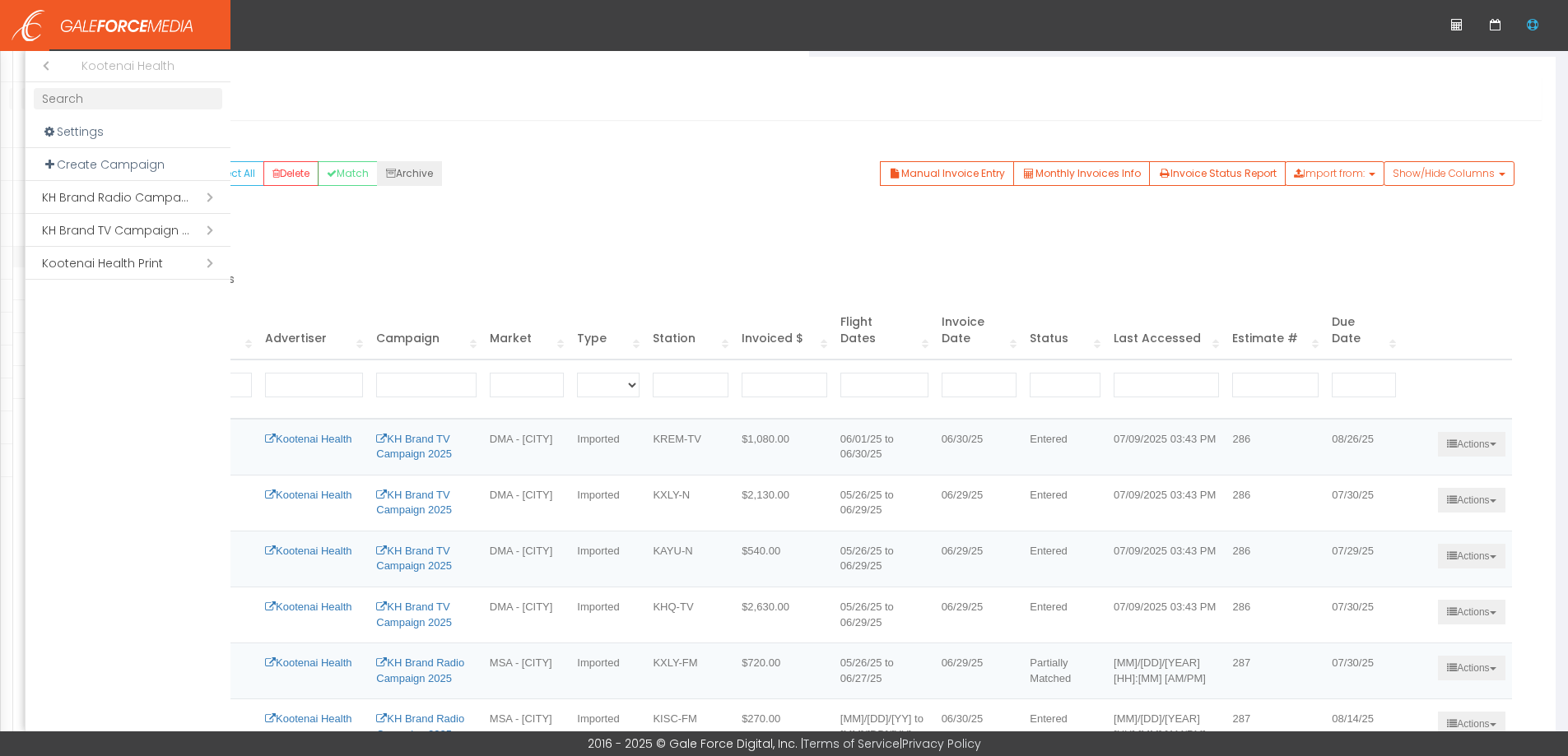 click on "Close submenu (  Kootenai Health)" at bounding box center (42, 66) 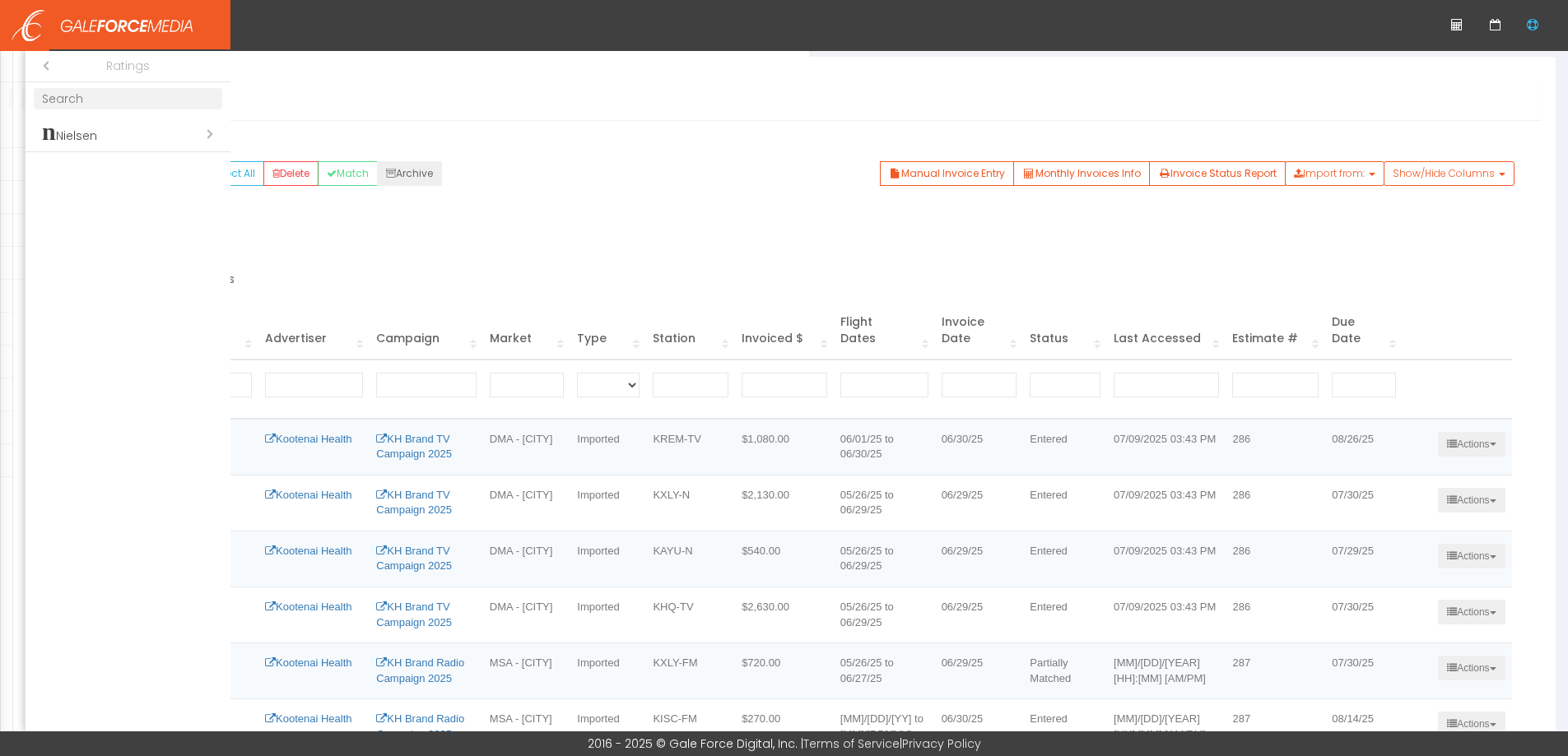 click on "Close submenu ( Ratings)" at bounding box center [42, 66] 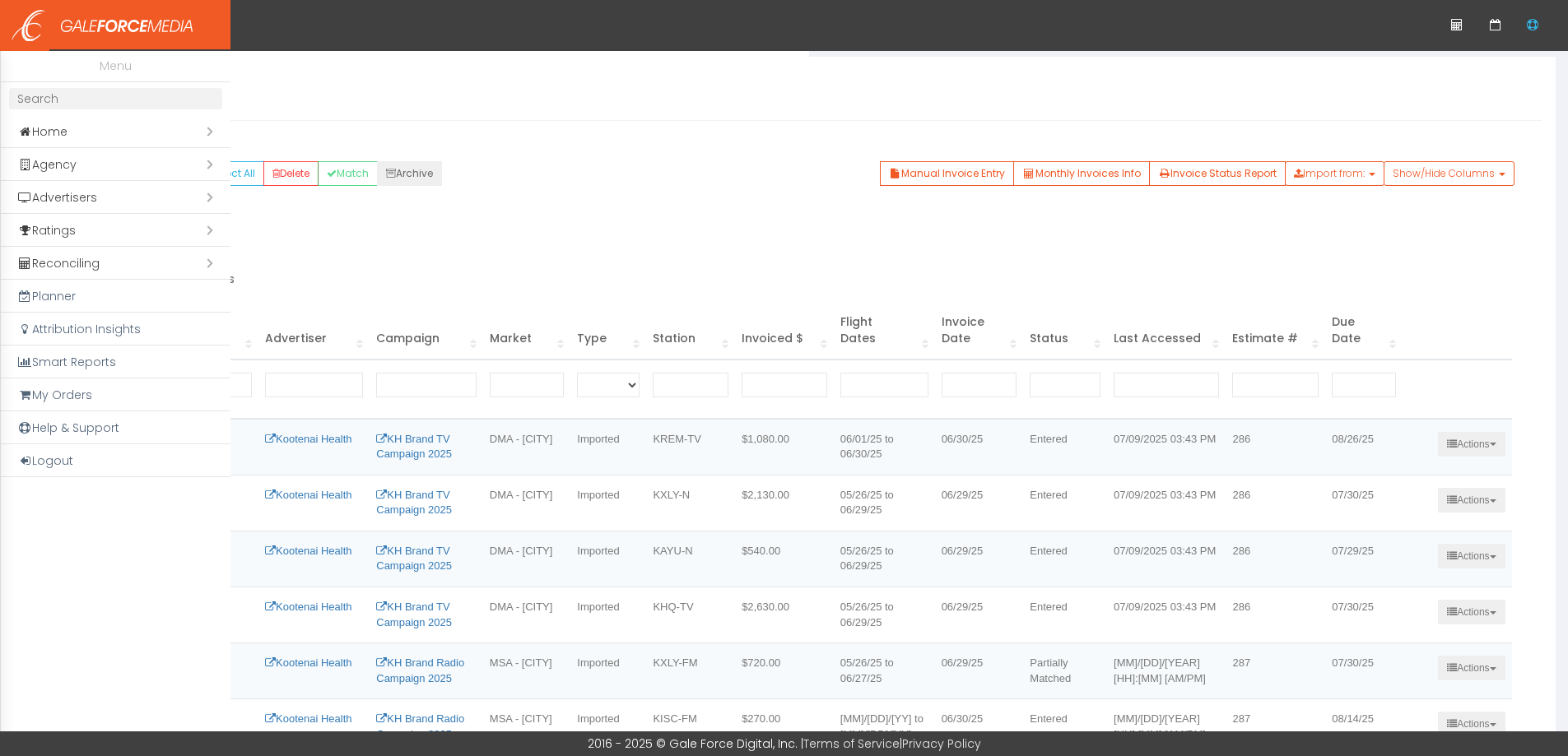 click on "Open submenu ( Advertisers)" at bounding box center (115, 197) 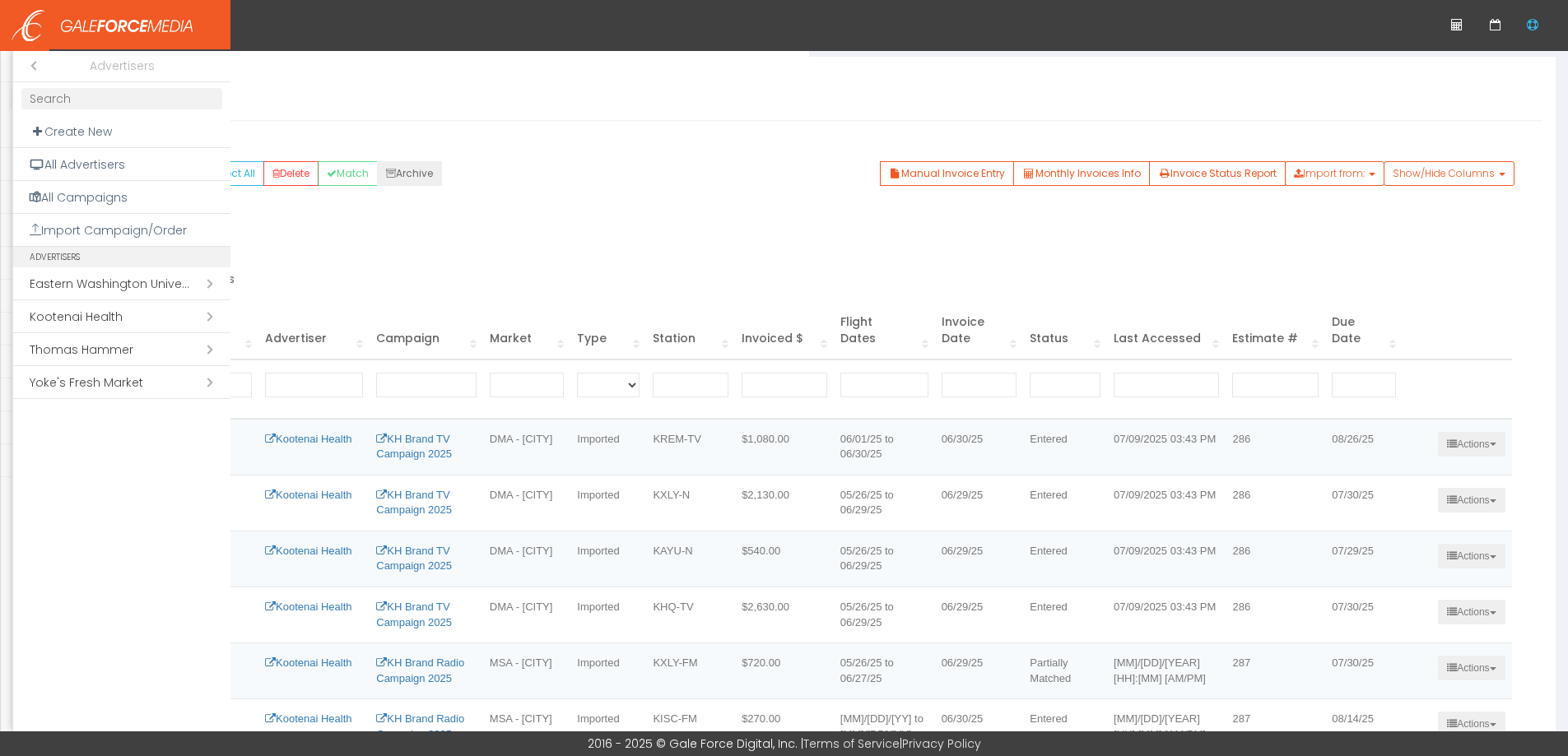 click on "Open submenu (  Yoke's Fresh Market )" at bounding box center [122, 383] 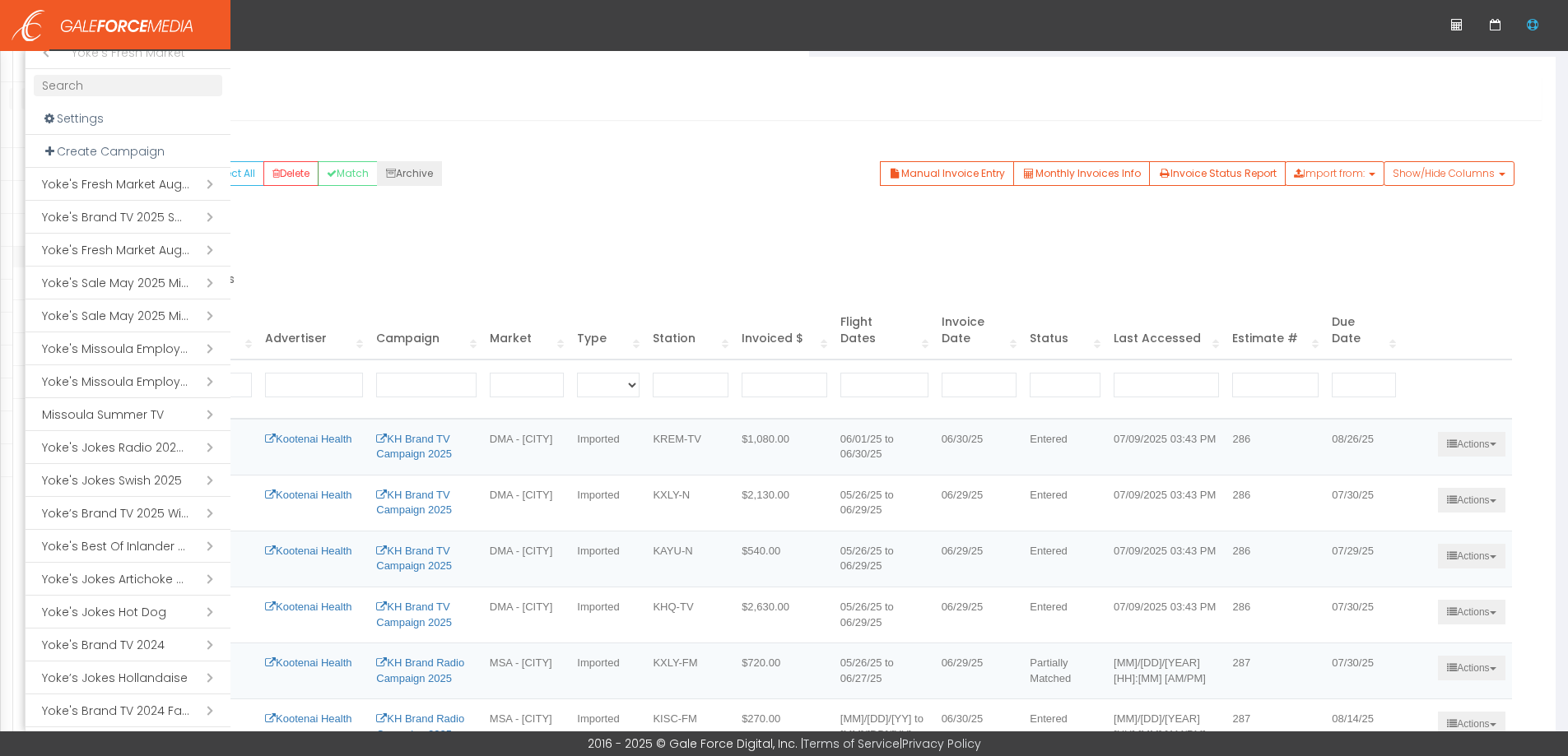 scroll, scrollTop: 0, scrollLeft: 0, axis: both 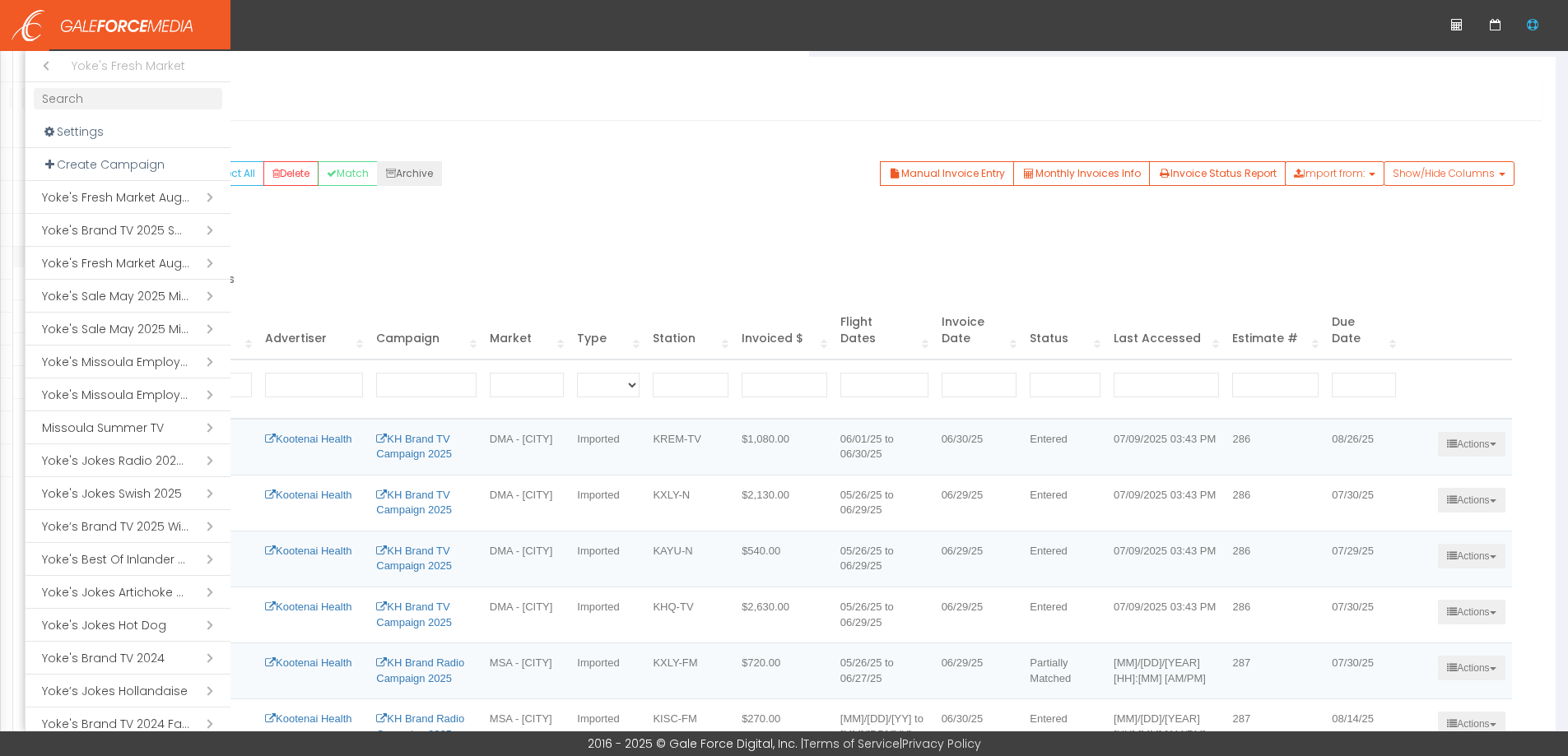 click on "Close submenu (  Yoke's Fresh Market )" at bounding box center [42, 66] 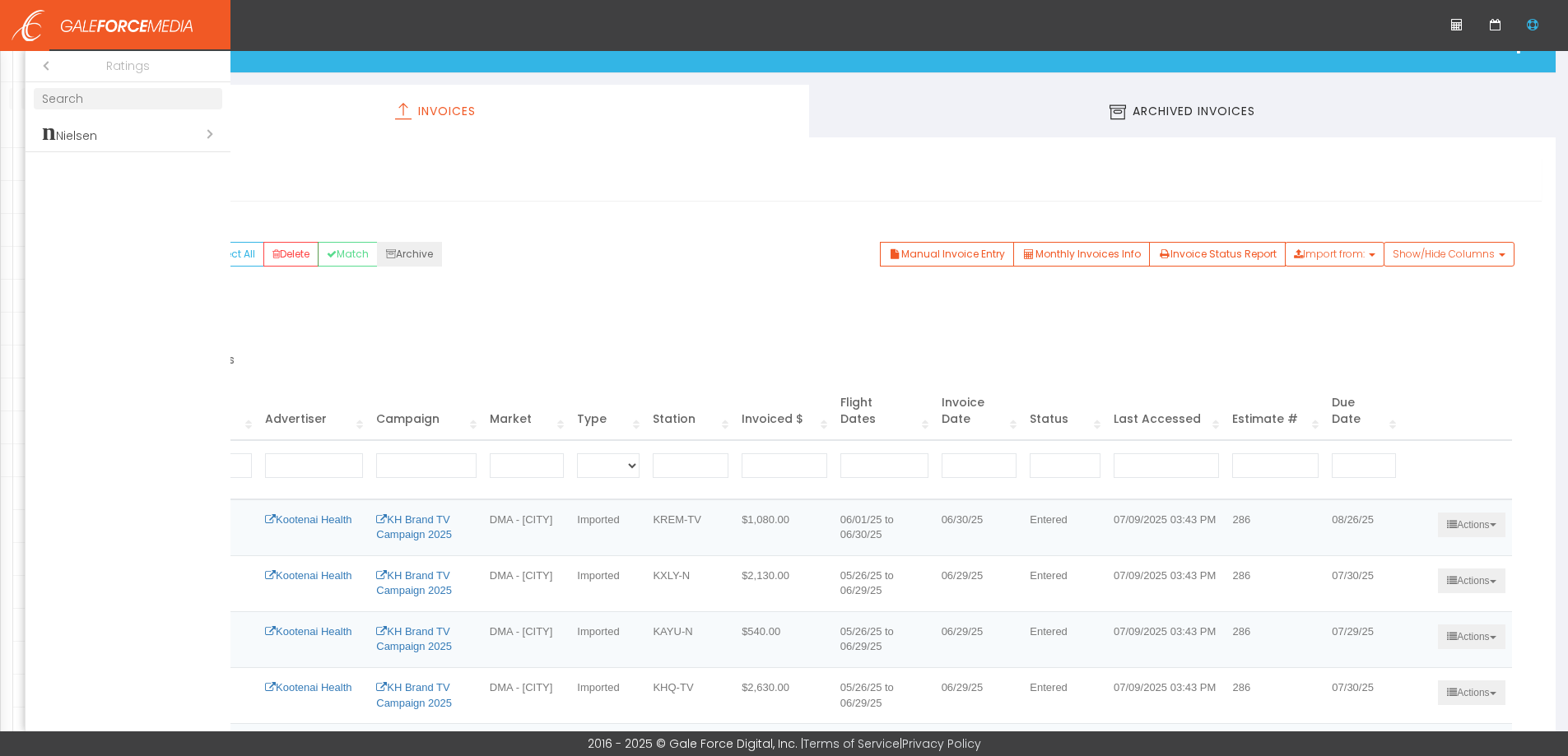 scroll, scrollTop: 0, scrollLeft: 0, axis: both 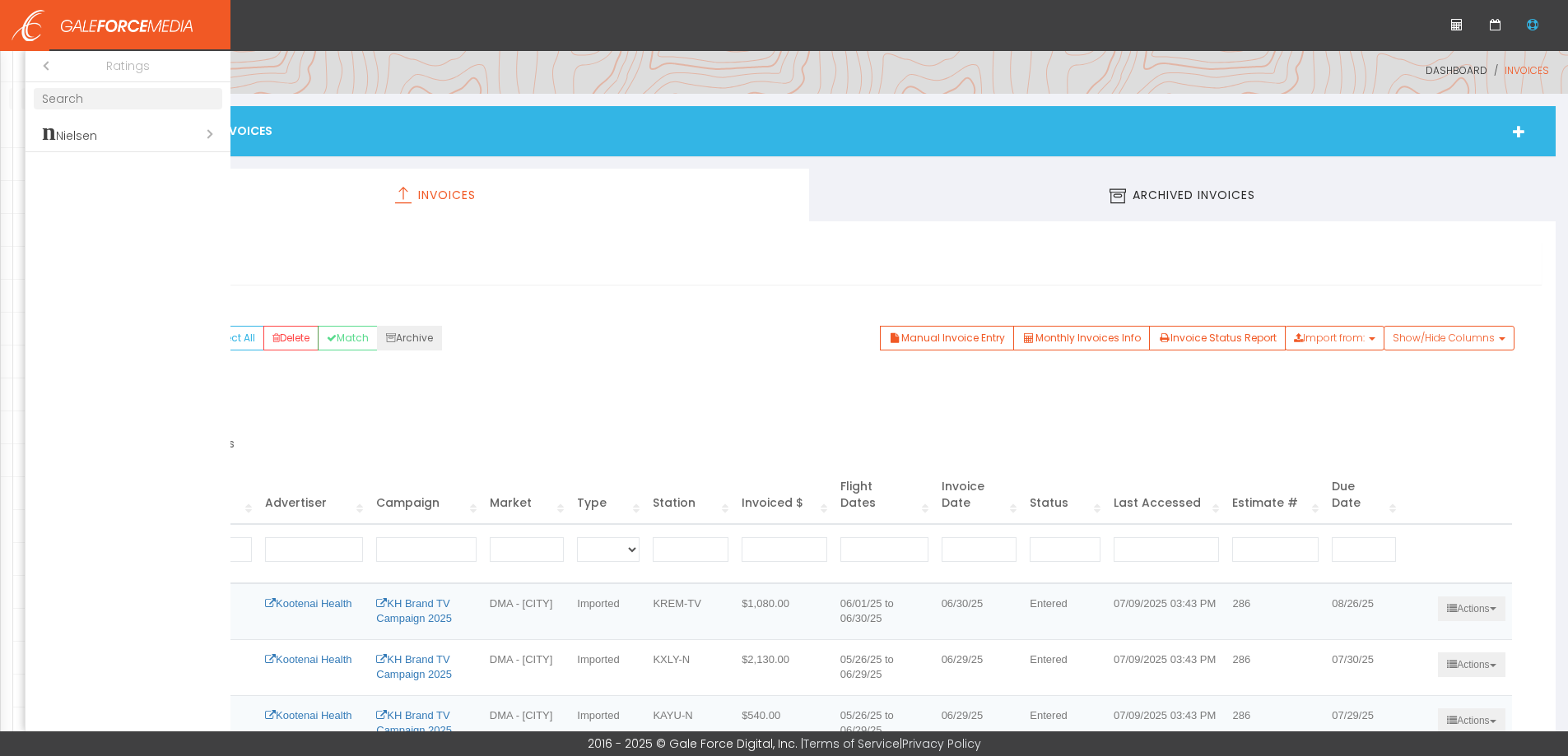 click on "Close submenu ( Ratings)" at bounding box center (42, 66) 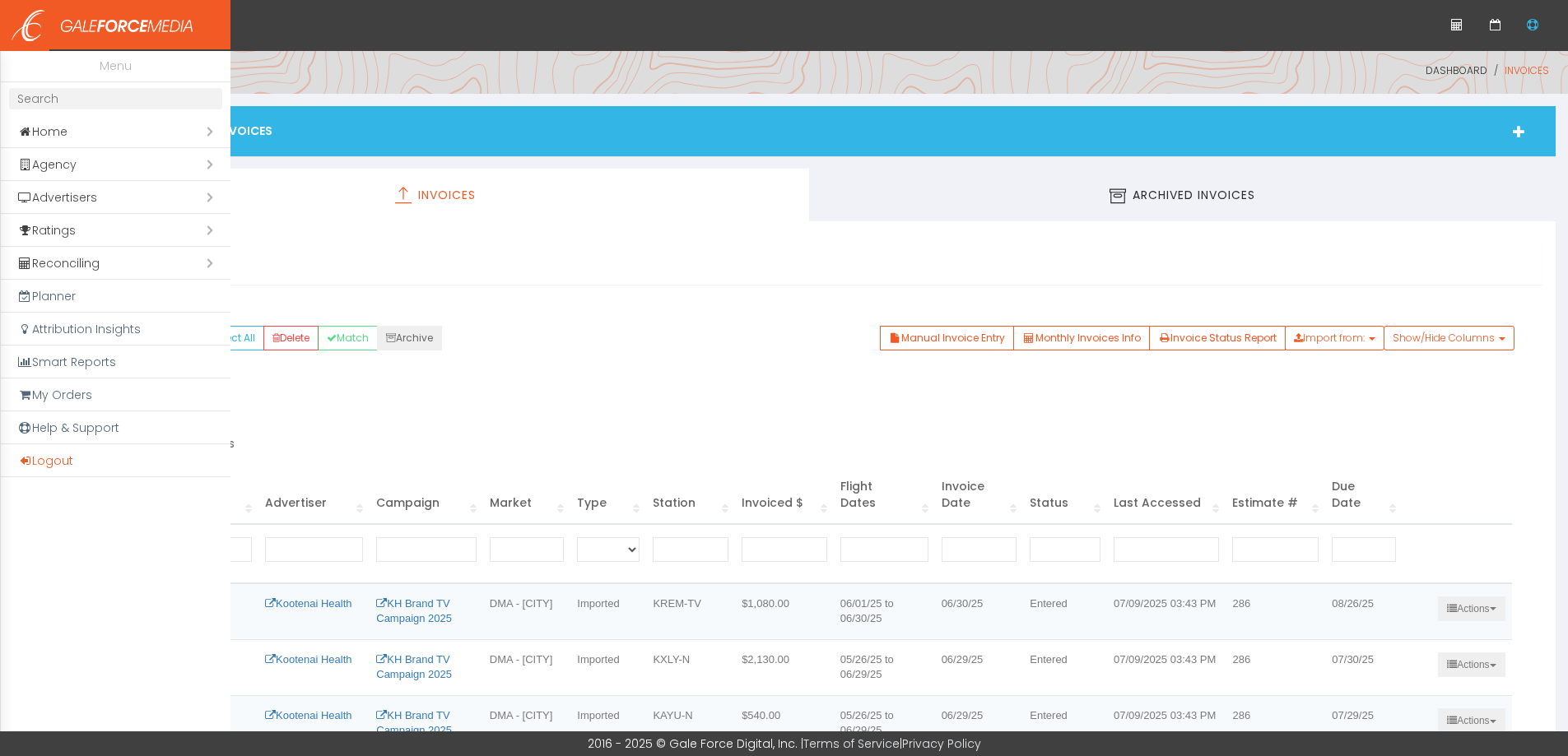 click on "Logout" at bounding box center [115, 461] 